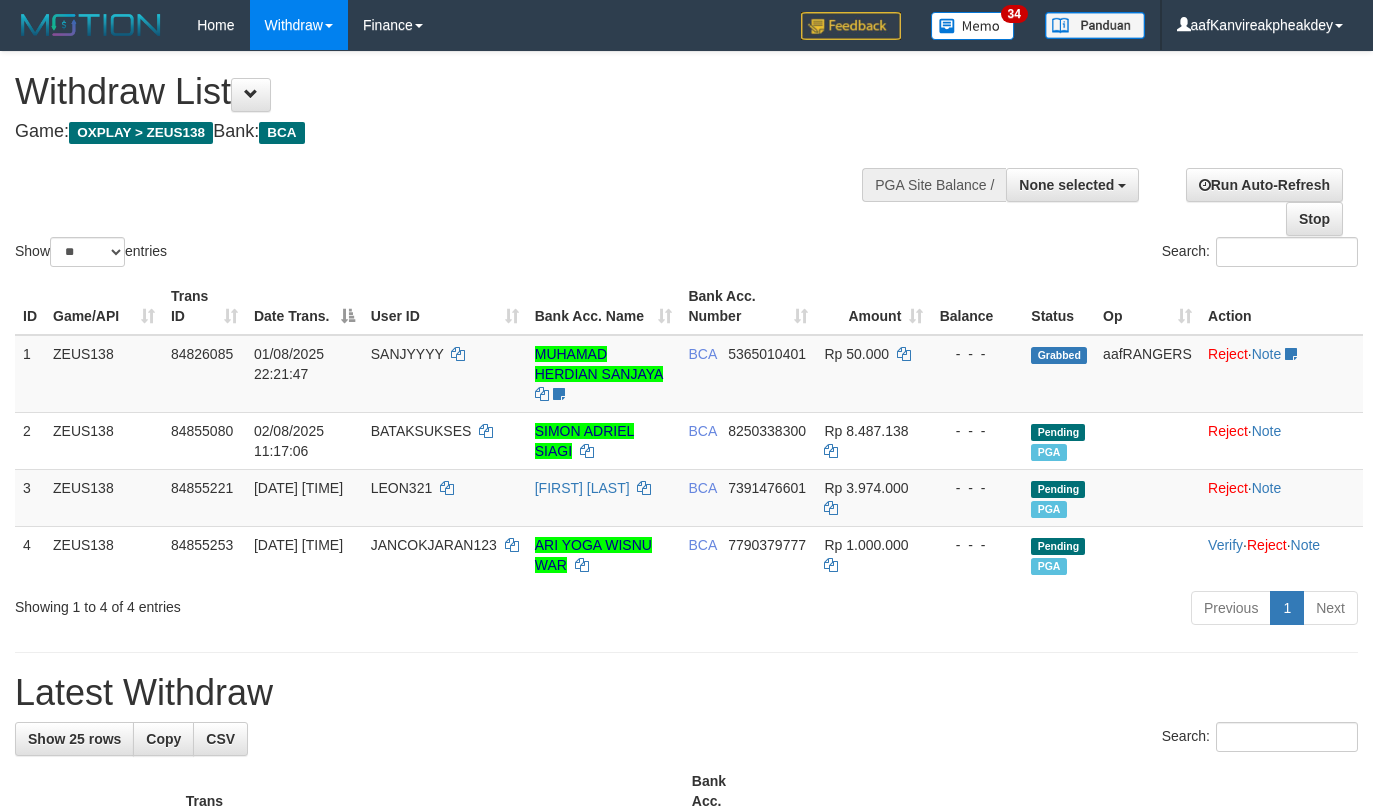 select 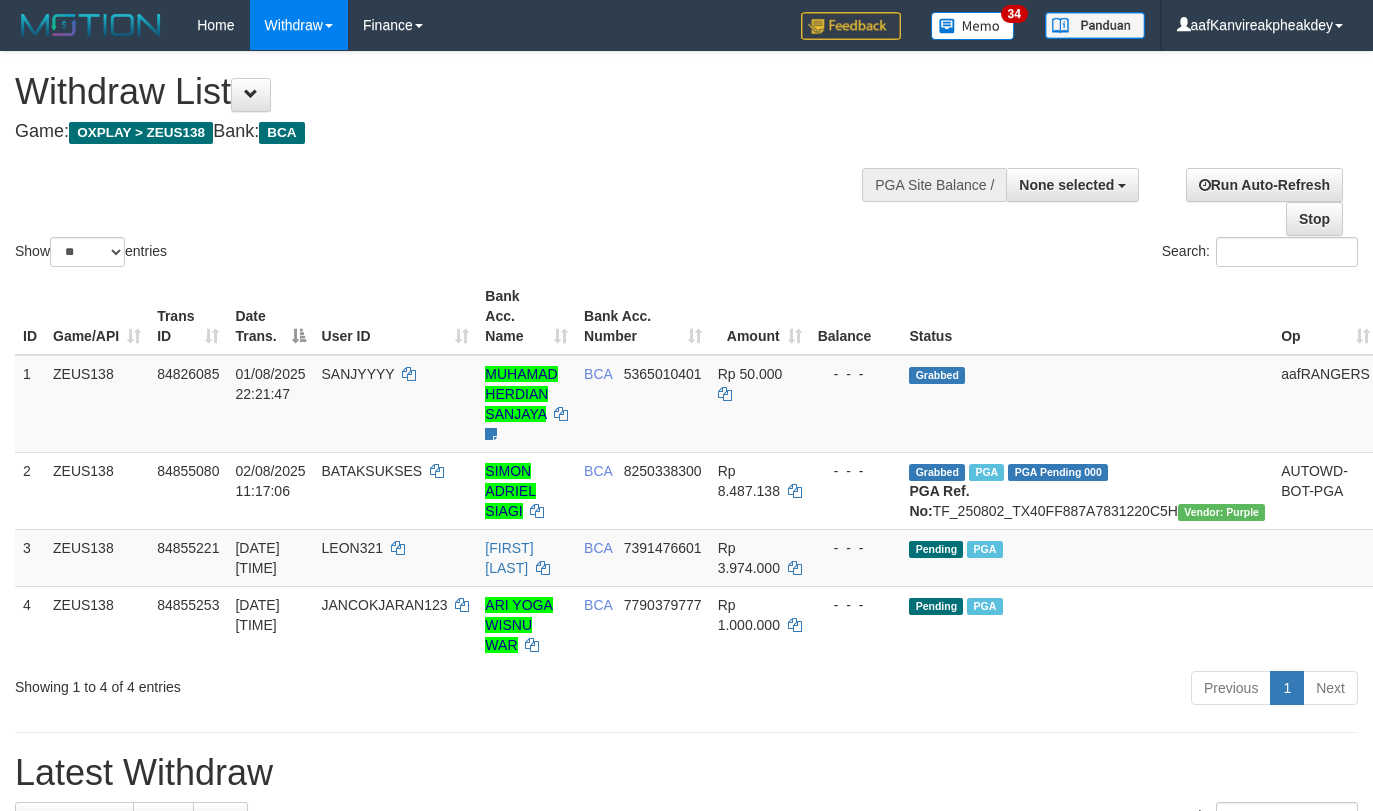 select 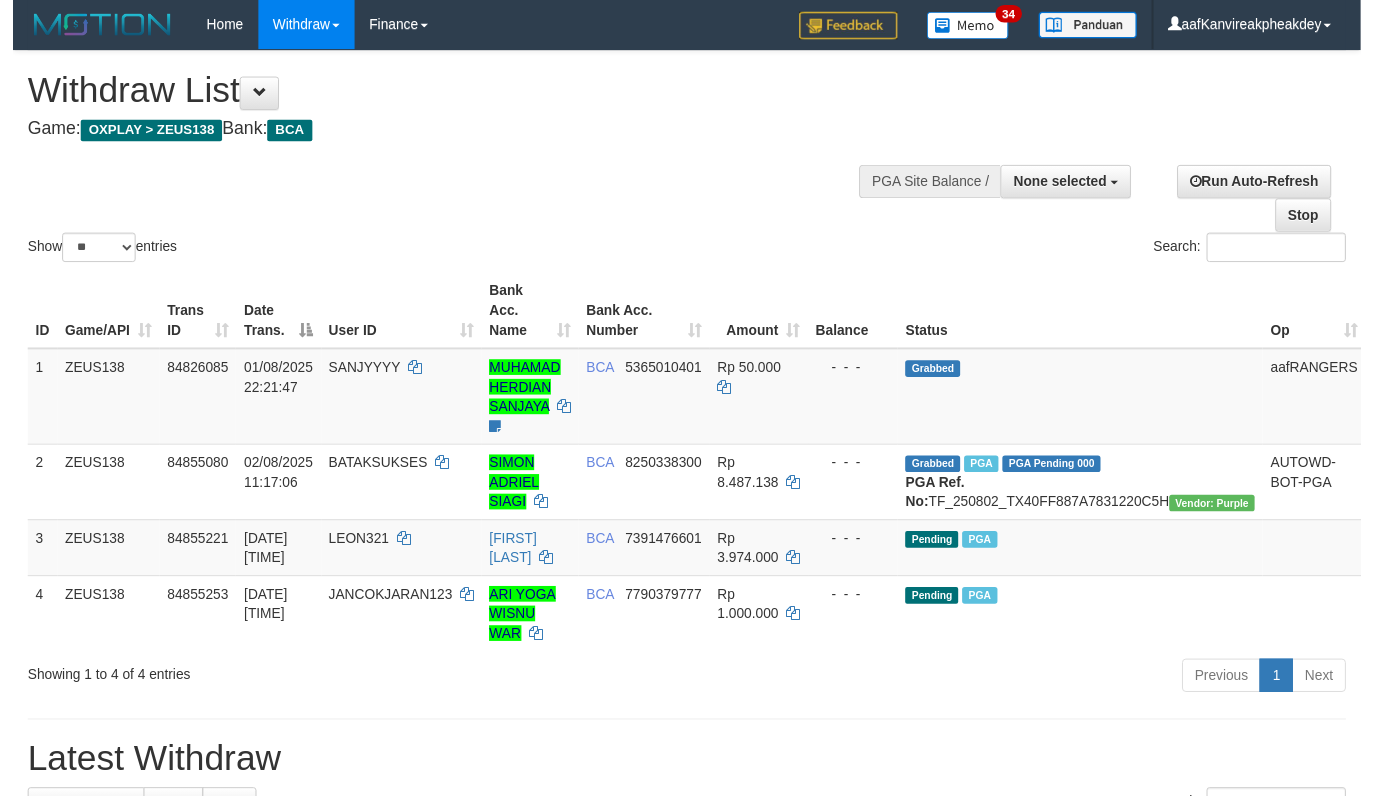 scroll, scrollTop: 0, scrollLeft: 0, axis: both 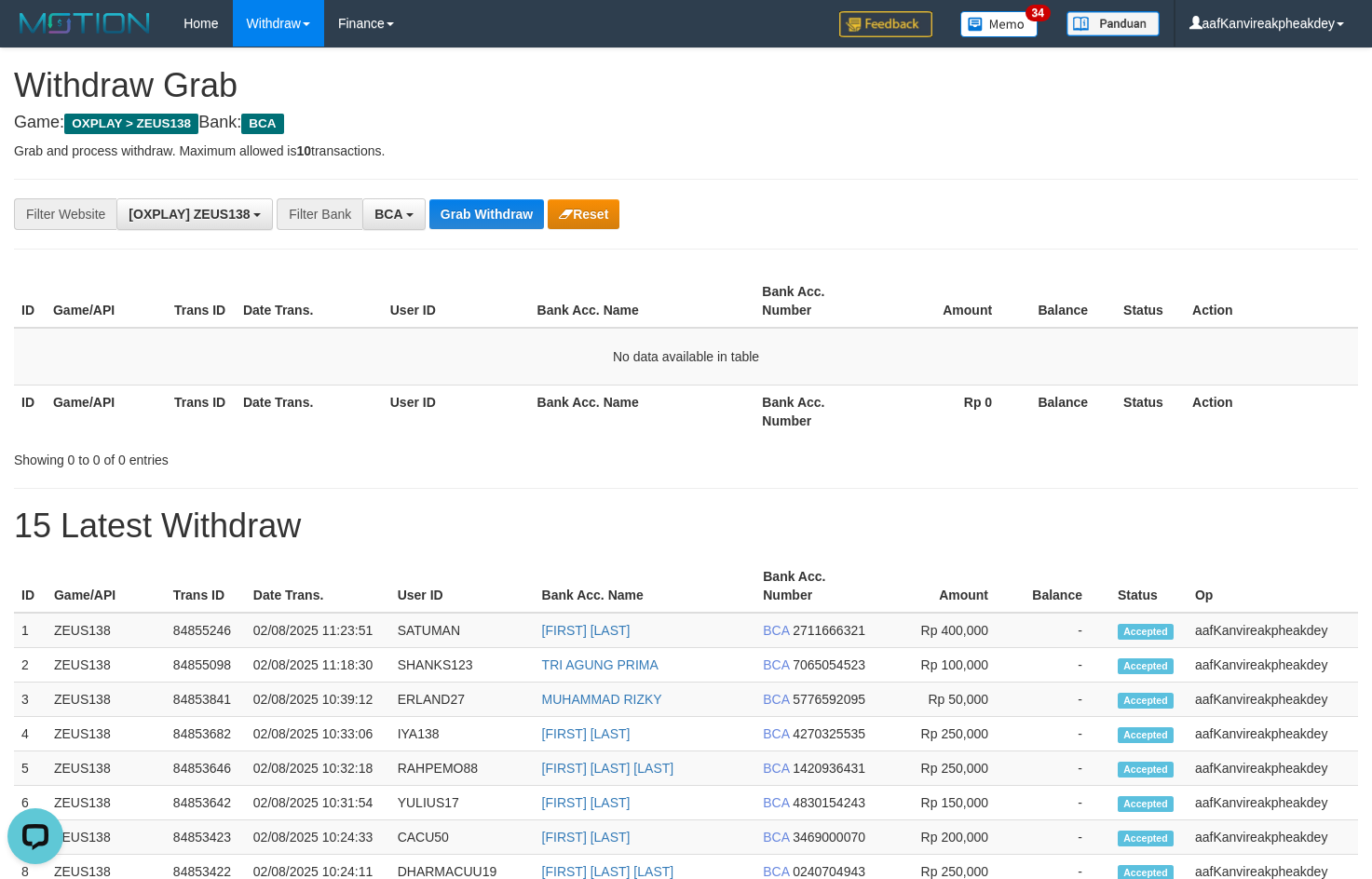 click on "Balance" at bounding box center (1067, 411) 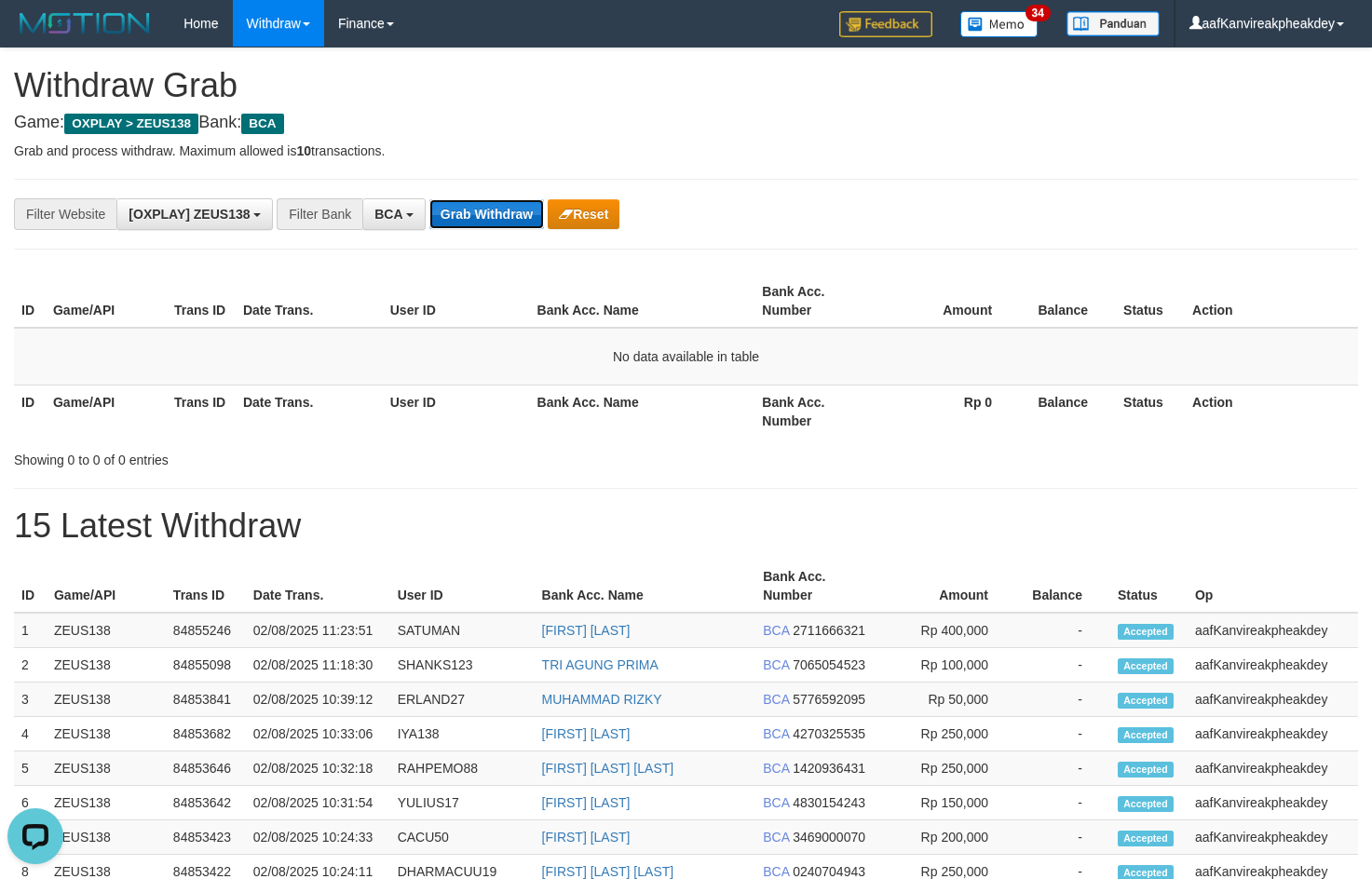 click on "Grab Withdraw" at bounding box center (486, 214) 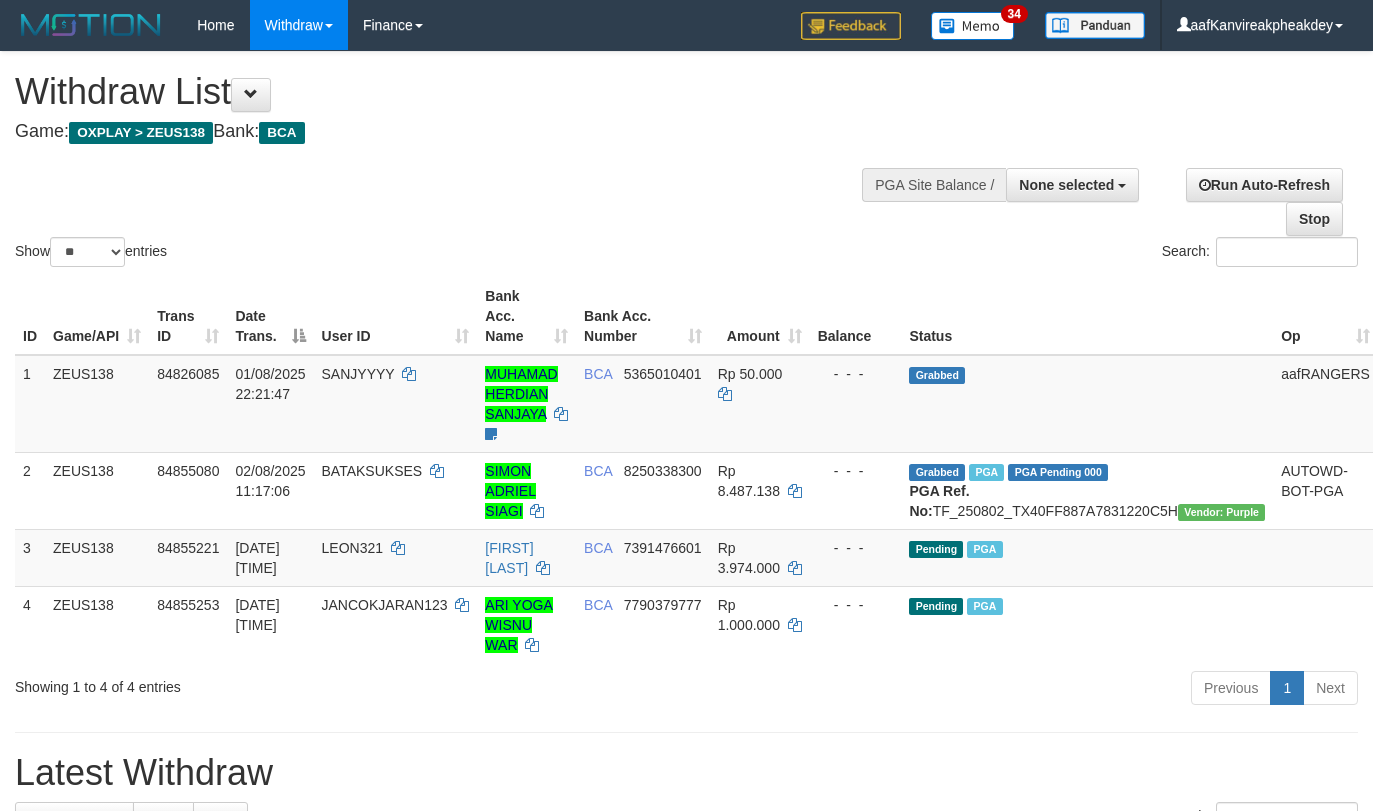 select 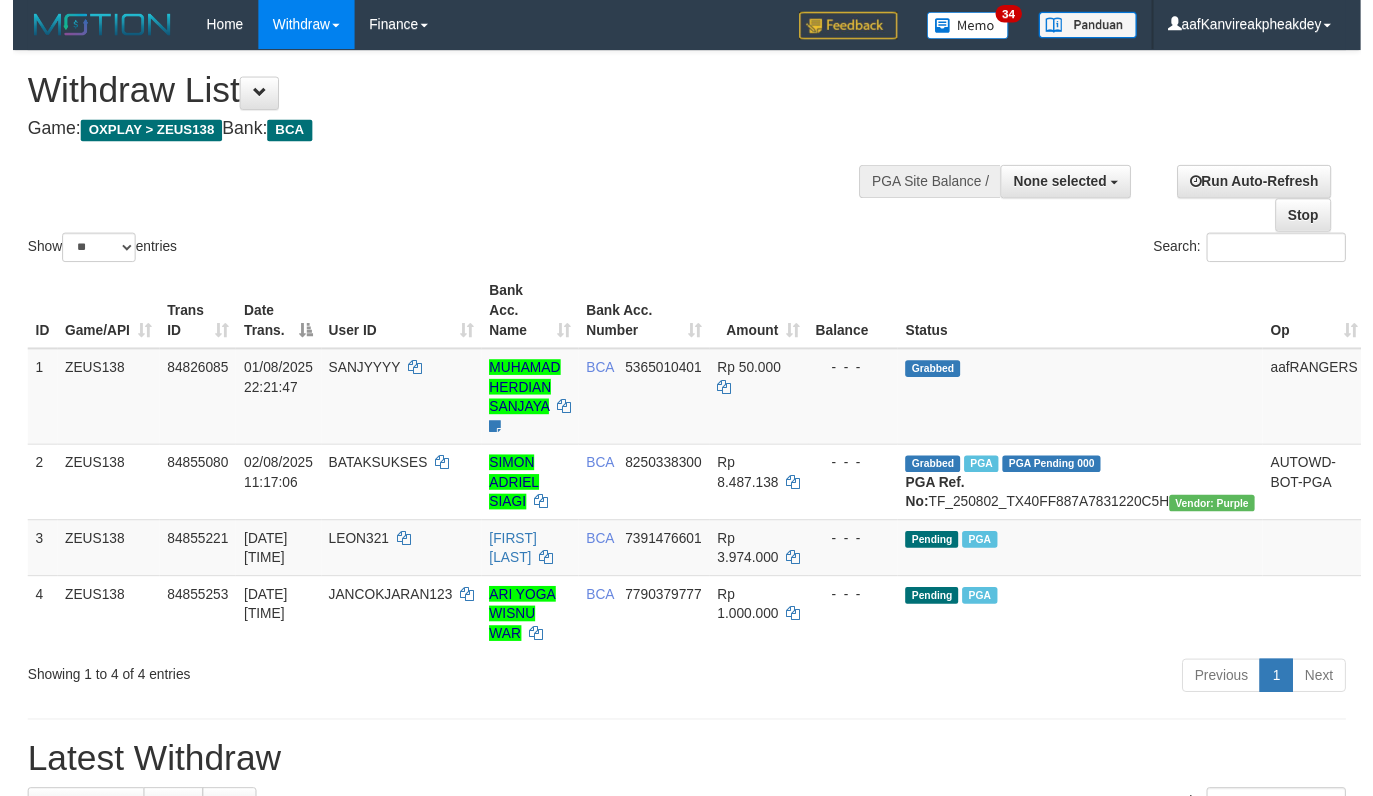 scroll, scrollTop: 0, scrollLeft: 0, axis: both 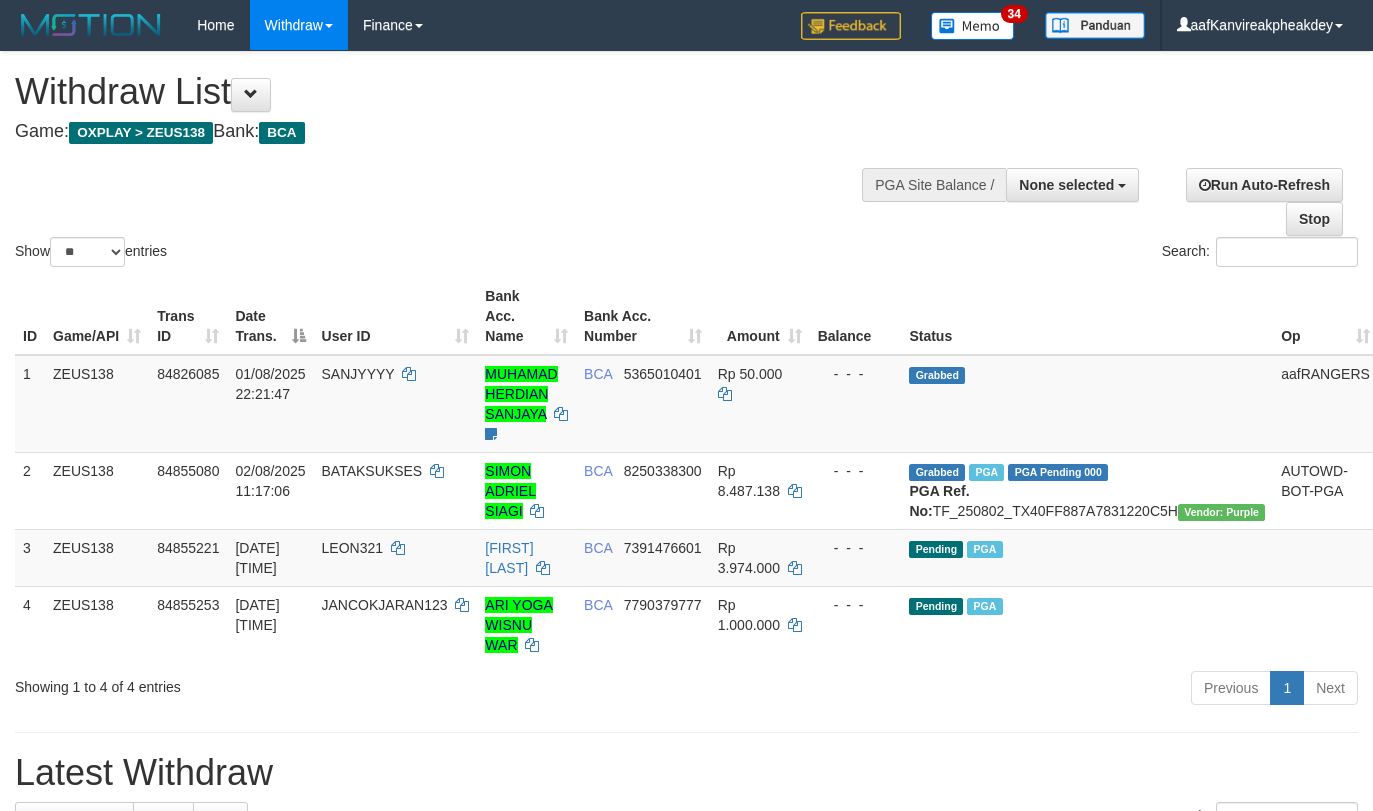 select 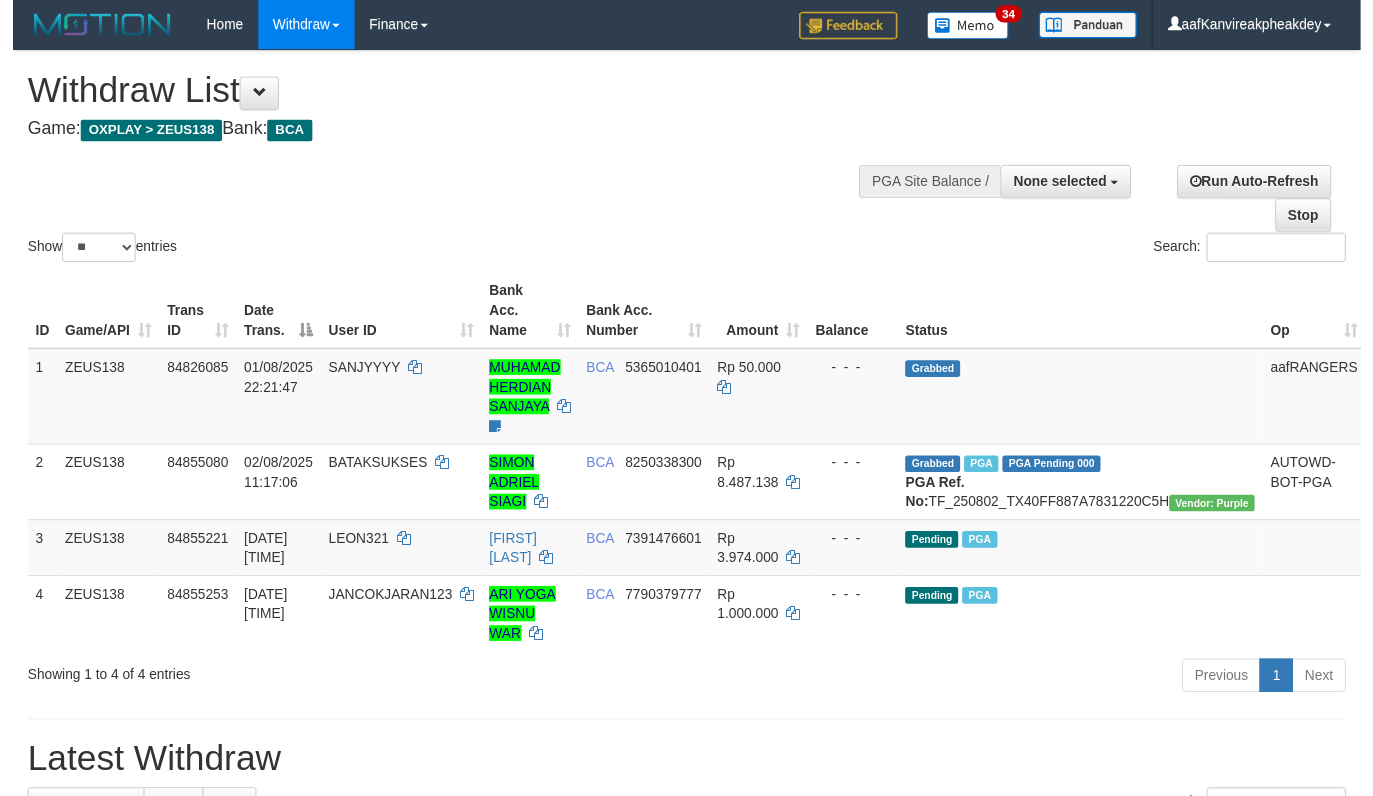 scroll, scrollTop: 0, scrollLeft: 0, axis: both 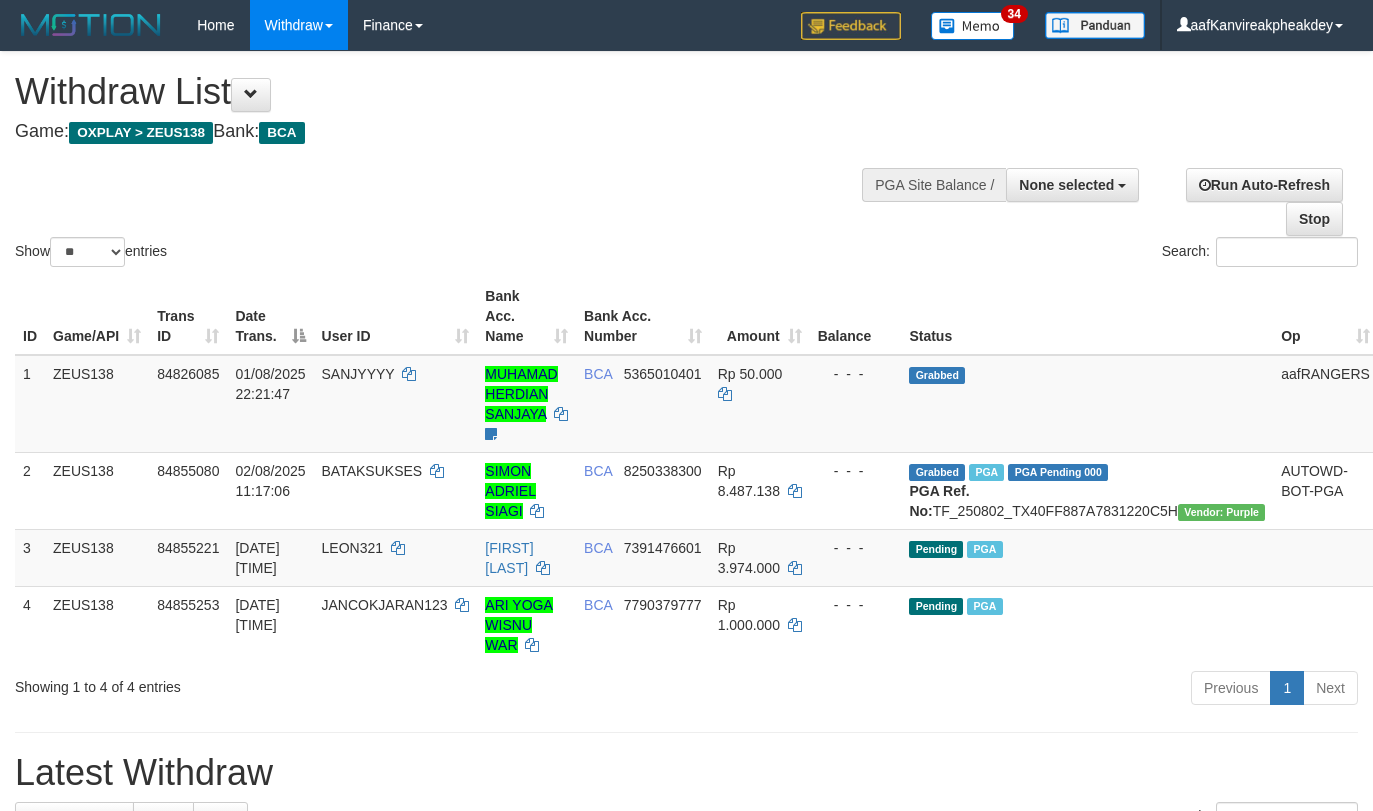 select 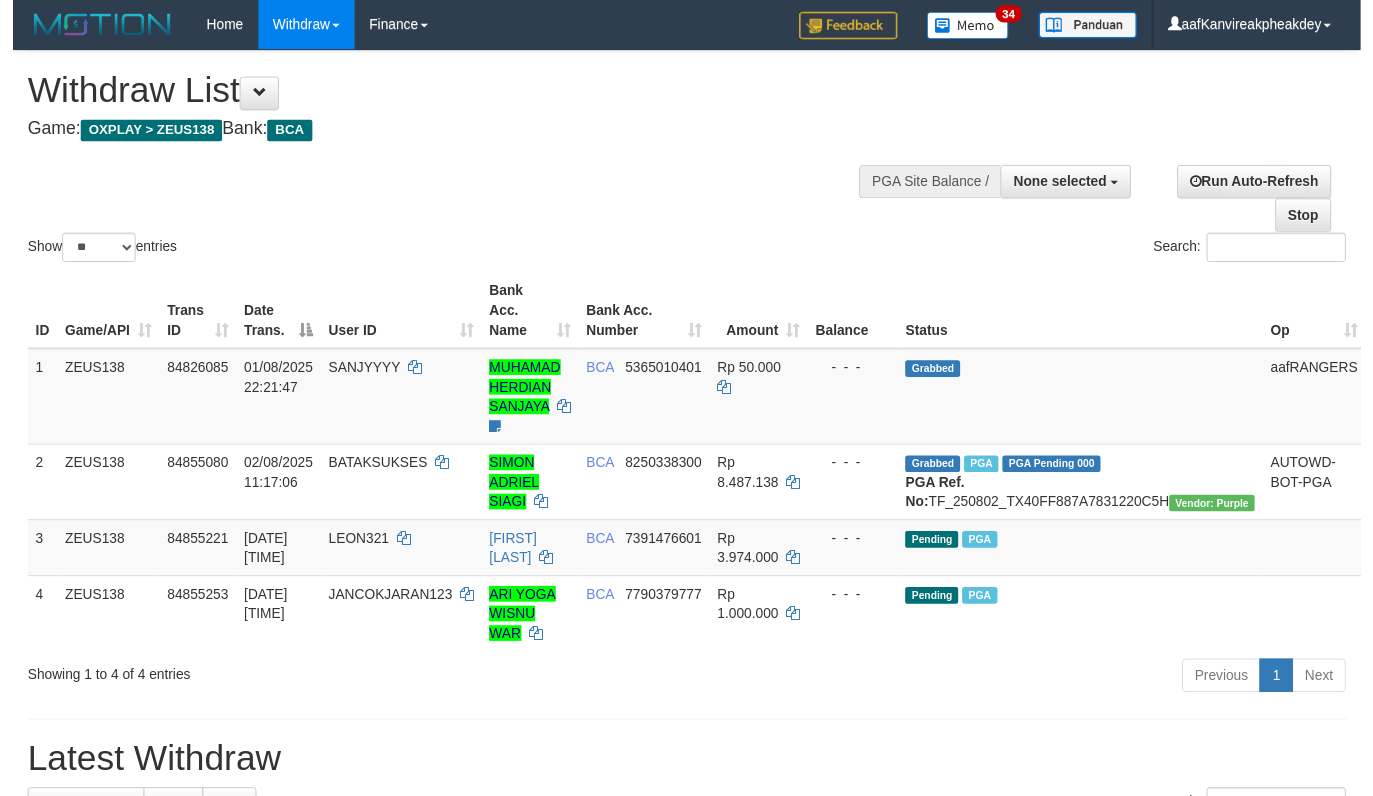 scroll, scrollTop: 0, scrollLeft: 0, axis: both 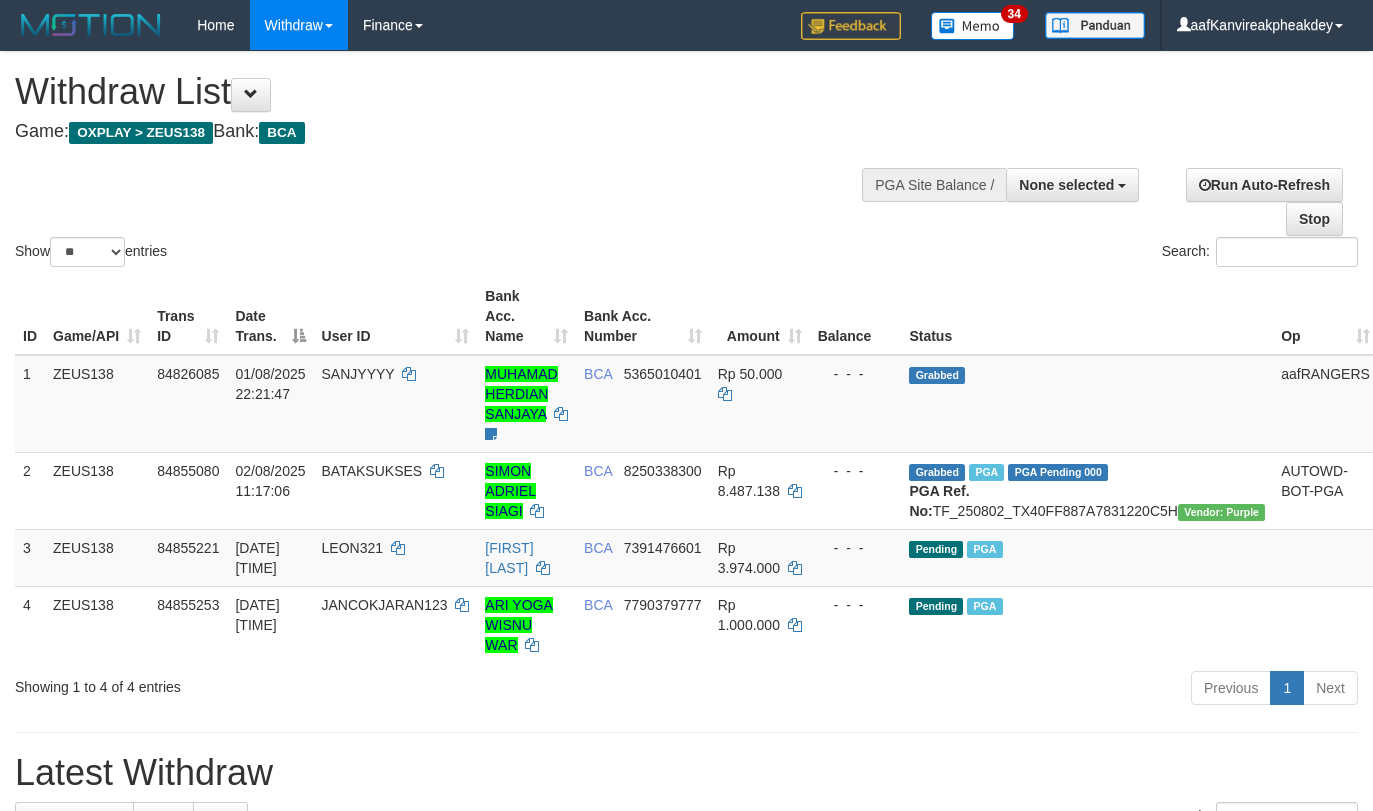 select 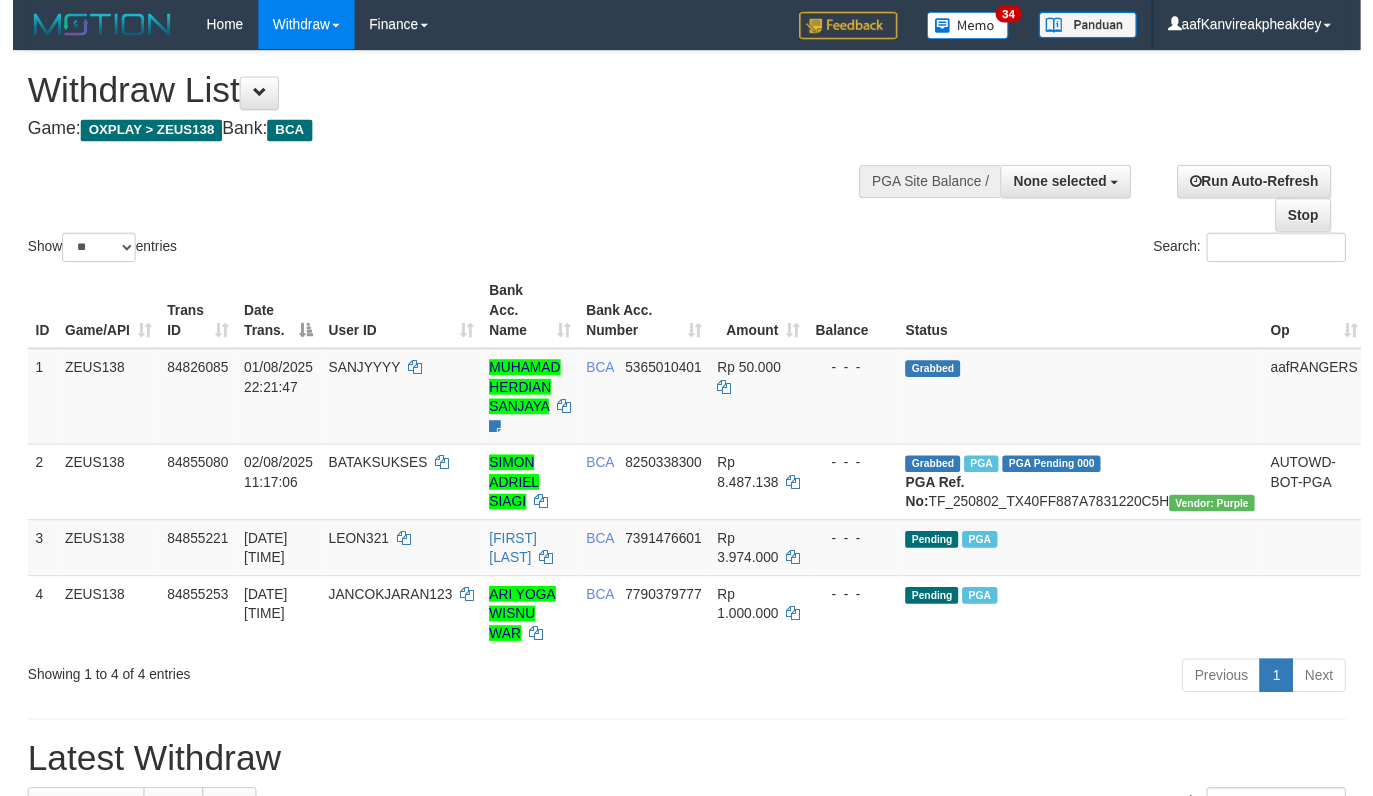 scroll, scrollTop: 0, scrollLeft: 0, axis: both 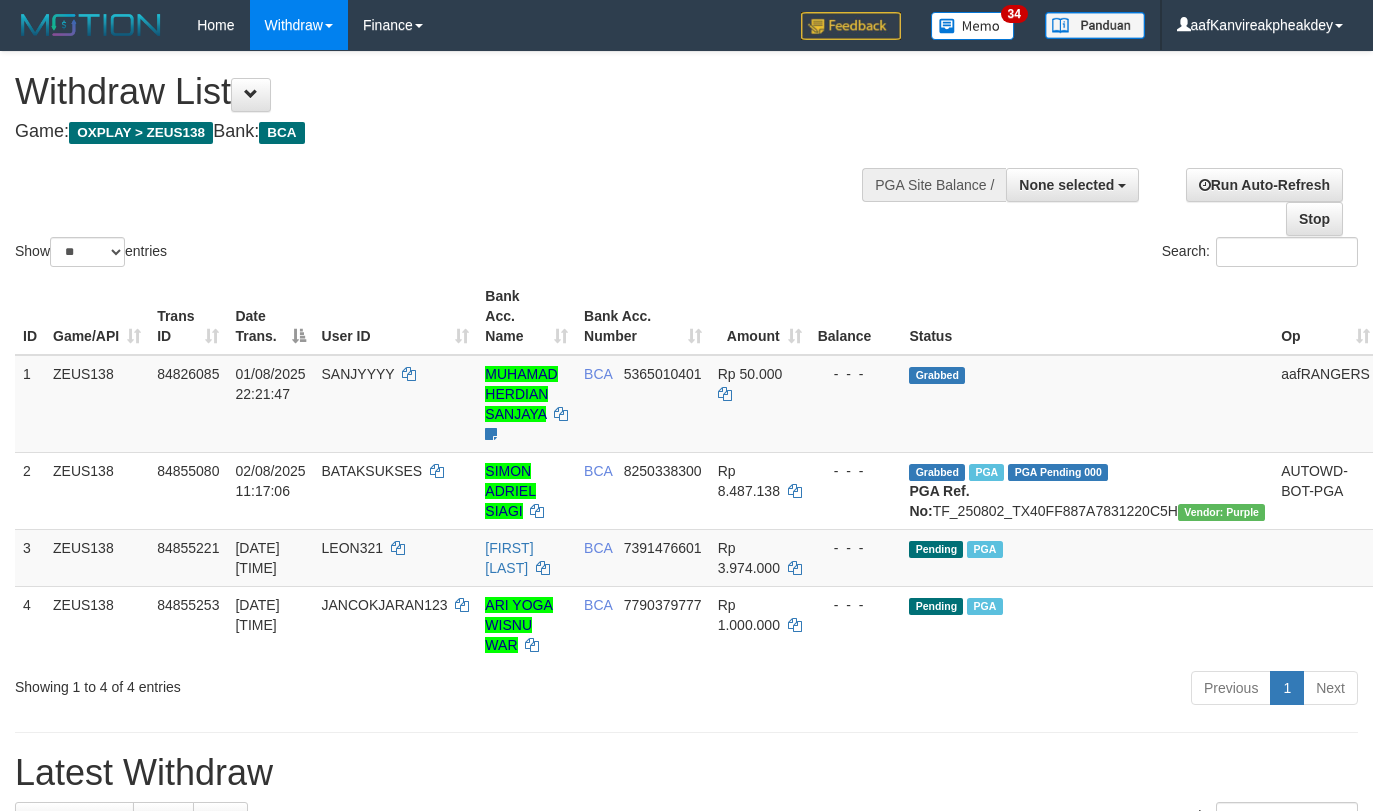 select 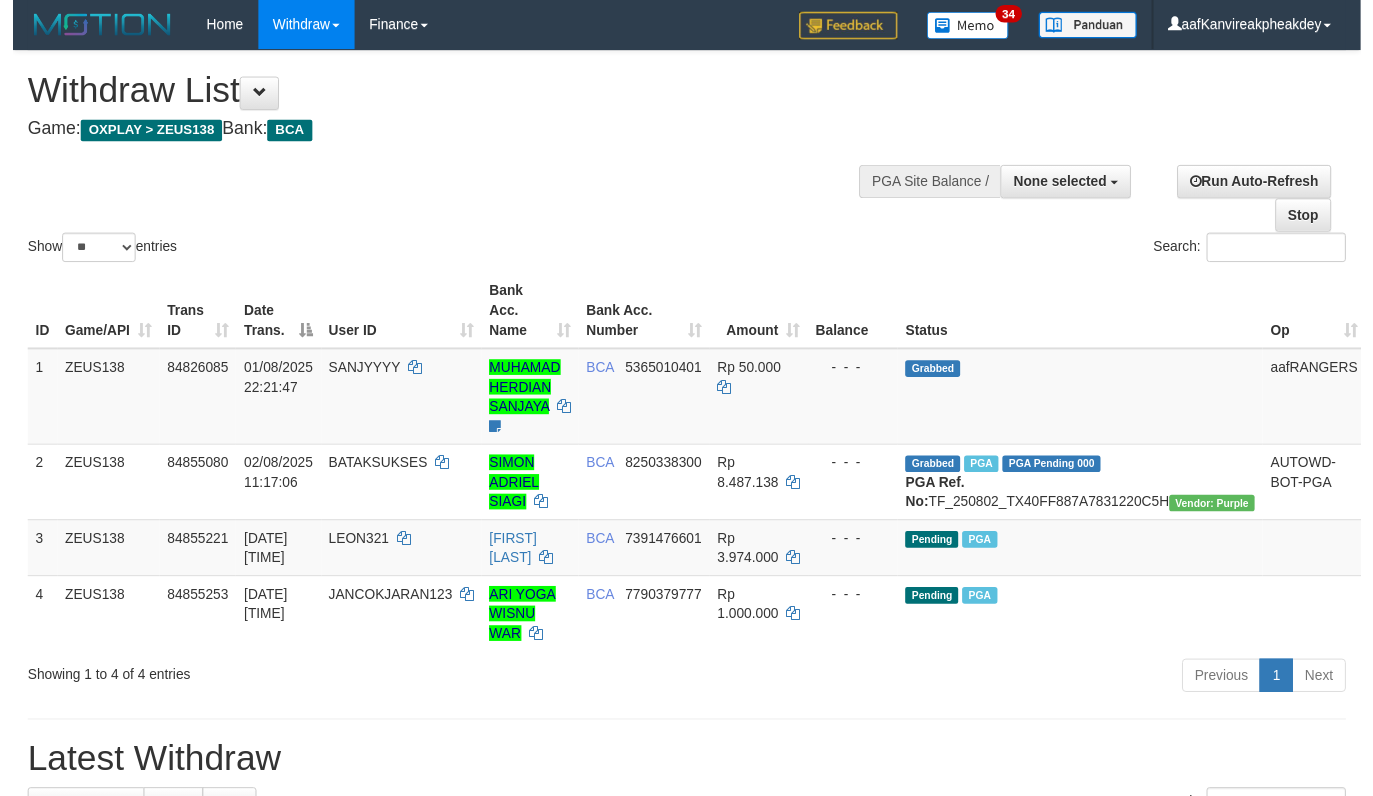 scroll, scrollTop: 0, scrollLeft: 0, axis: both 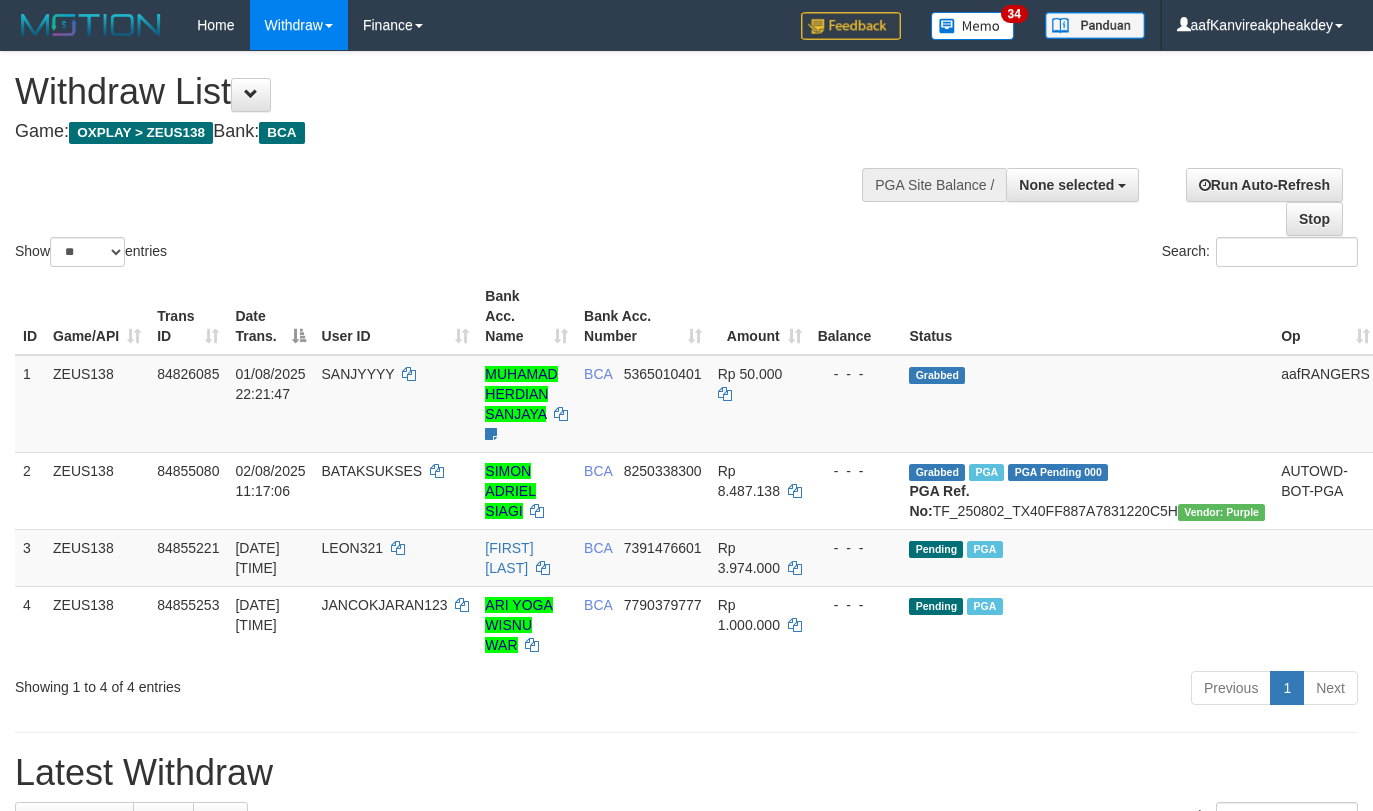 select 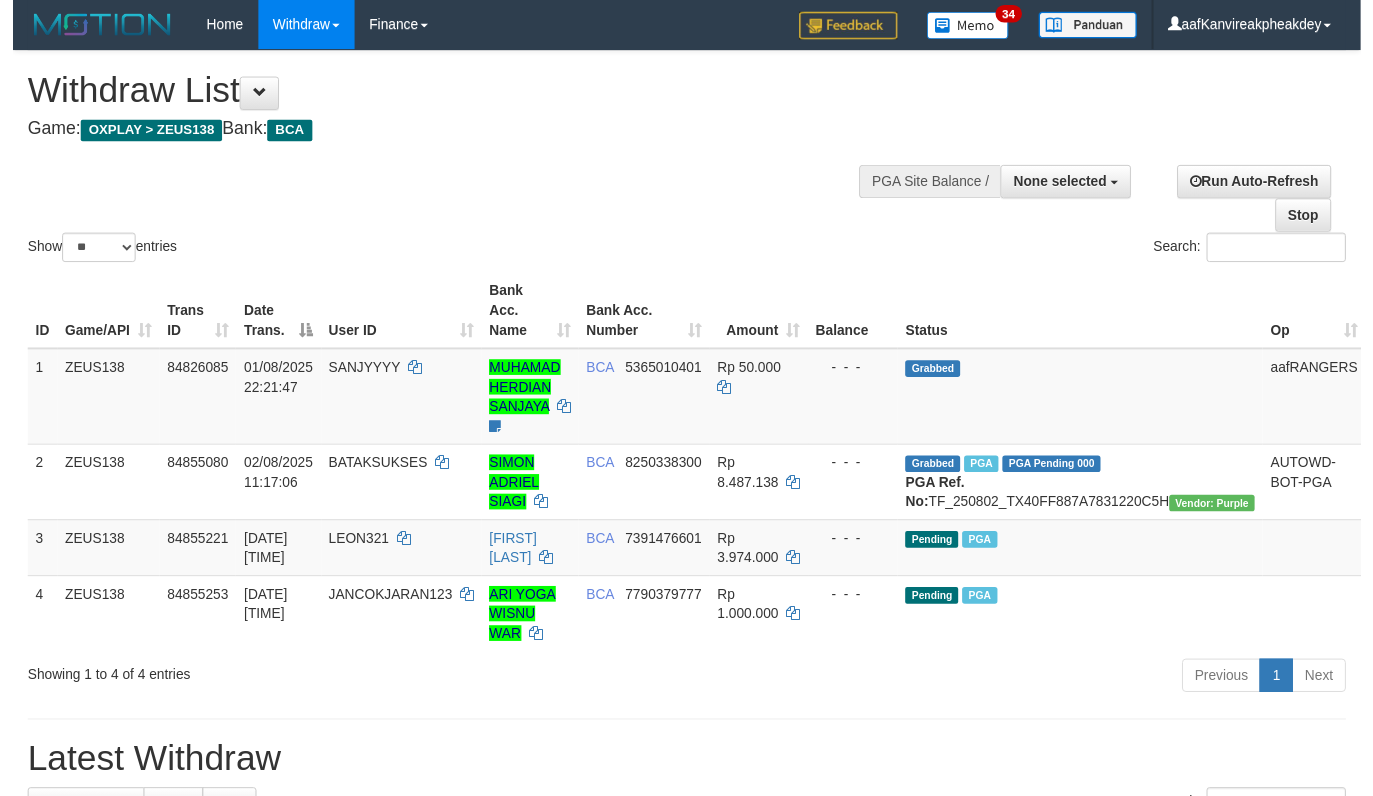 scroll, scrollTop: 0, scrollLeft: 0, axis: both 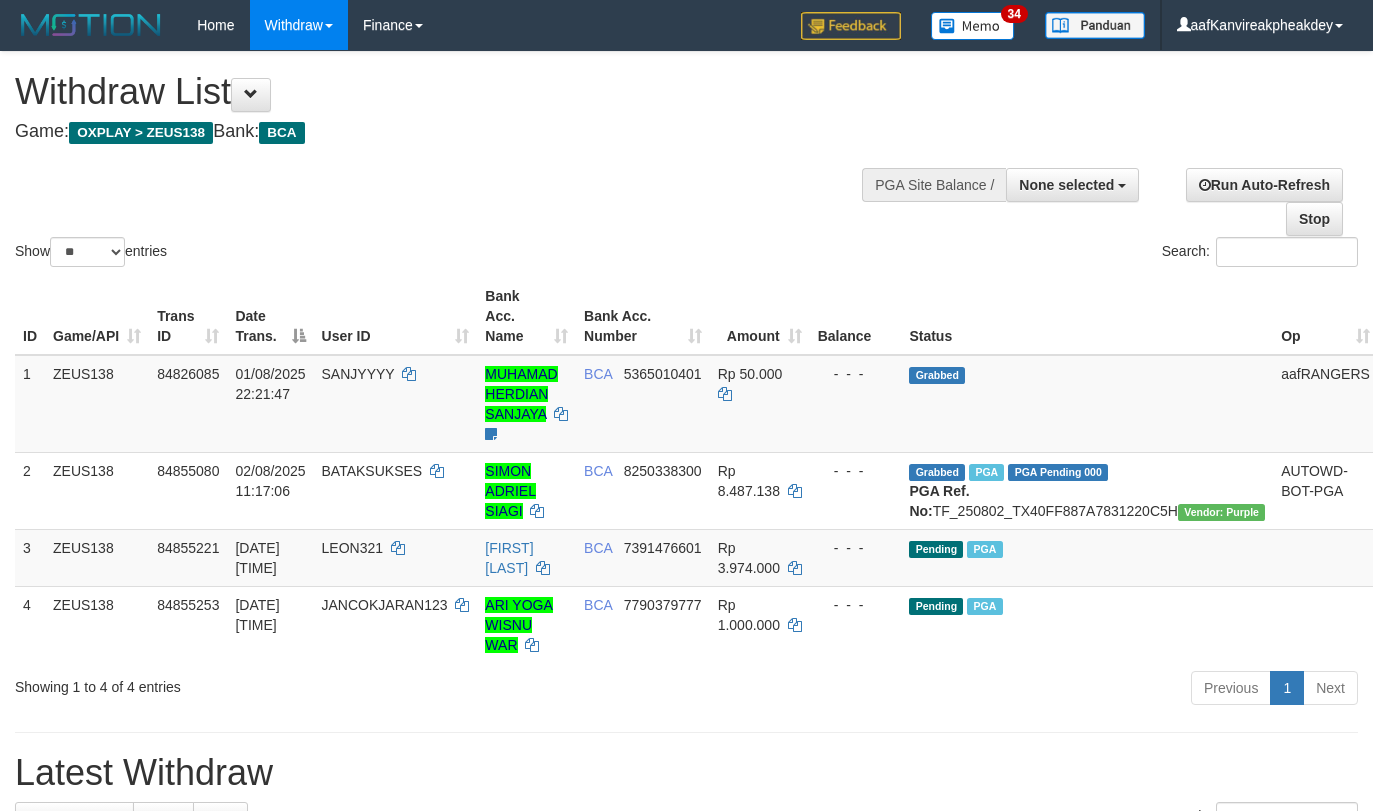 select 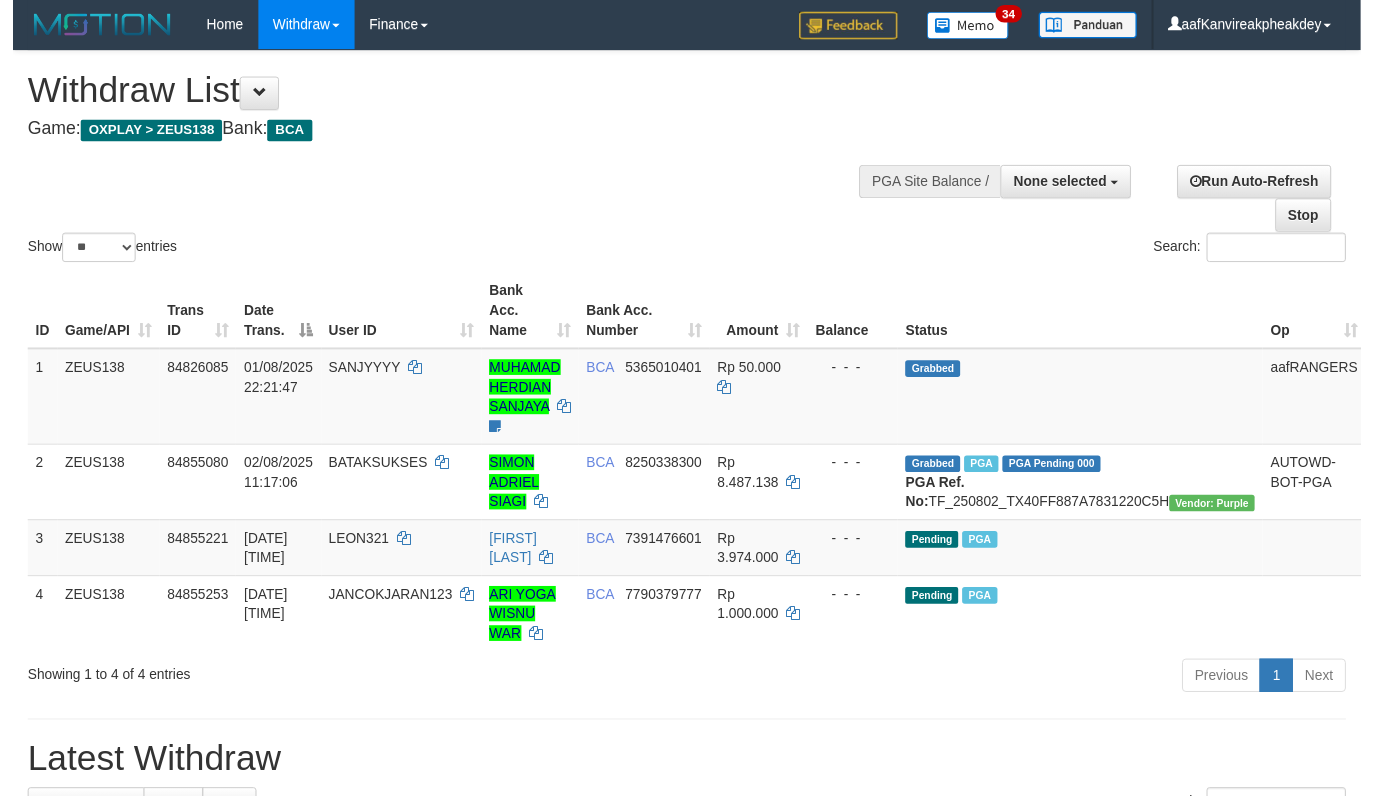 scroll, scrollTop: 0, scrollLeft: 0, axis: both 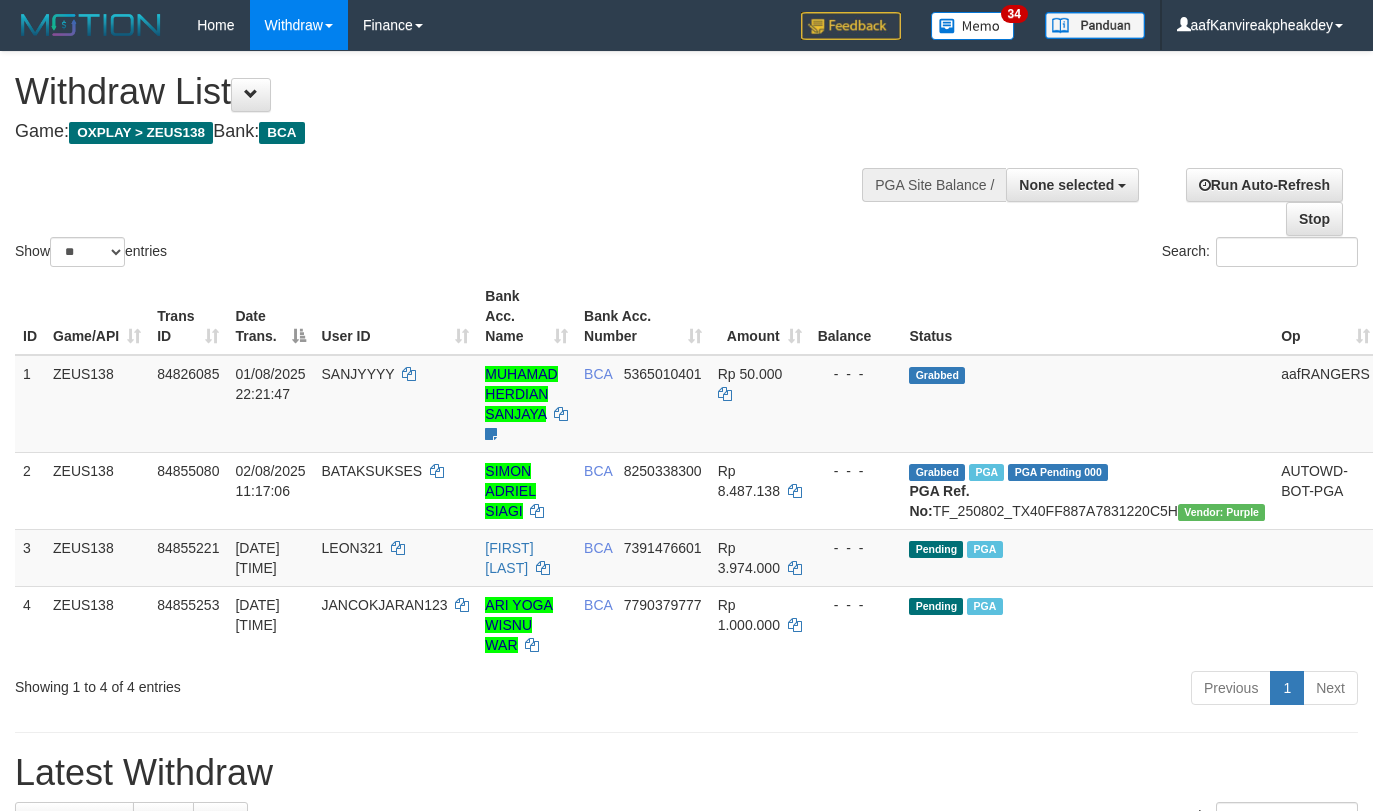 select 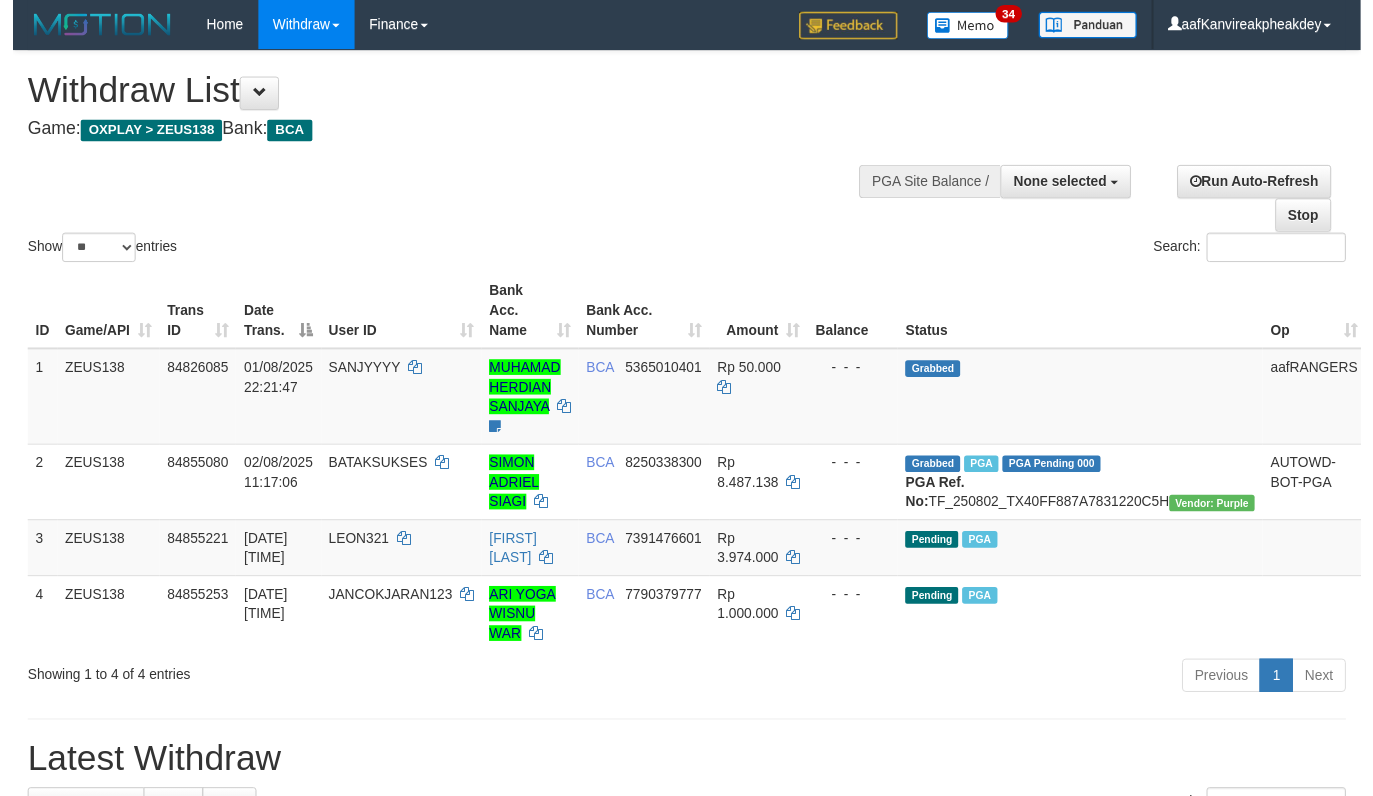 scroll, scrollTop: 0, scrollLeft: 0, axis: both 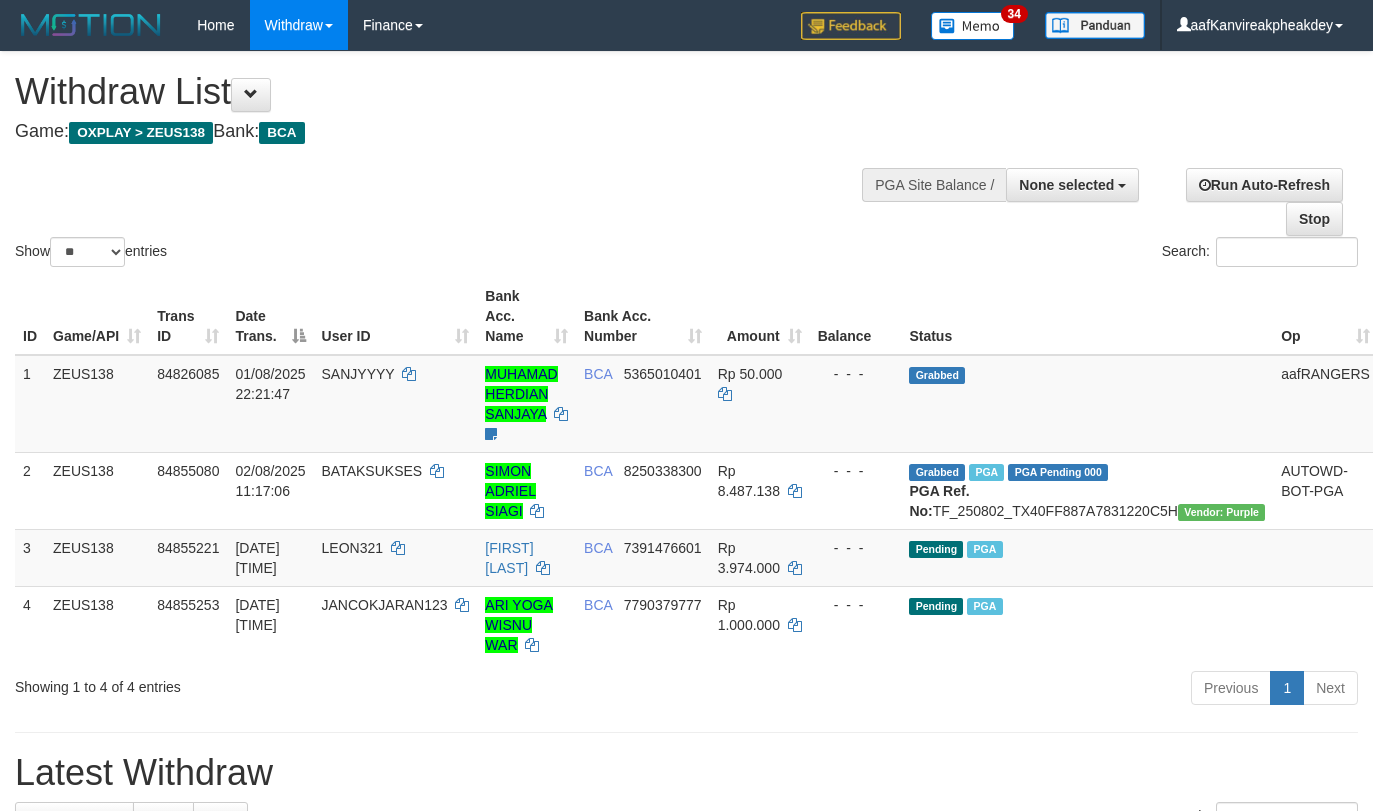select 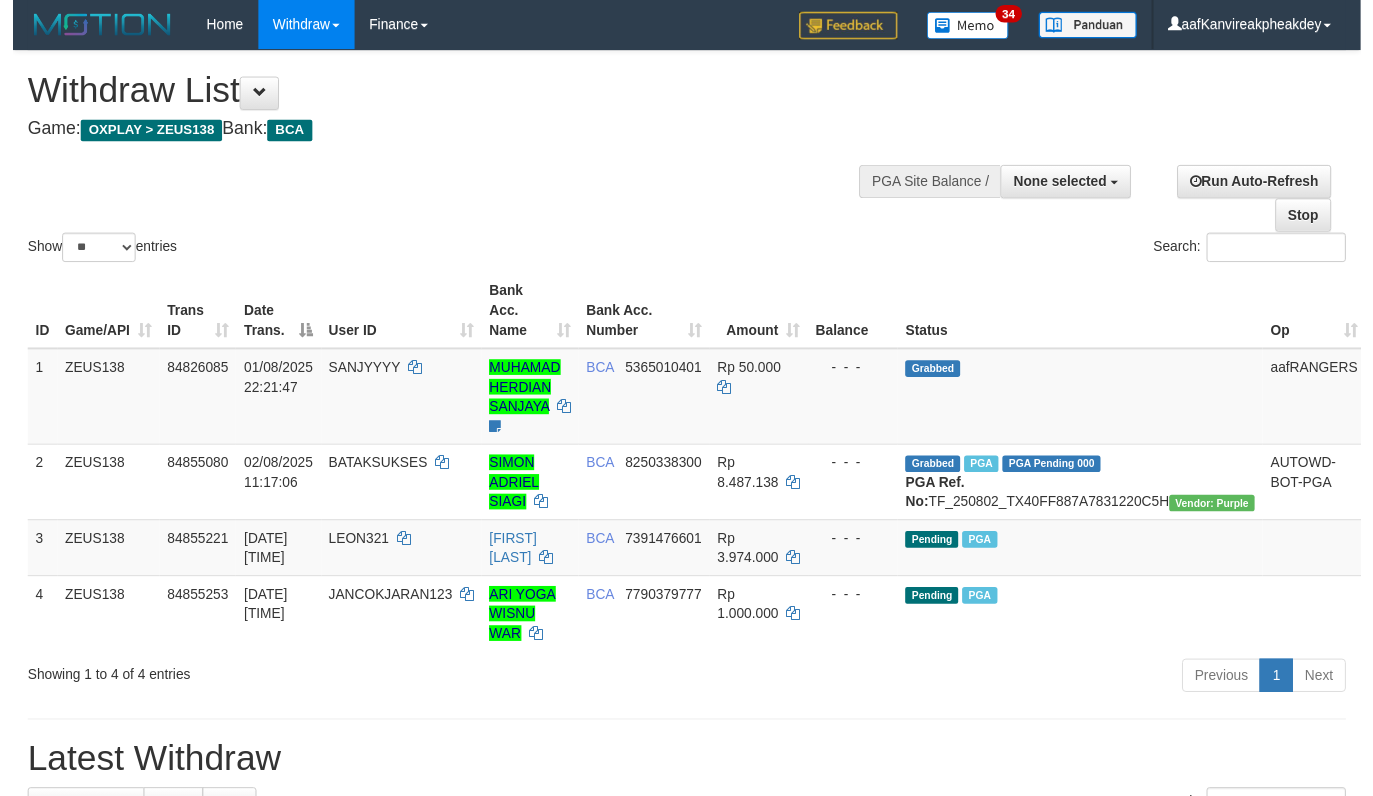 scroll, scrollTop: 0, scrollLeft: 0, axis: both 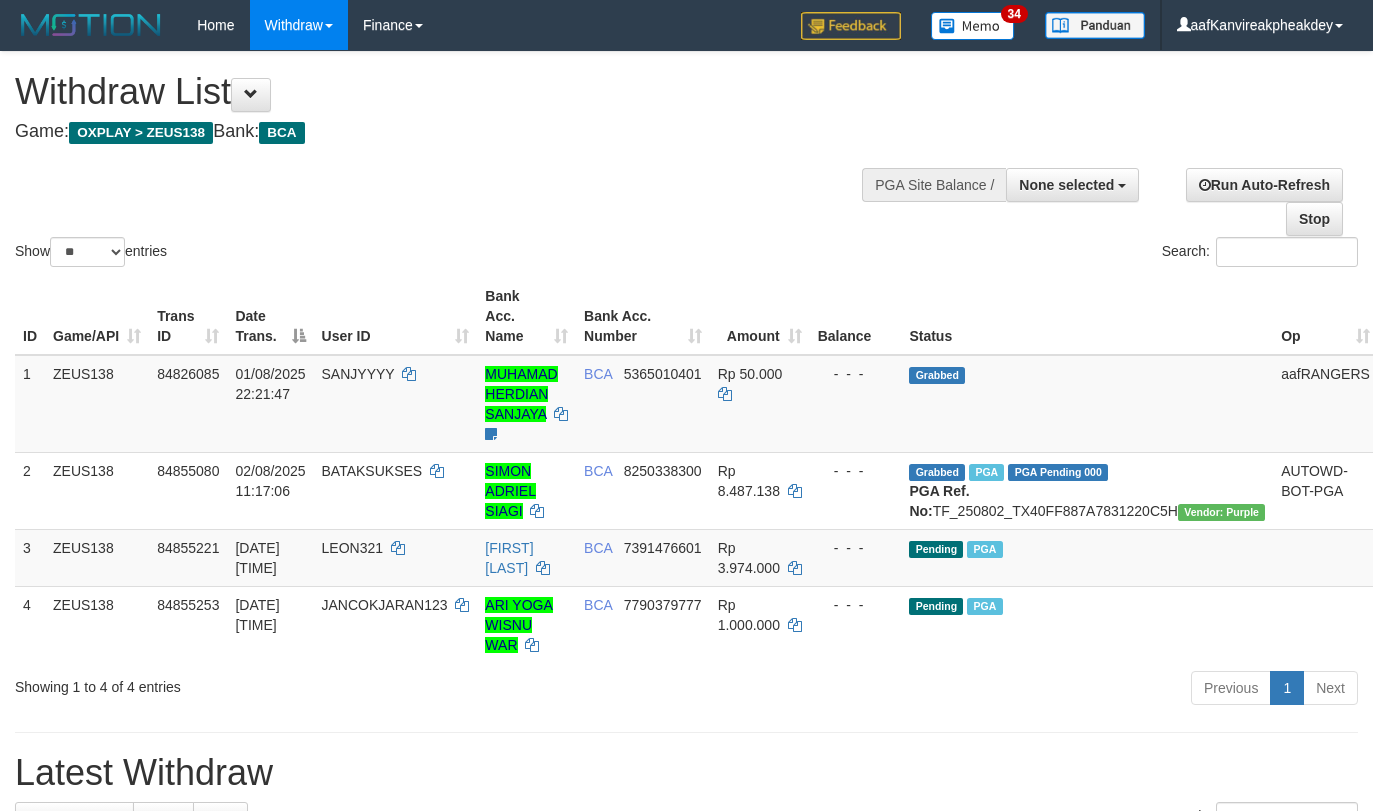 select 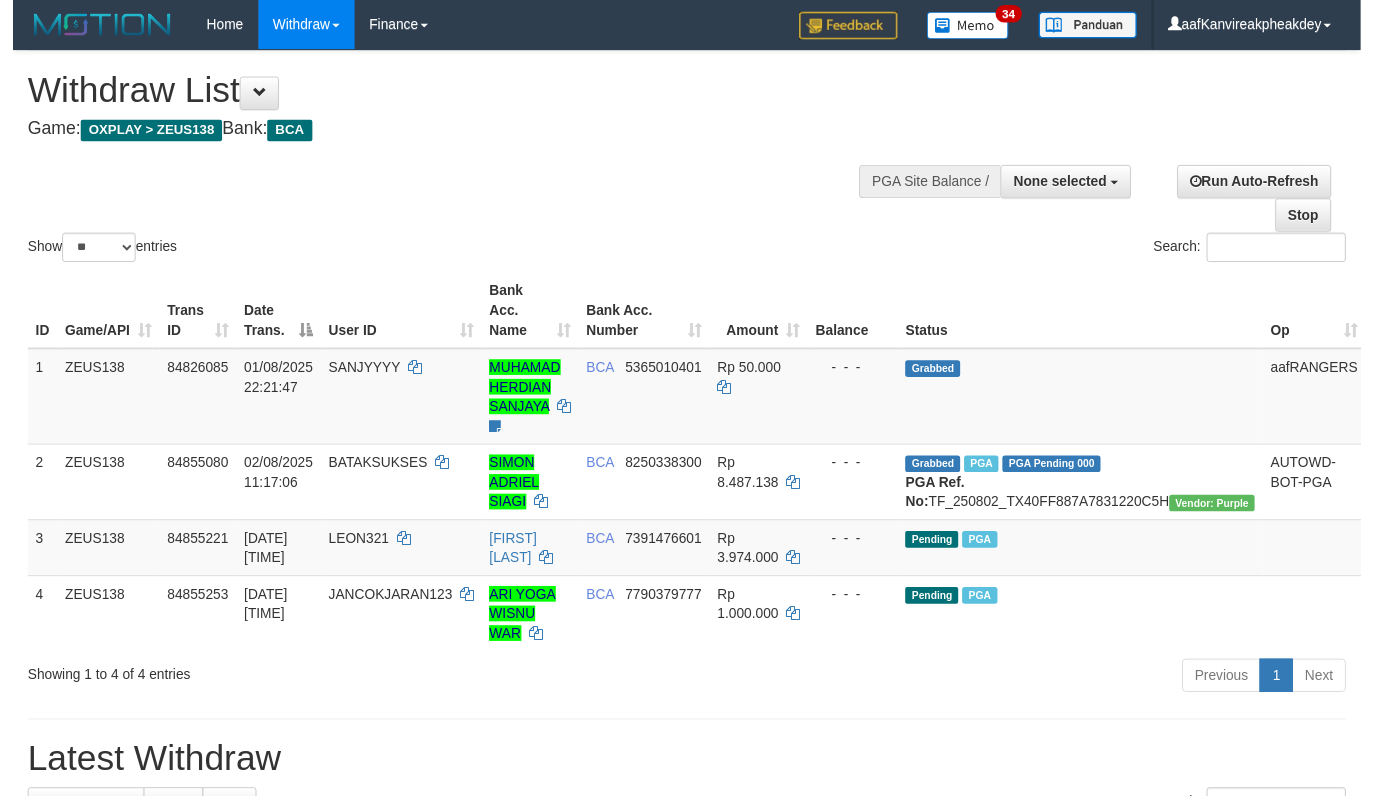 scroll, scrollTop: 0, scrollLeft: 0, axis: both 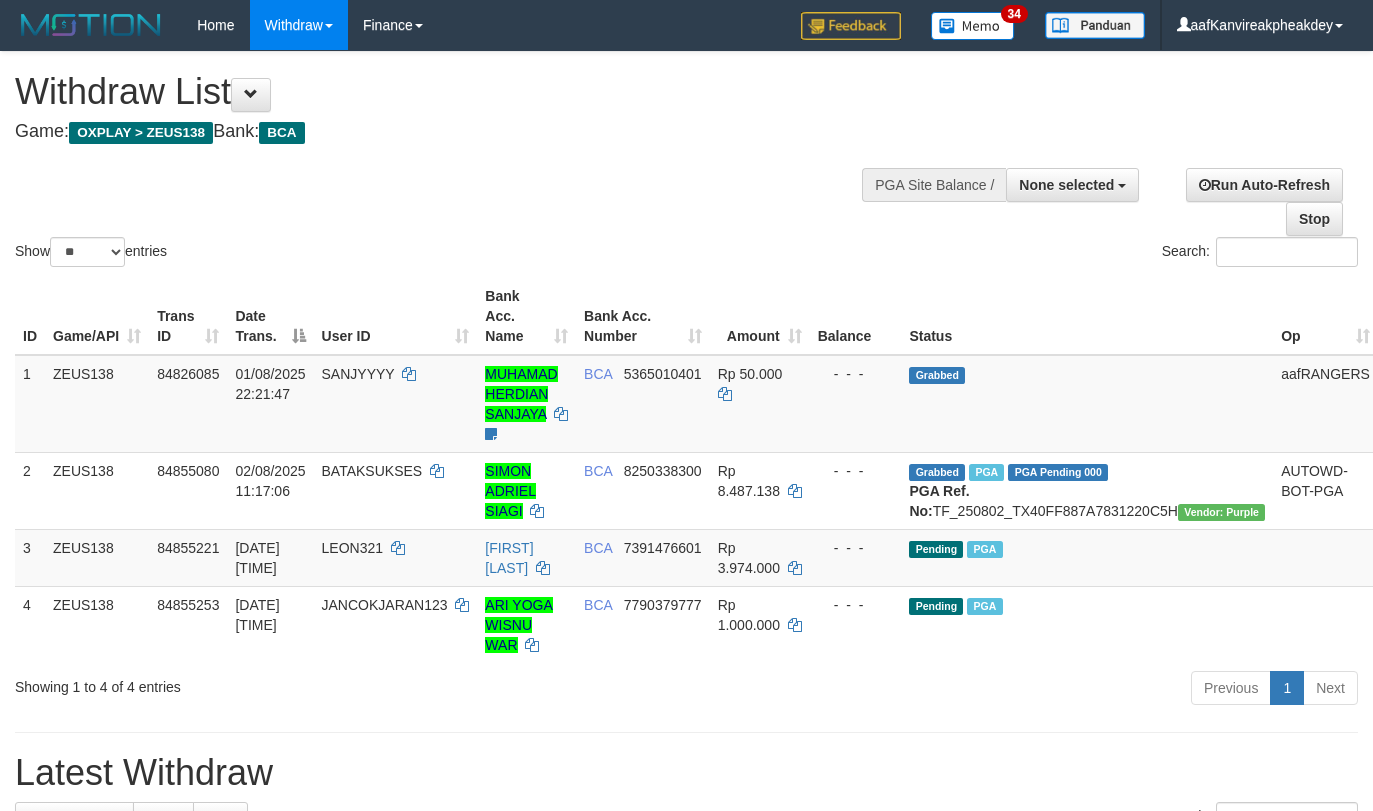 select 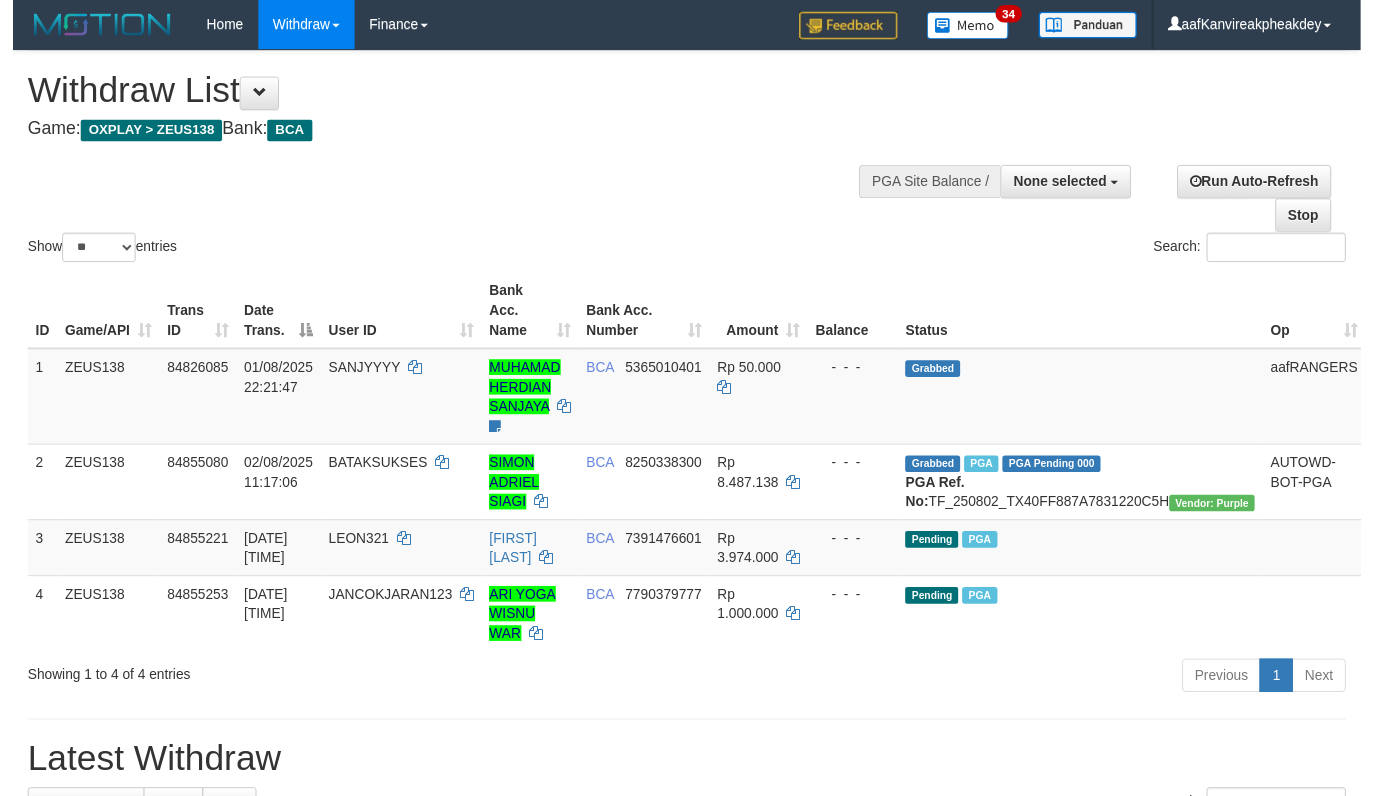 scroll, scrollTop: 0, scrollLeft: 0, axis: both 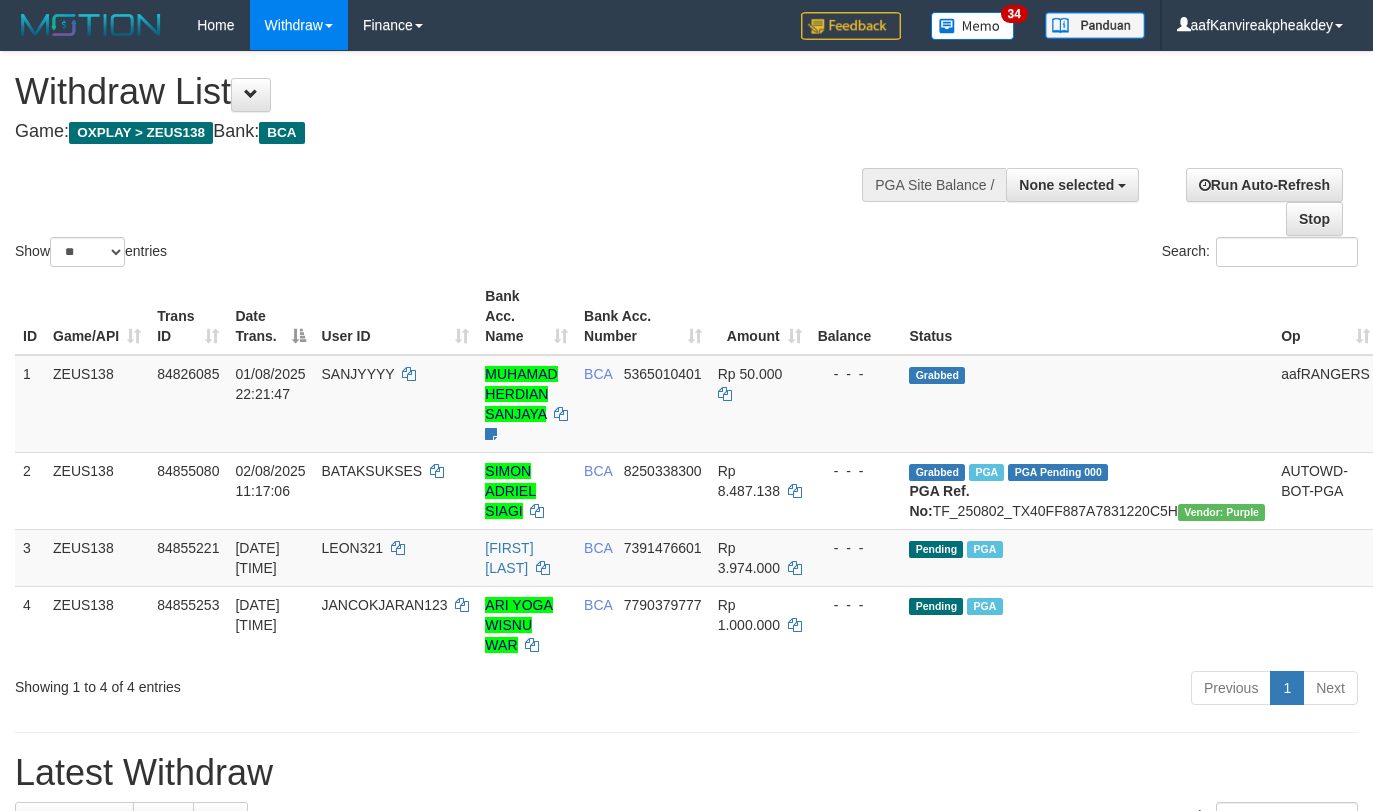 select 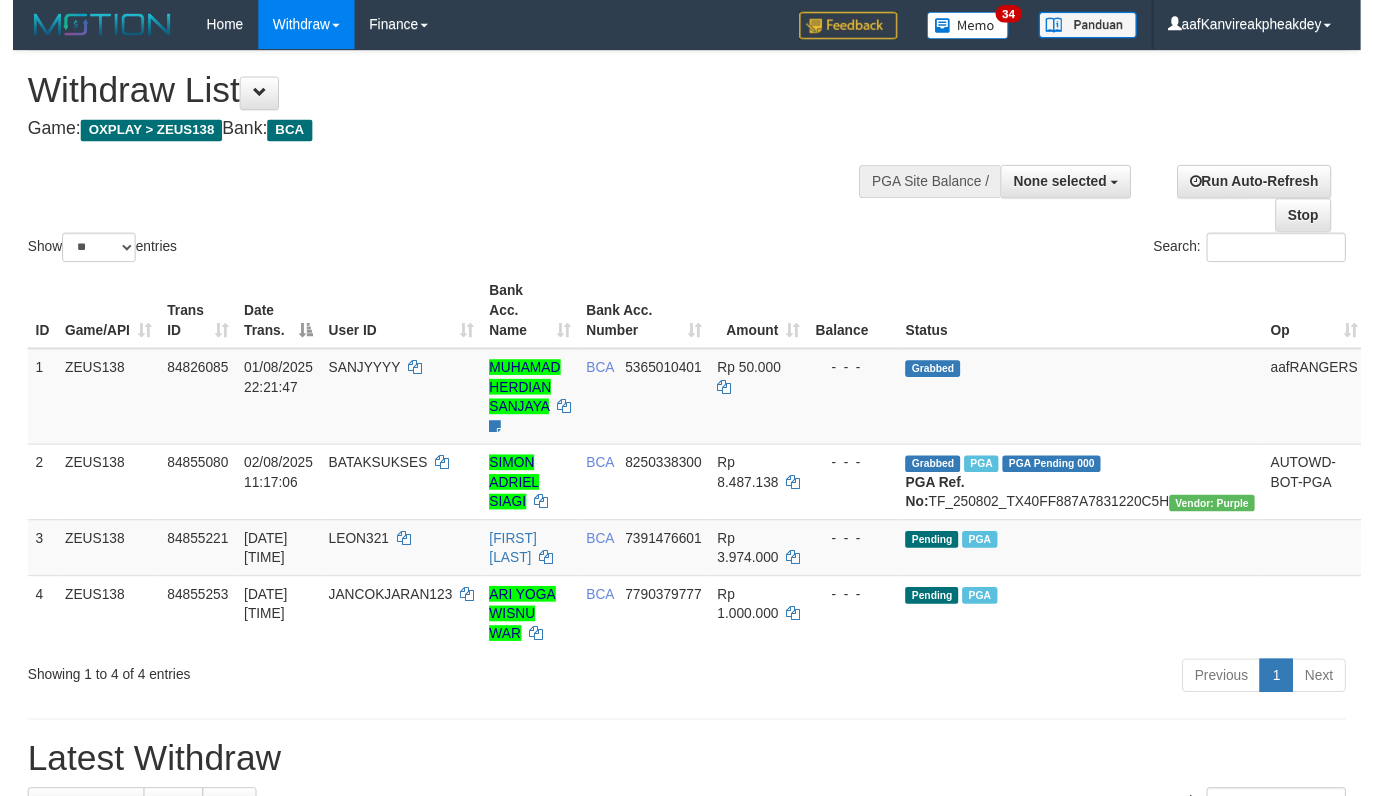 scroll, scrollTop: 0, scrollLeft: 0, axis: both 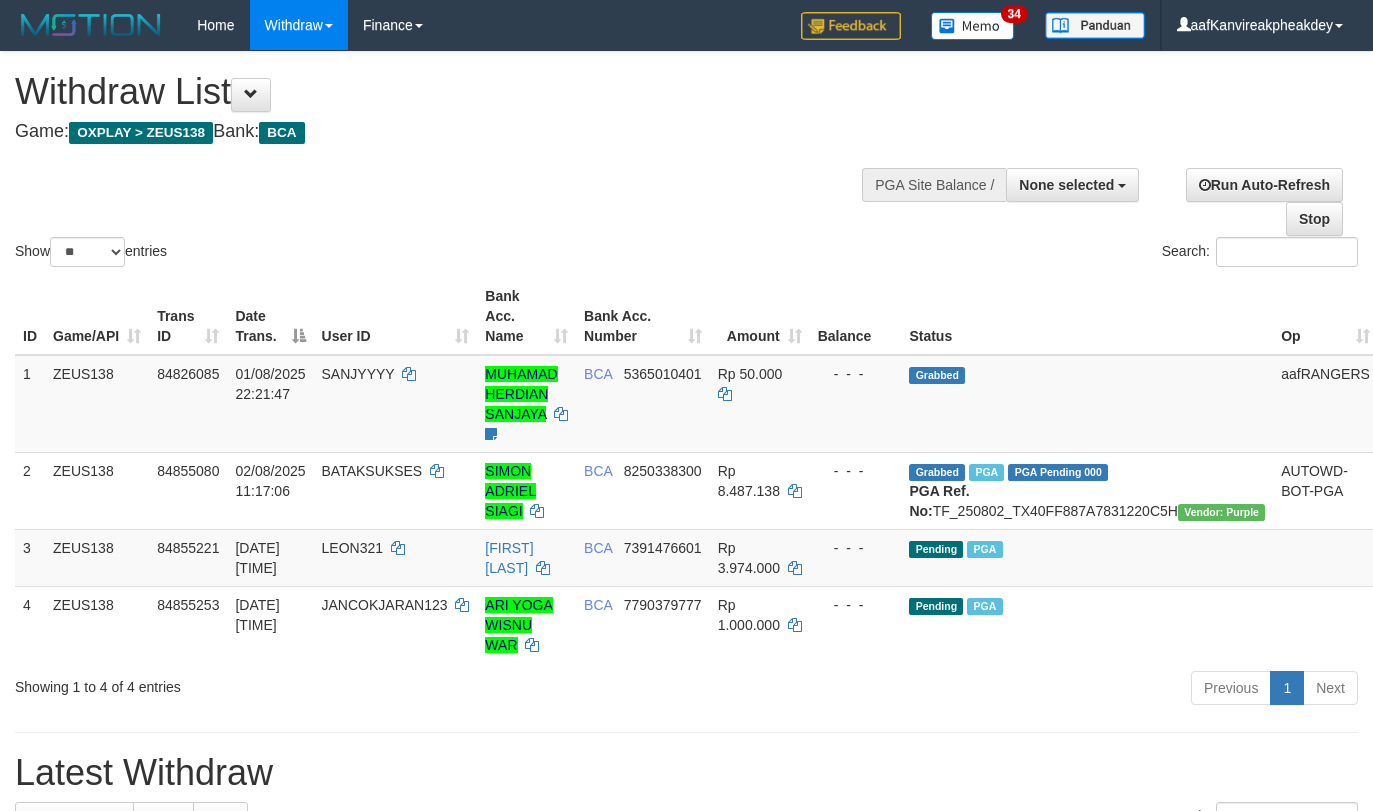 select 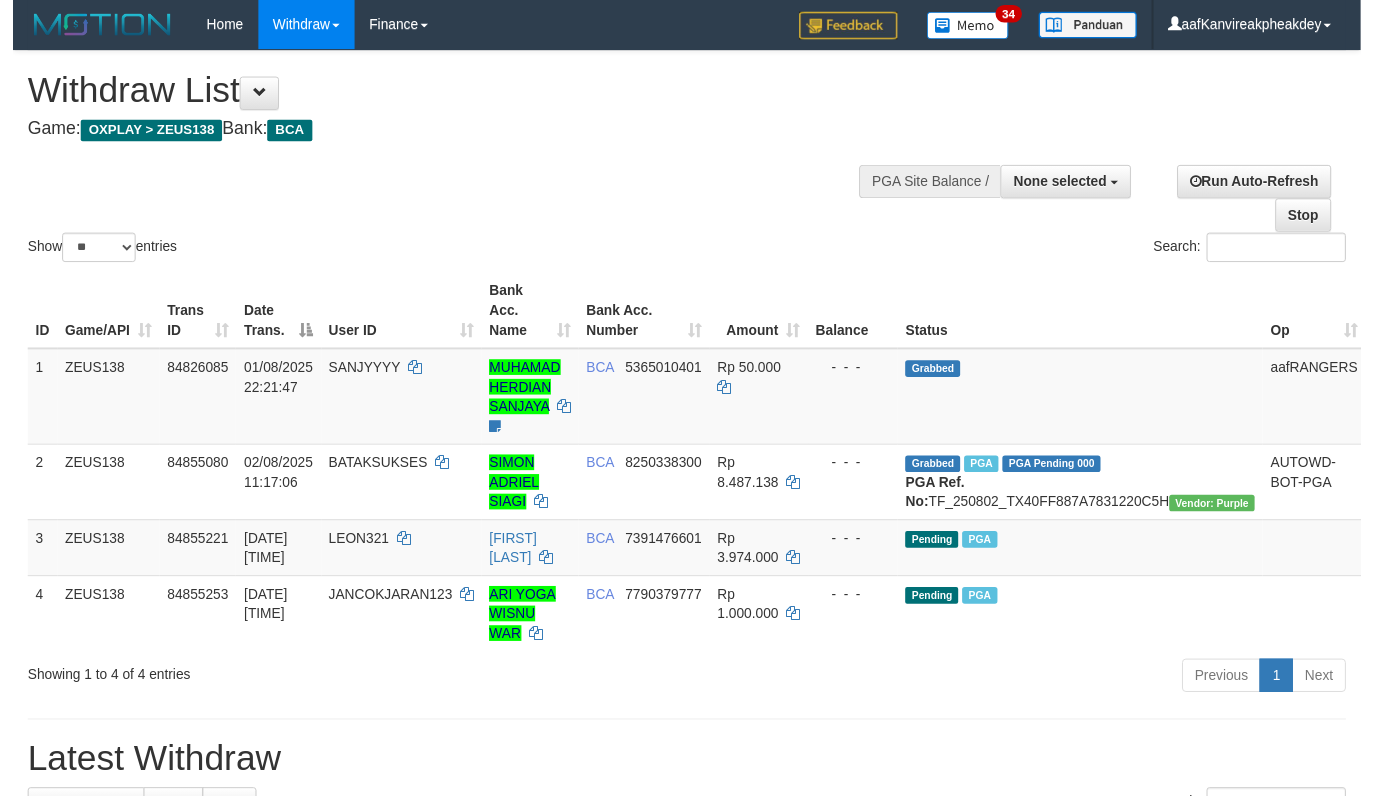 scroll, scrollTop: 0, scrollLeft: 0, axis: both 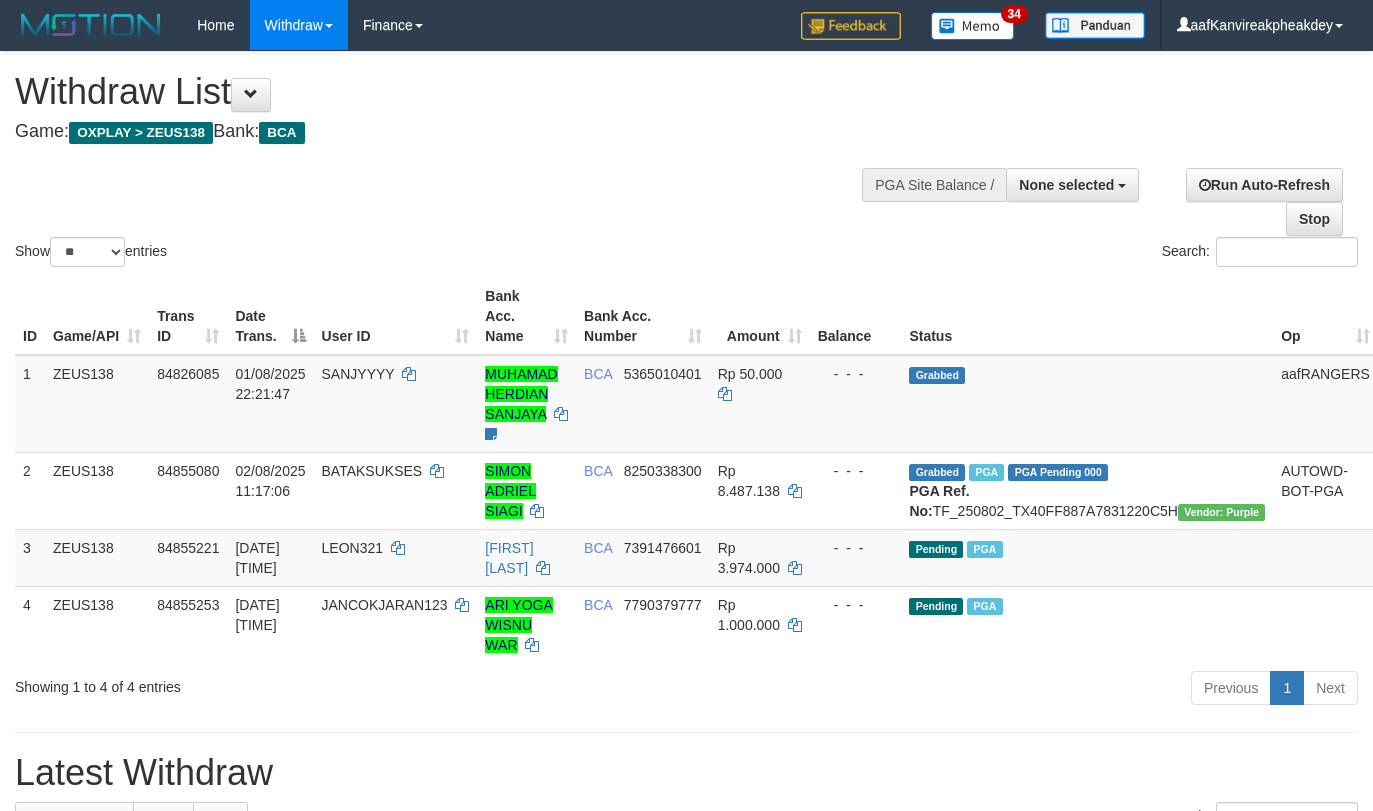 select 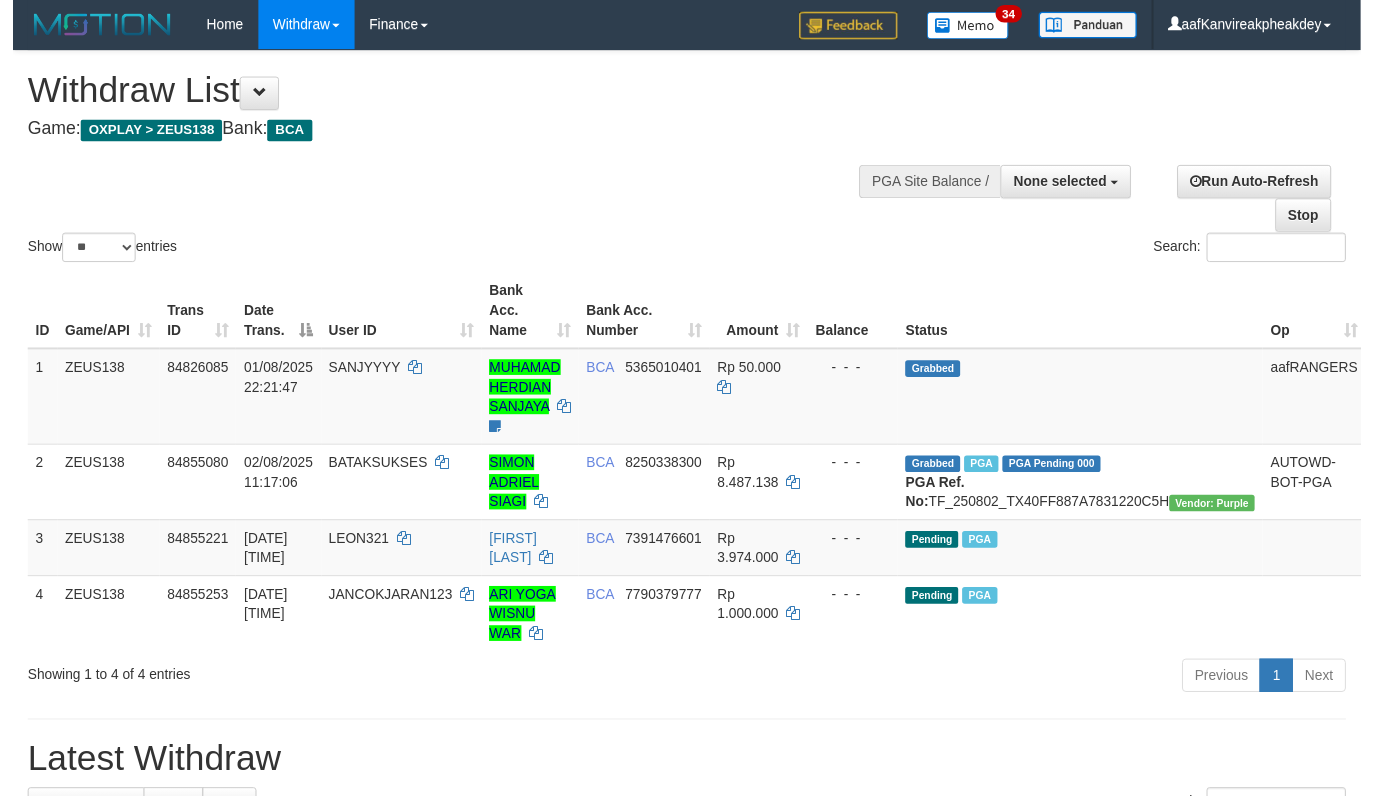 scroll, scrollTop: 0, scrollLeft: 0, axis: both 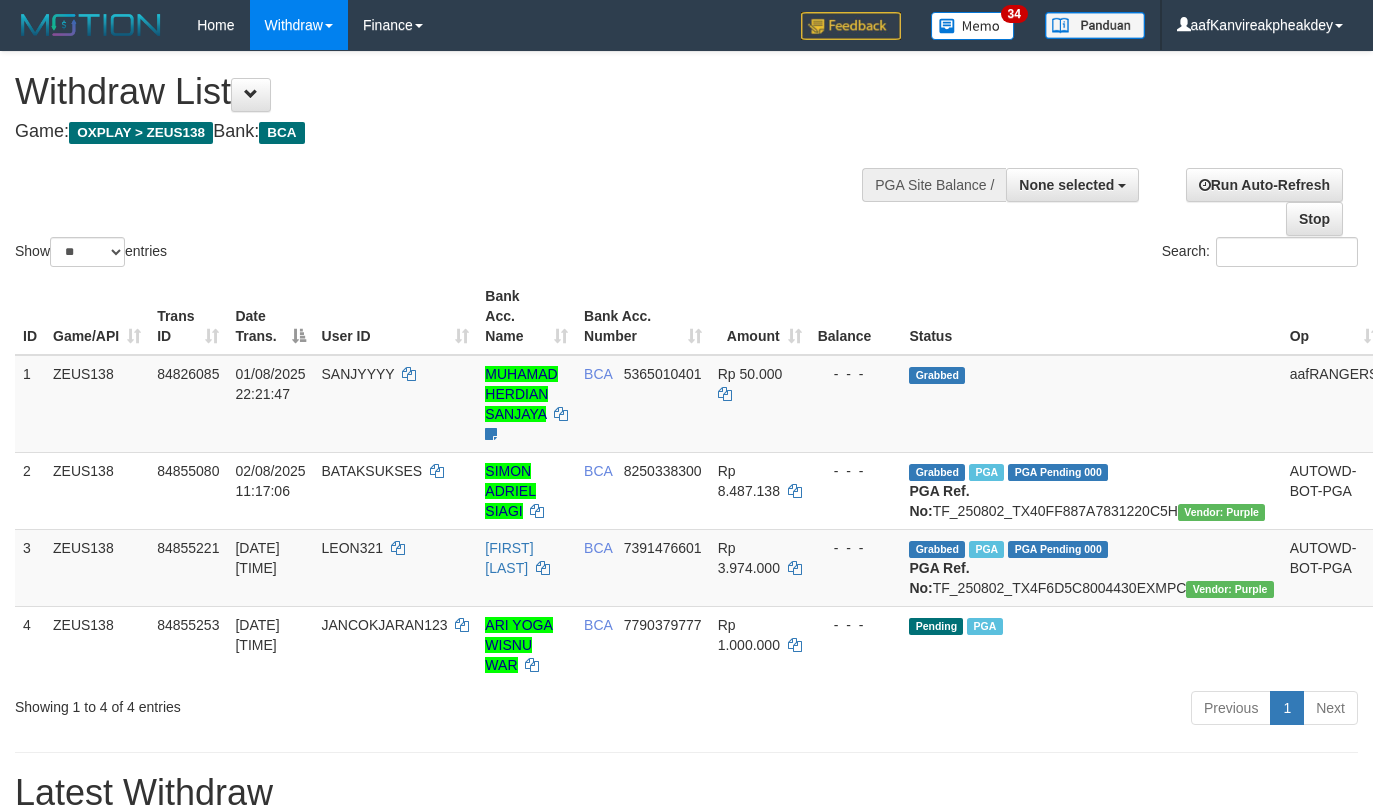 select 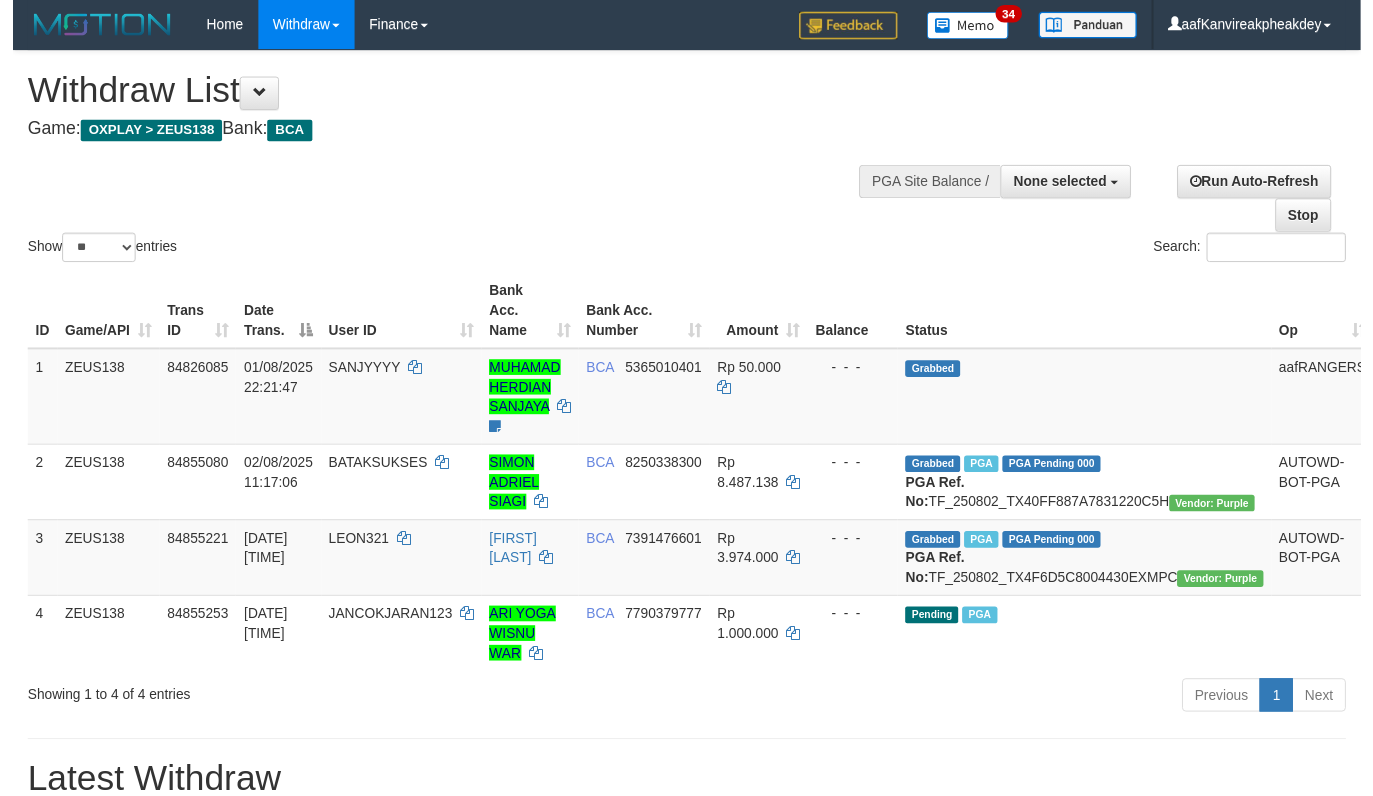 scroll, scrollTop: 0, scrollLeft: 0, axis: both 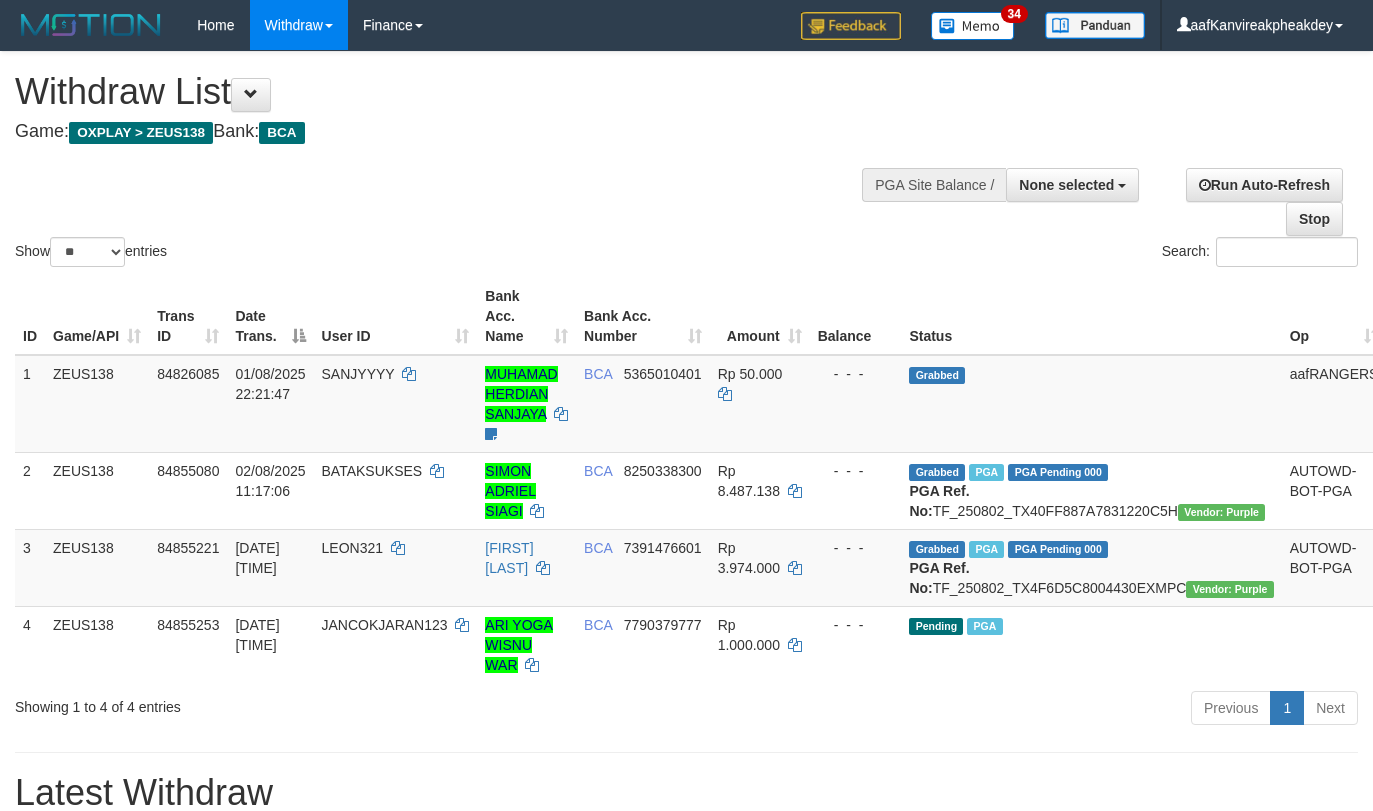 select 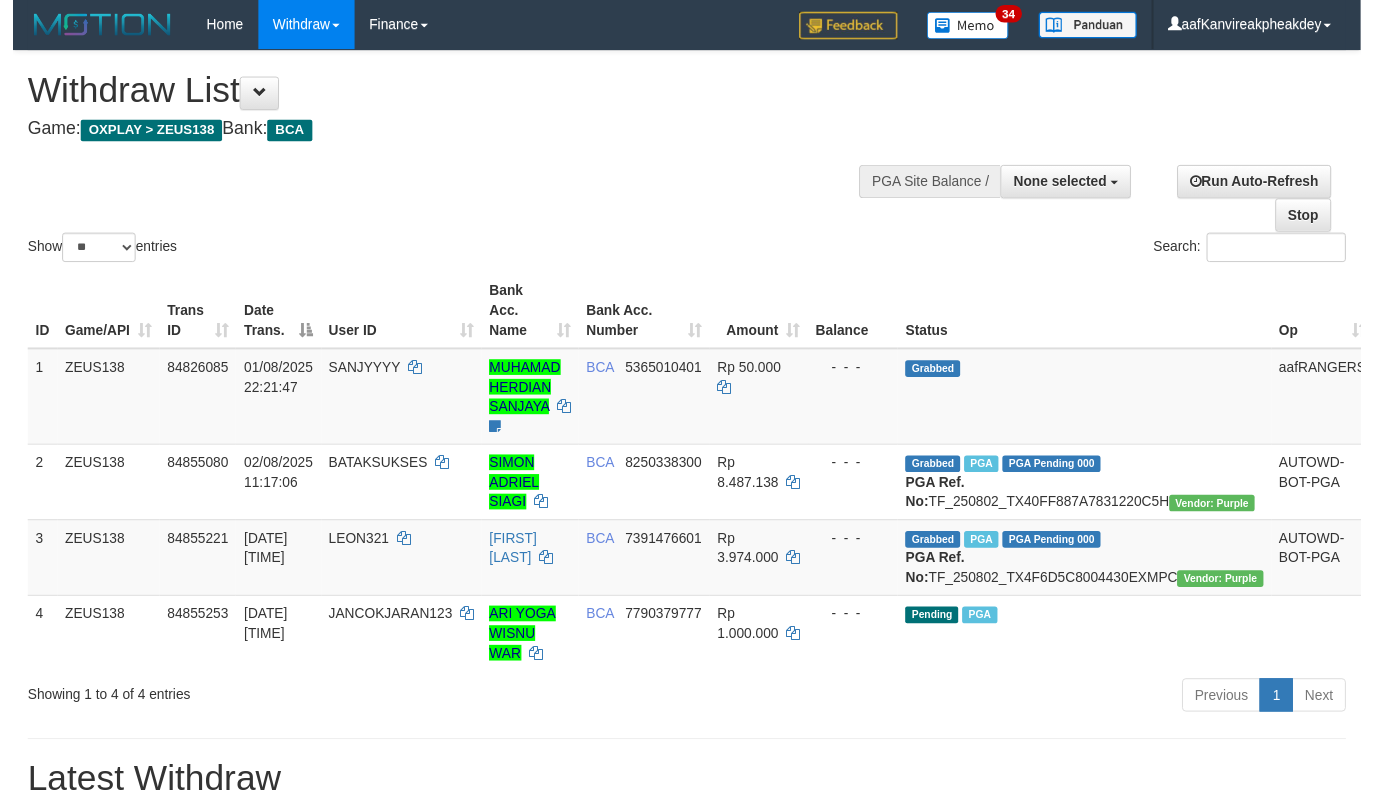 scroll, scrollTop: 0, scrollLeft: 0, axis: both 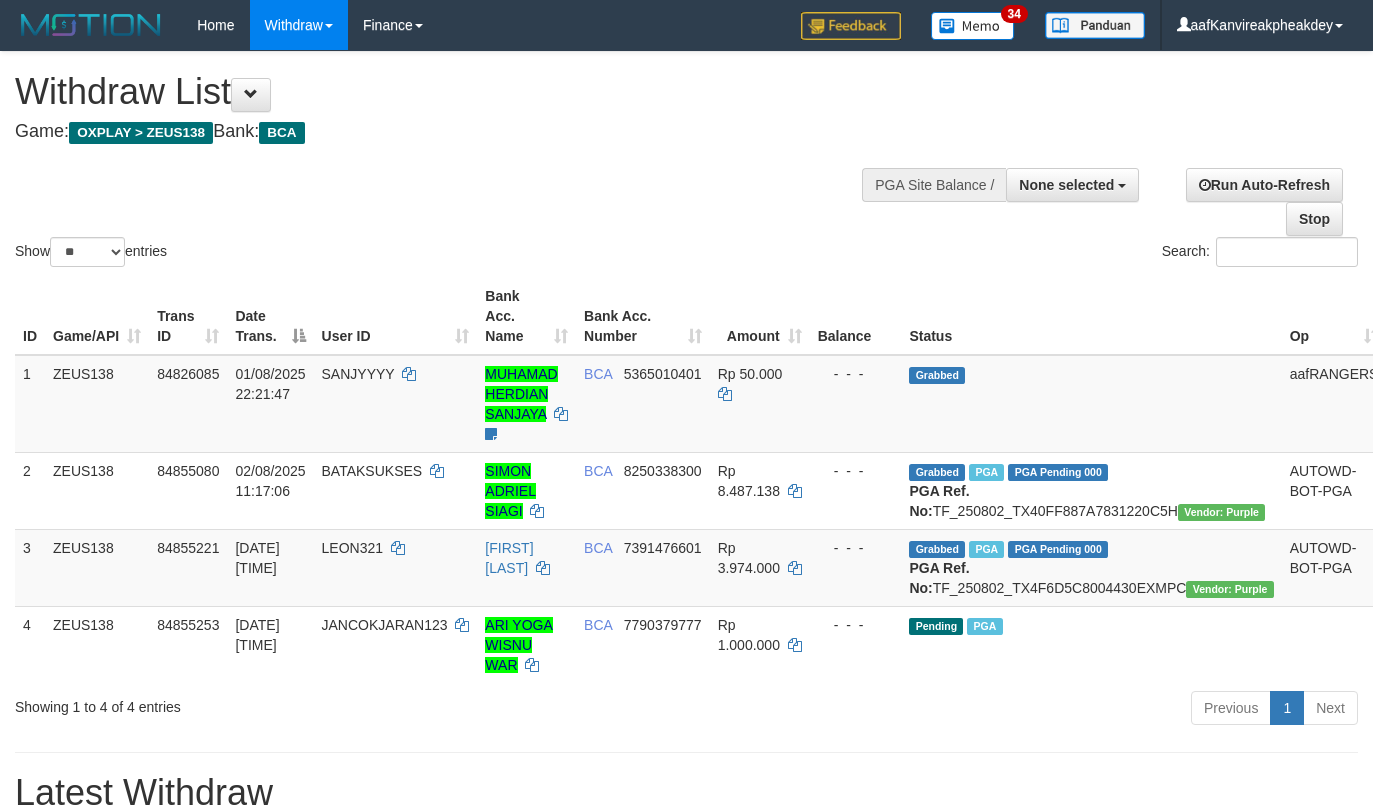 select 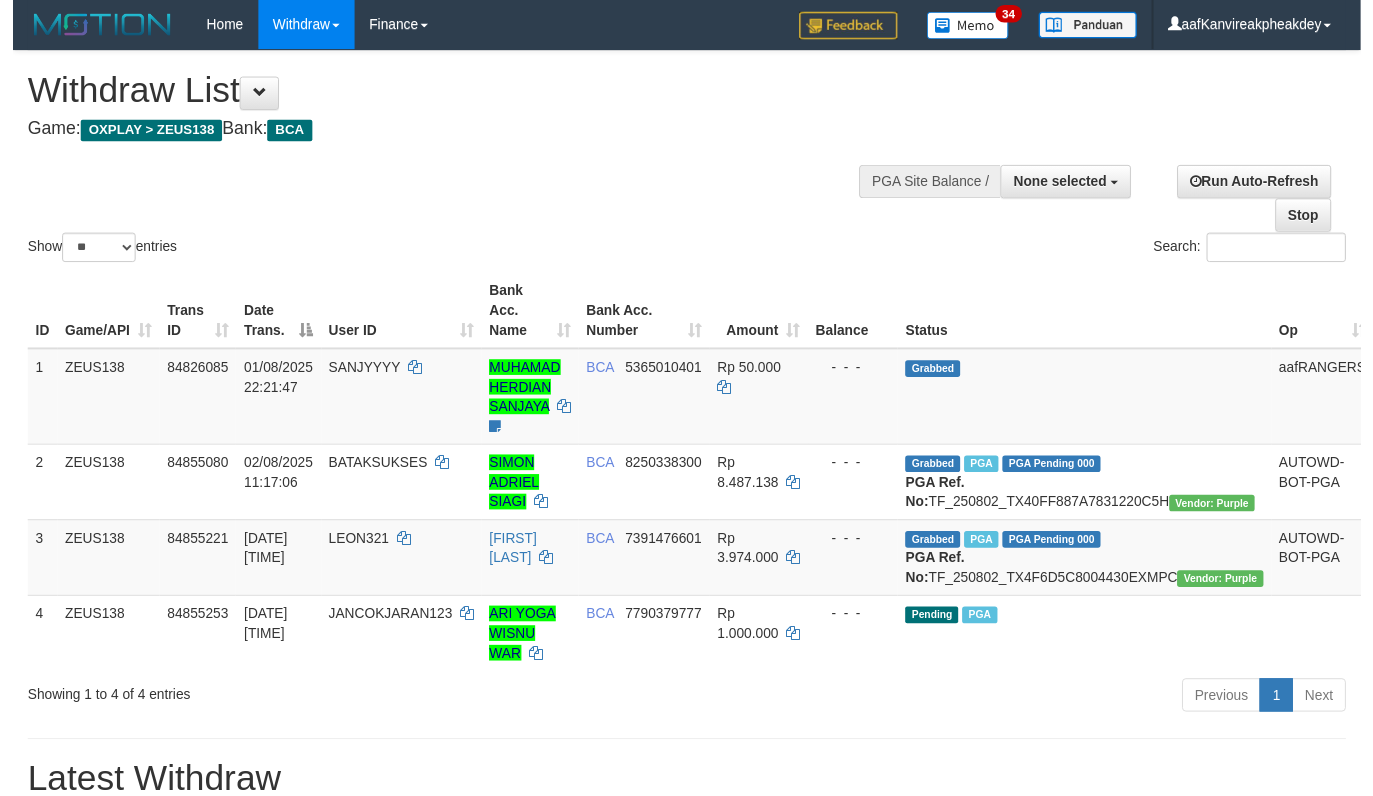 scroll, scrollTop: 0, scrollLeft: 0, axis: both 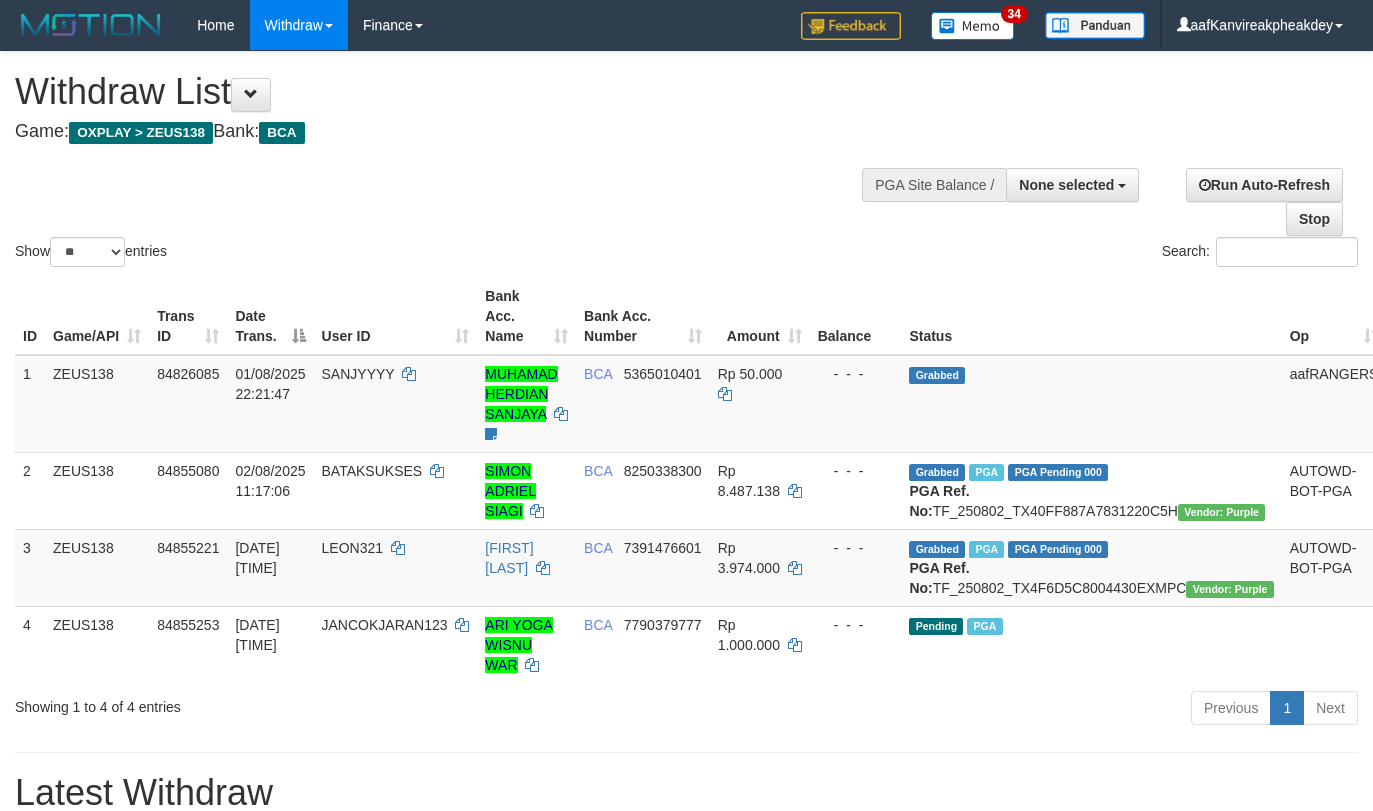 select 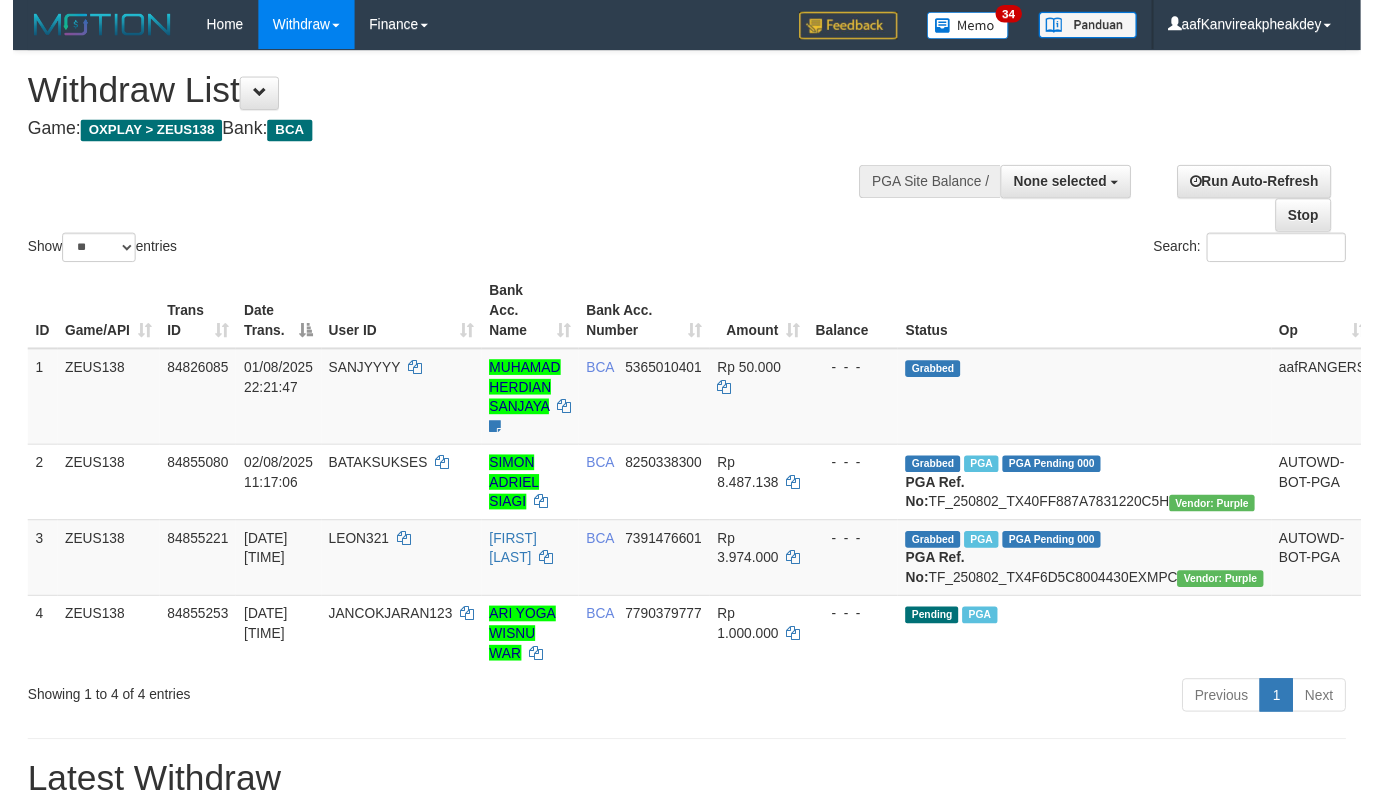 scroll, scrollTop: 0, scrollLeft: 0, axis: both 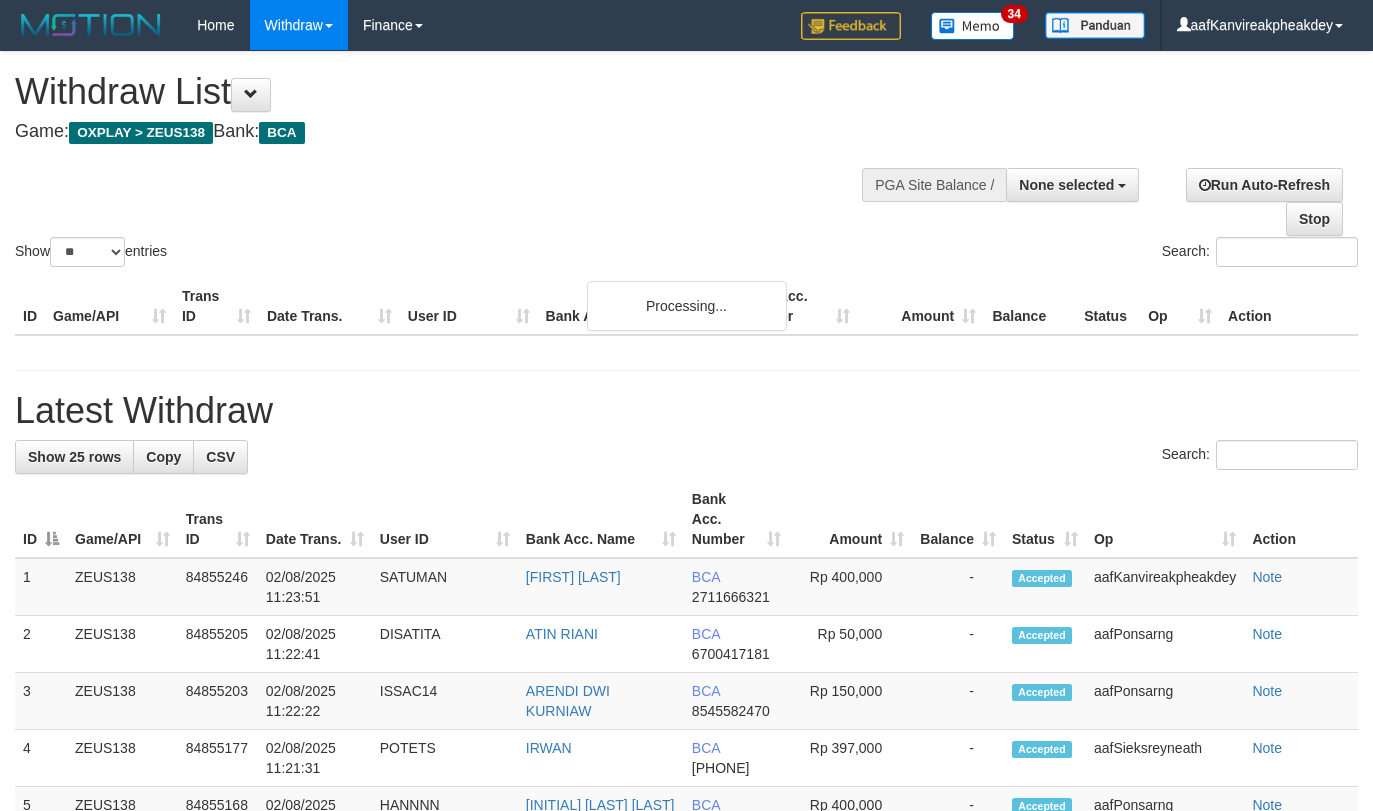 select 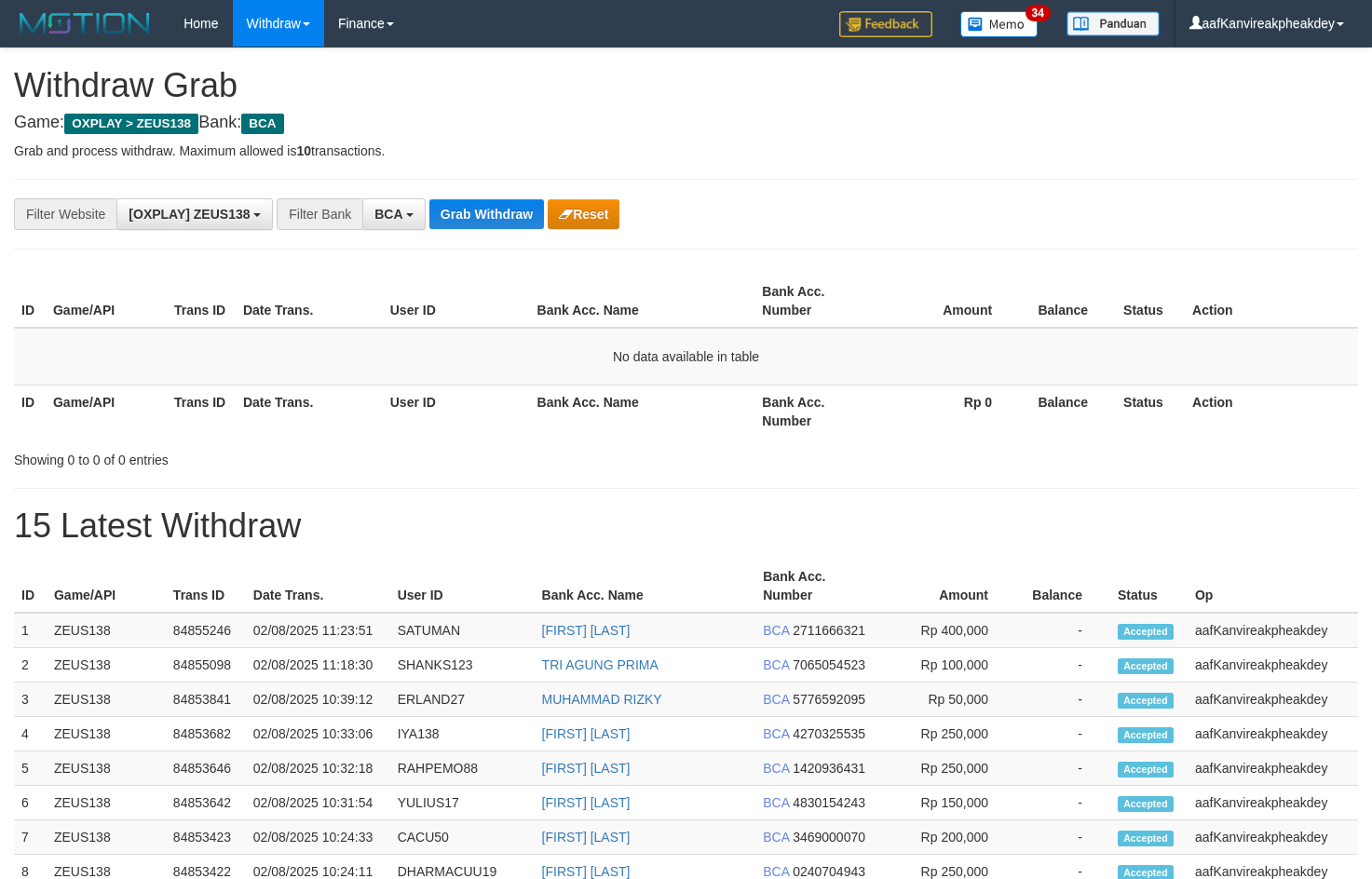 scroll, scrollTop: 0, scrollLeft: 0, axis: both 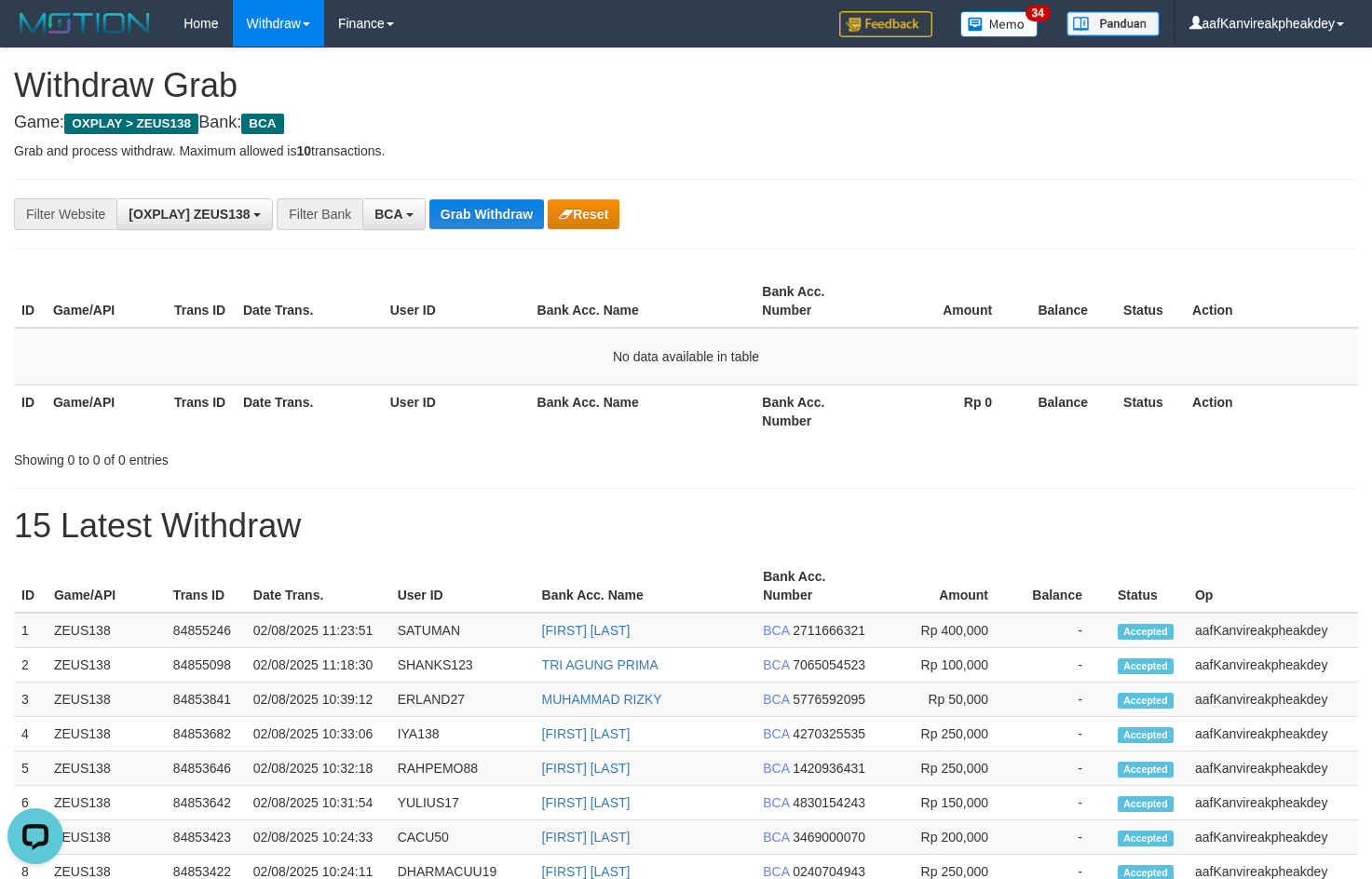 click on "Amount" at bounding box center (947, 301) 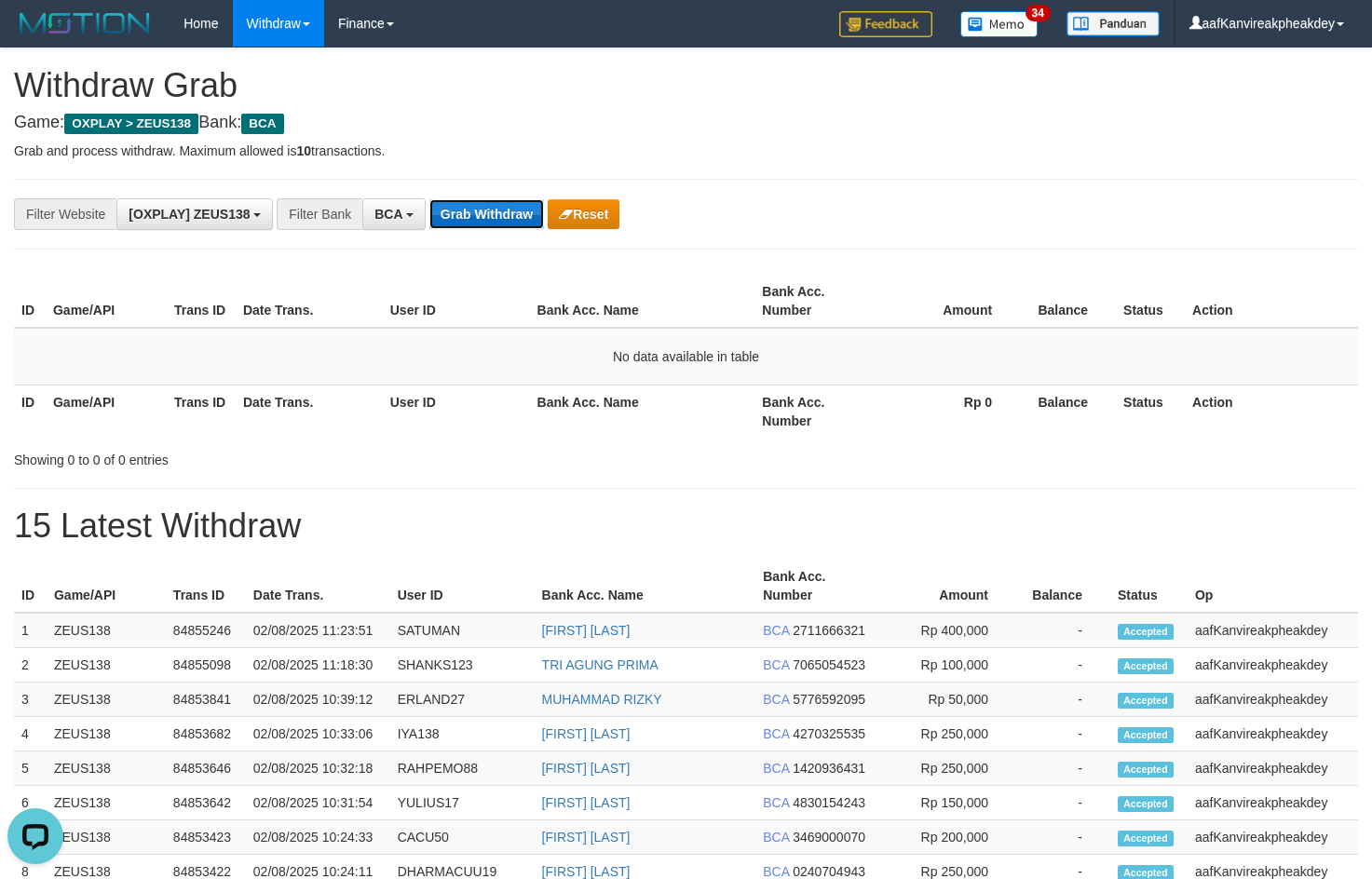 click on "Grab Withdraw" at bounding box center (486, 214) 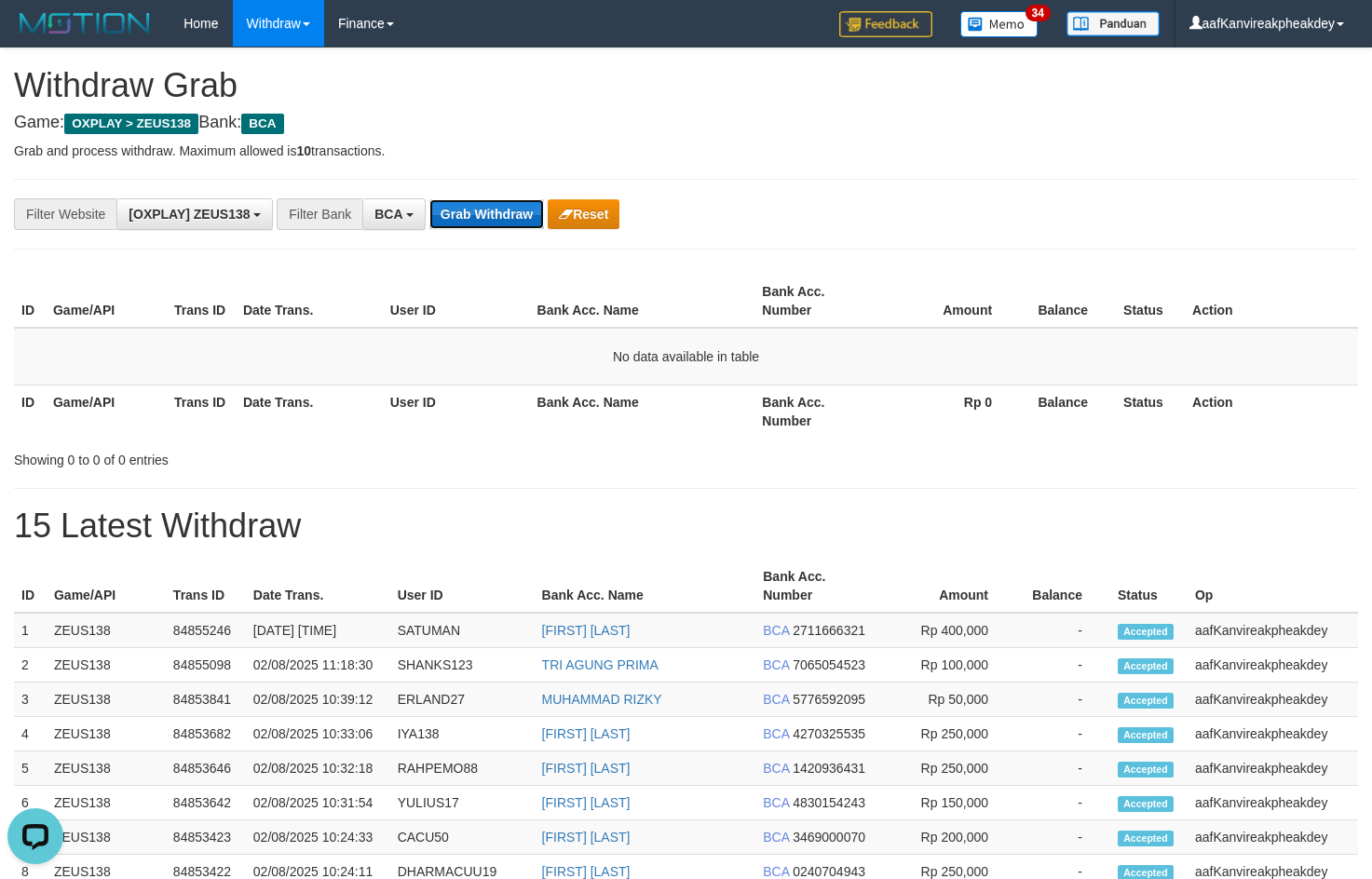 click on "Grab Withdraw" 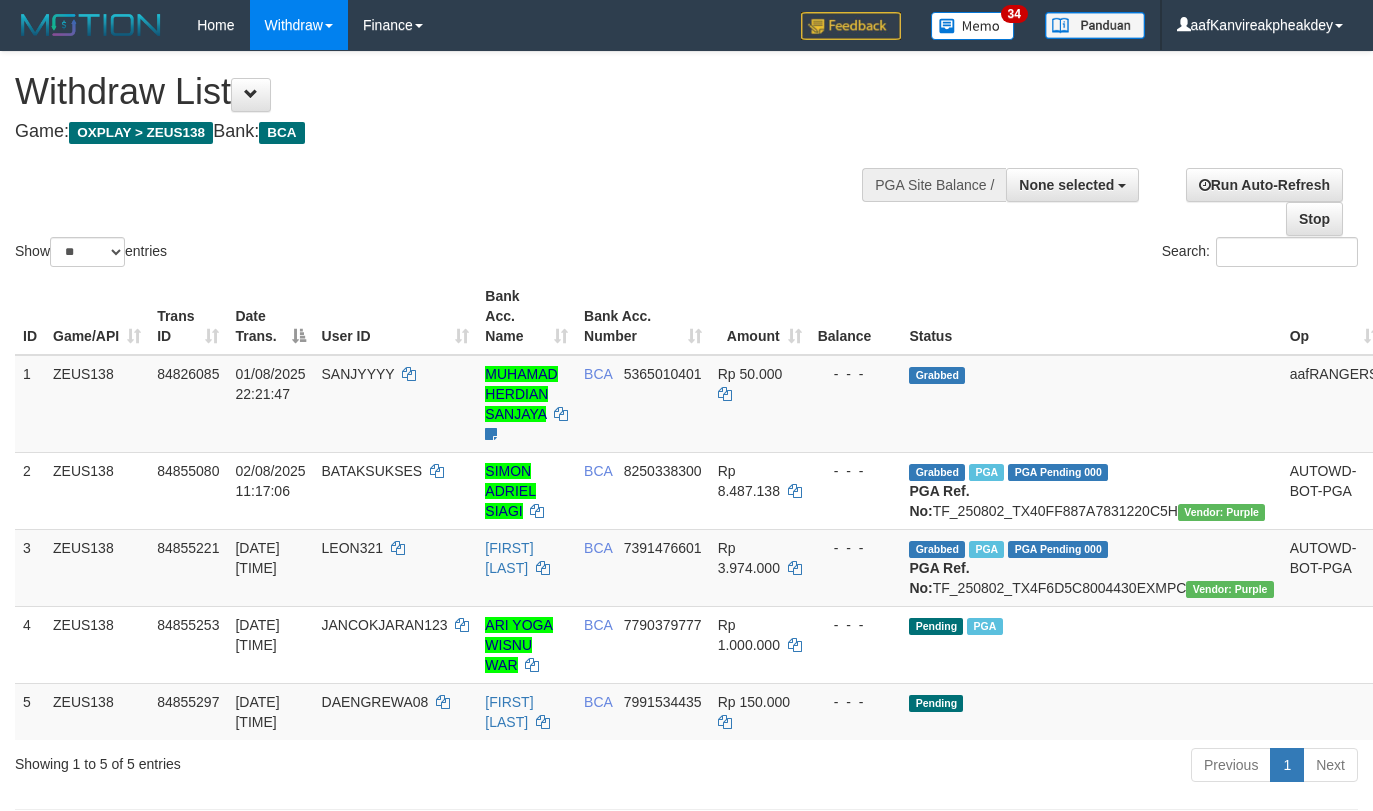 select 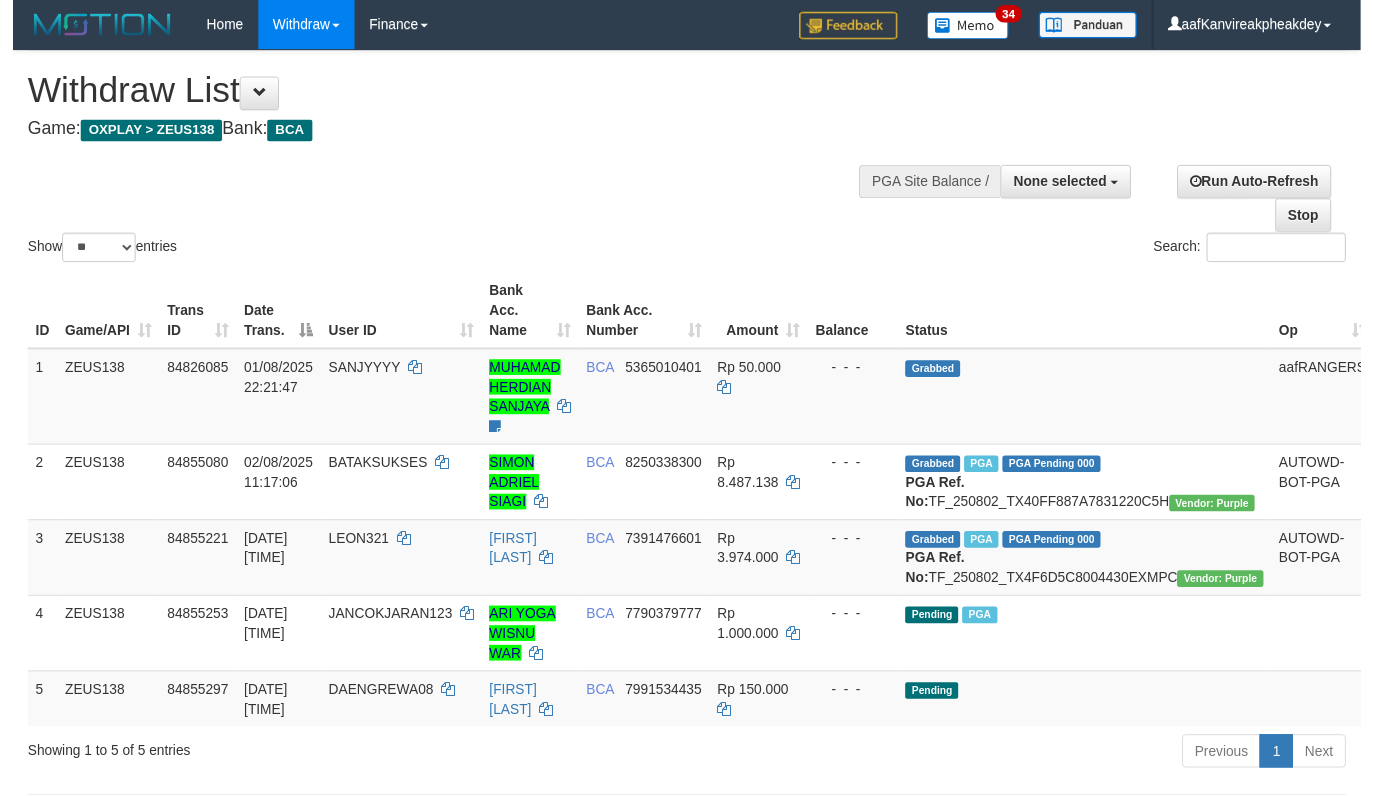scroll, scrollTop: 0, scrollLeft: 0, axis: both 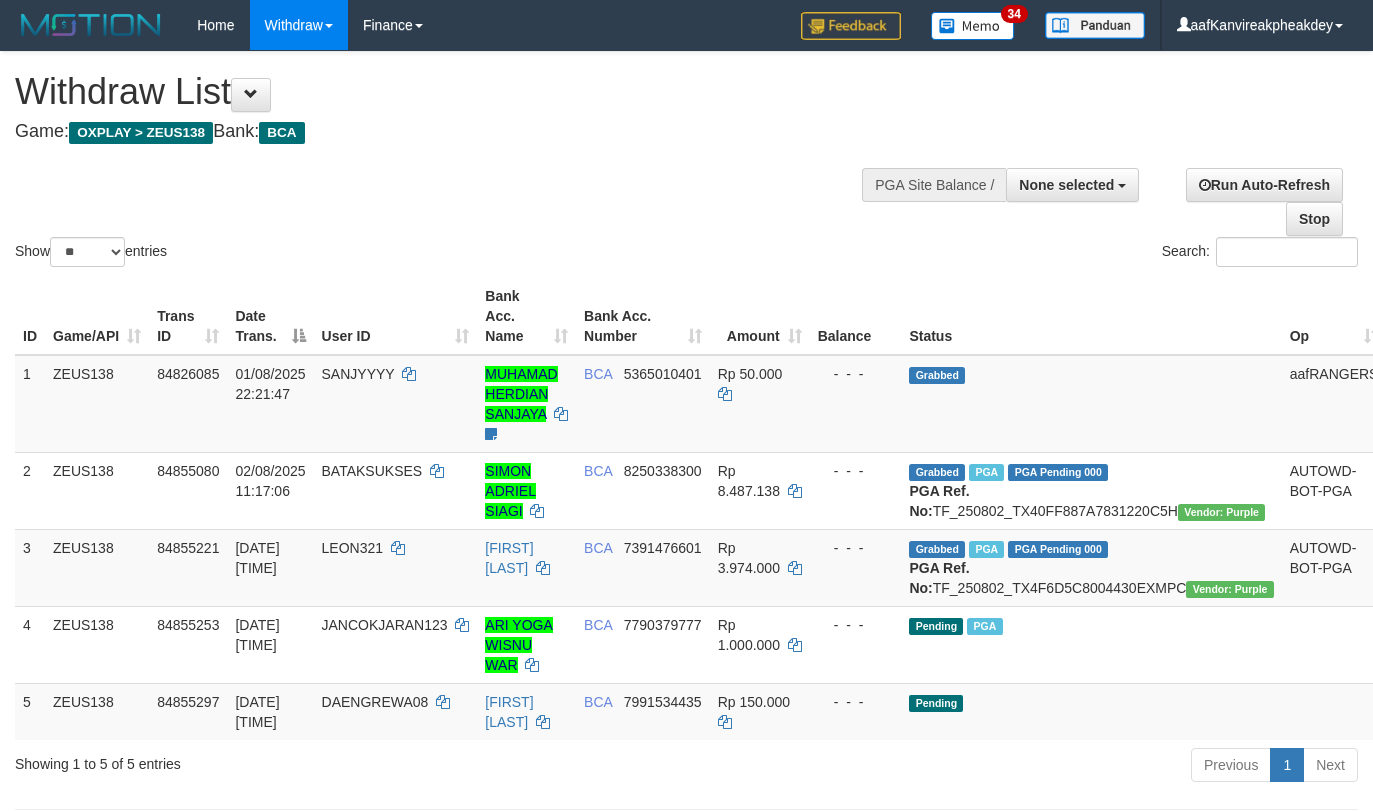 select 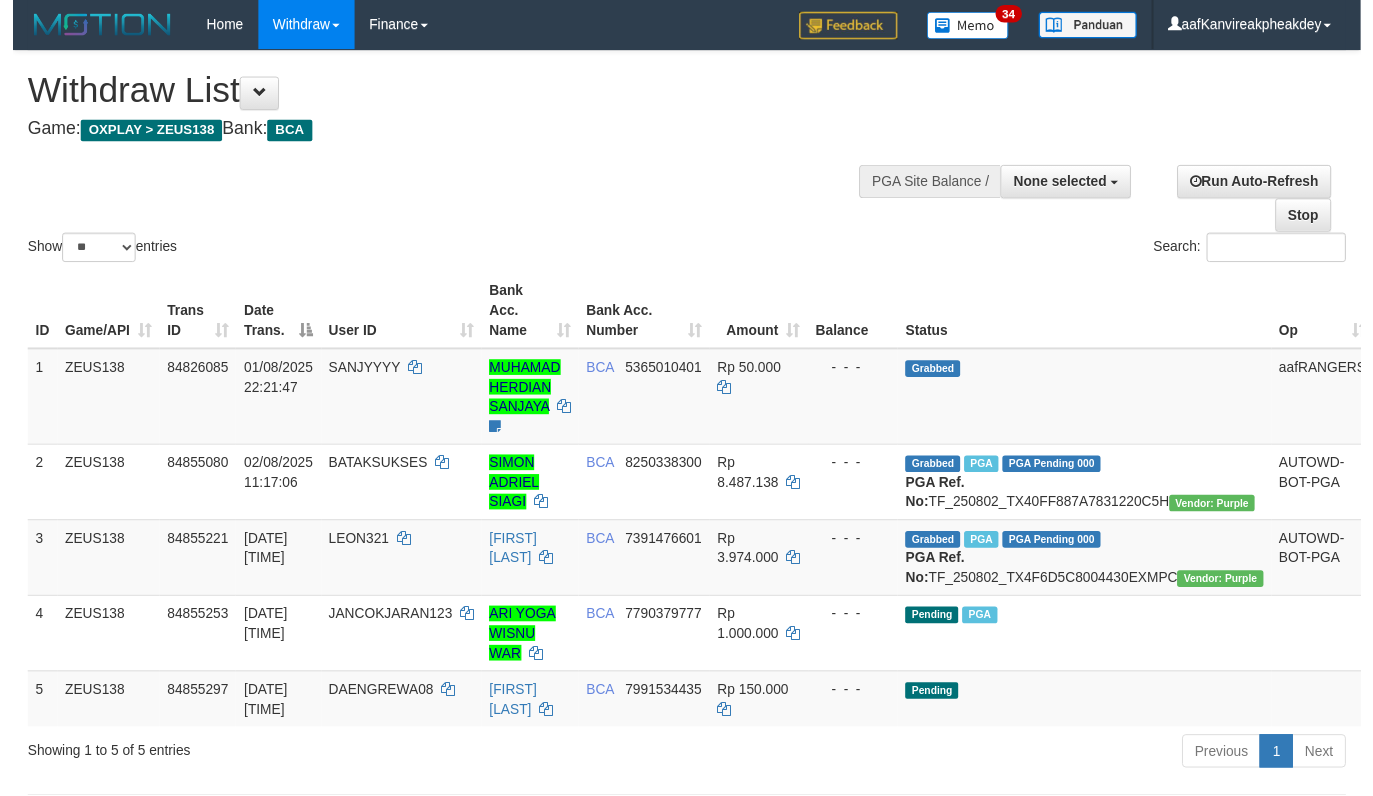scroll, scrollTop: 0, scrollLeft: 0, axis: both 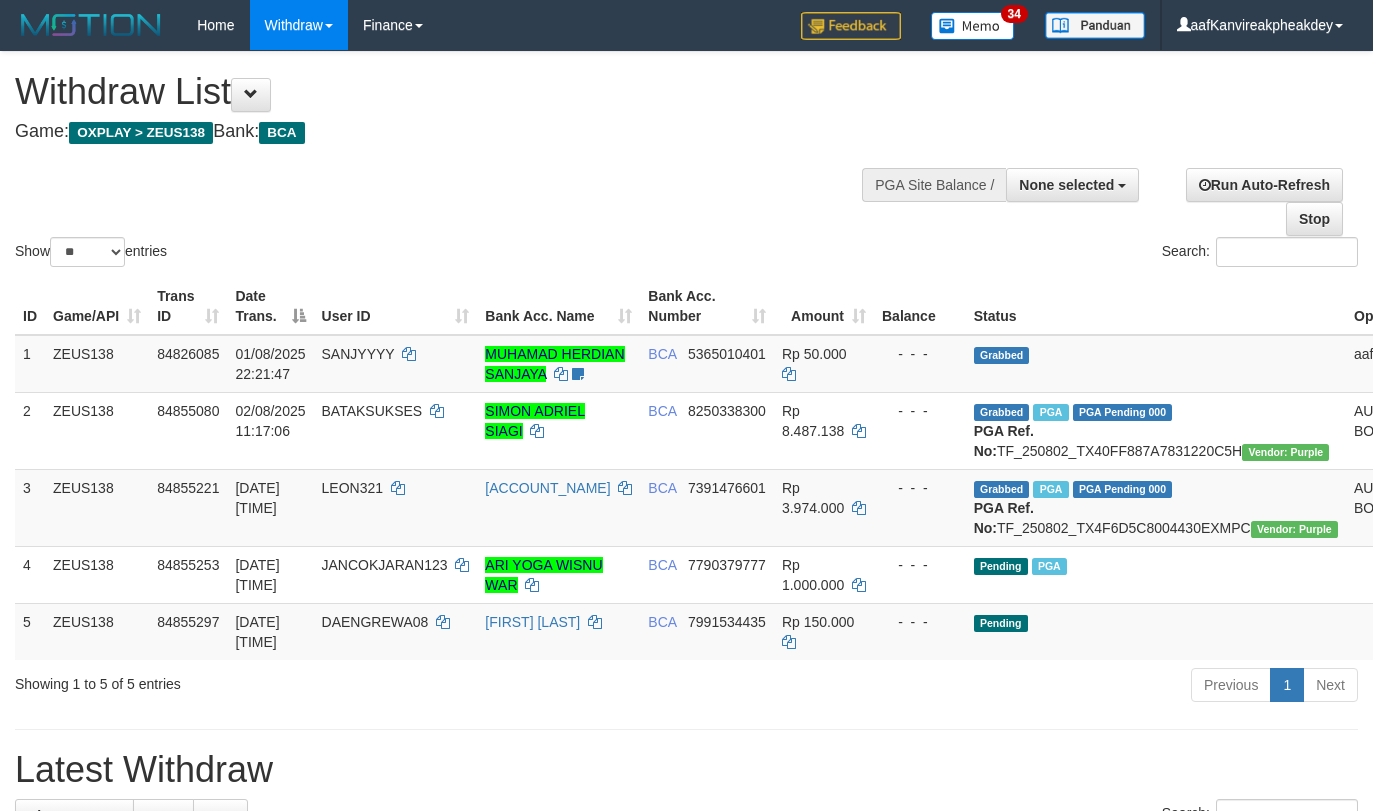 select 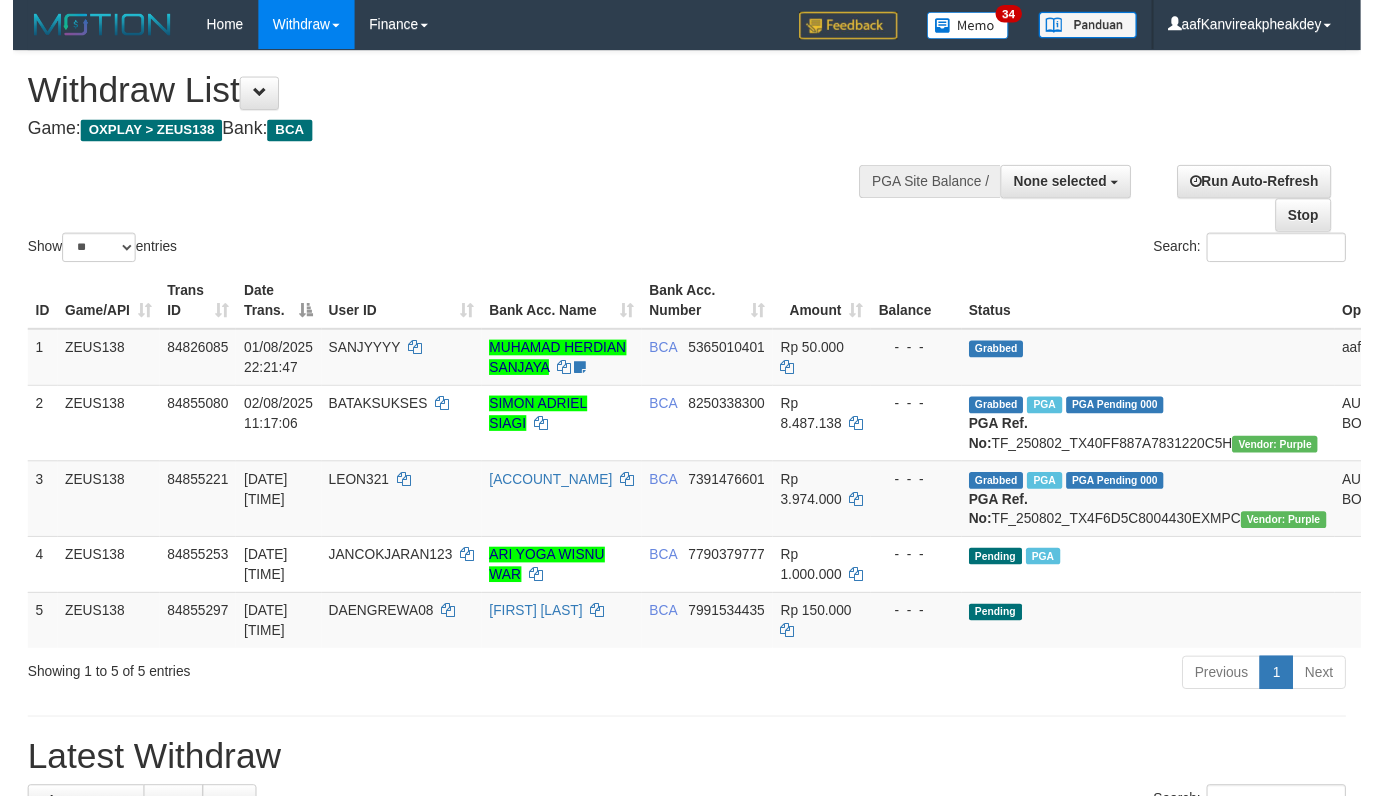 scroll, scrollTop: 0, scrollLeft: 0, axis: both 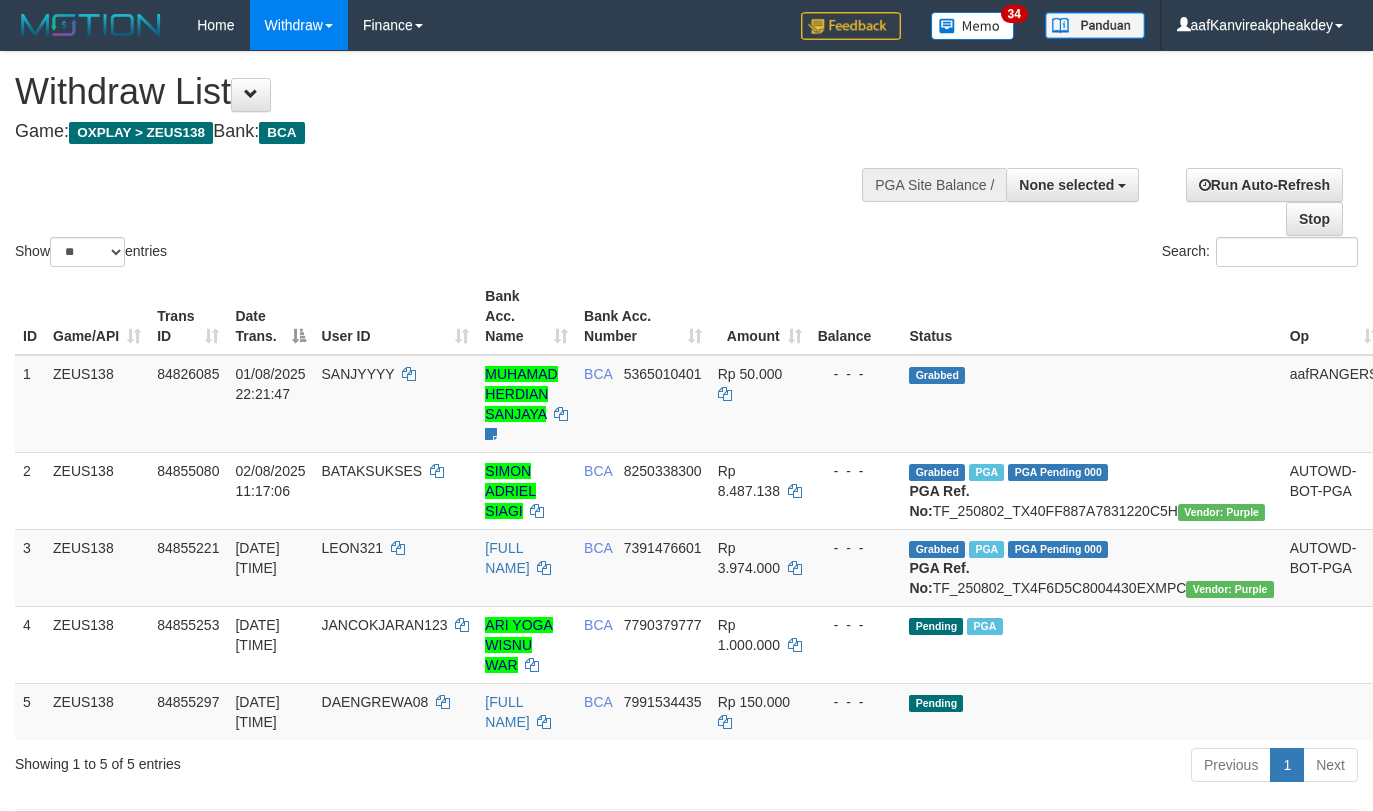 select 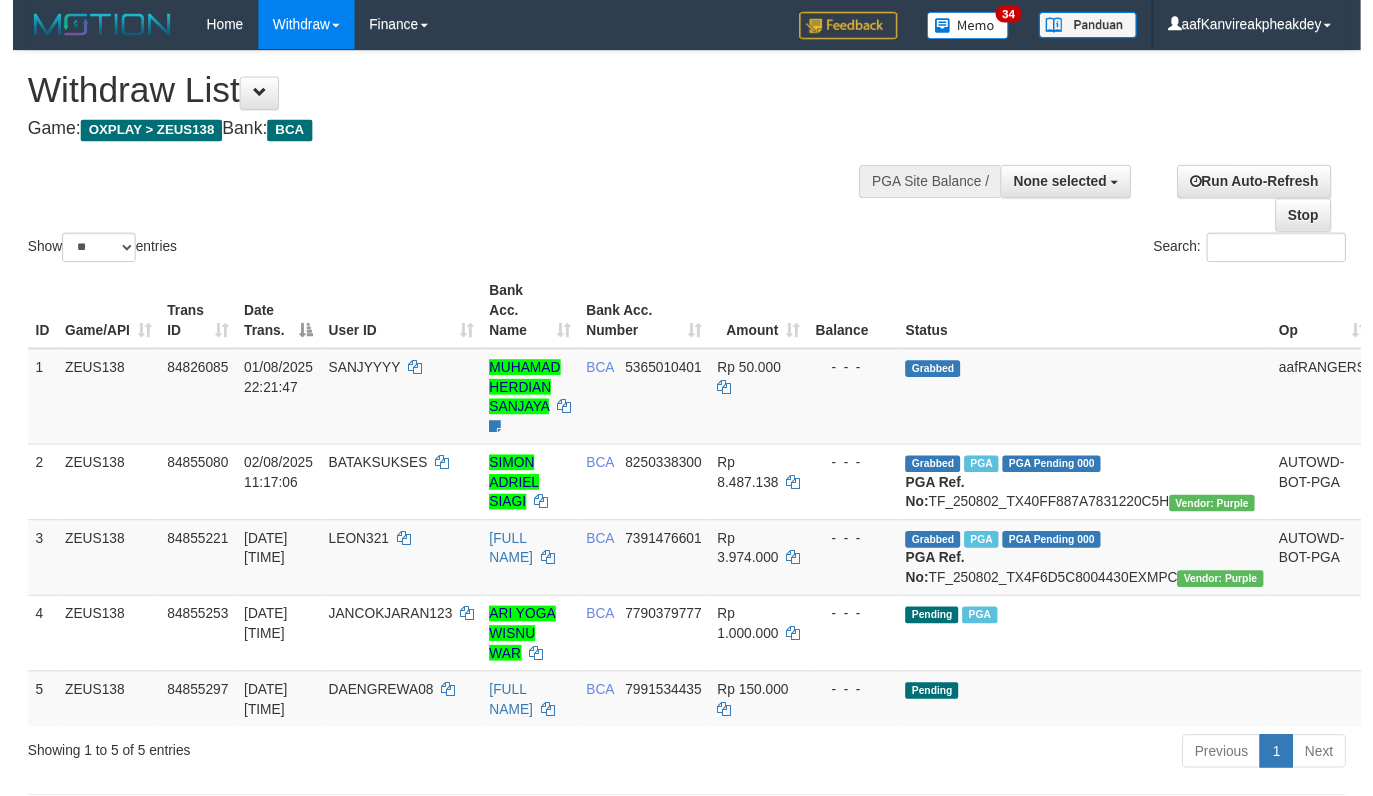 scroll, scrollTop: 0, scrollLeft: 0, axis: both 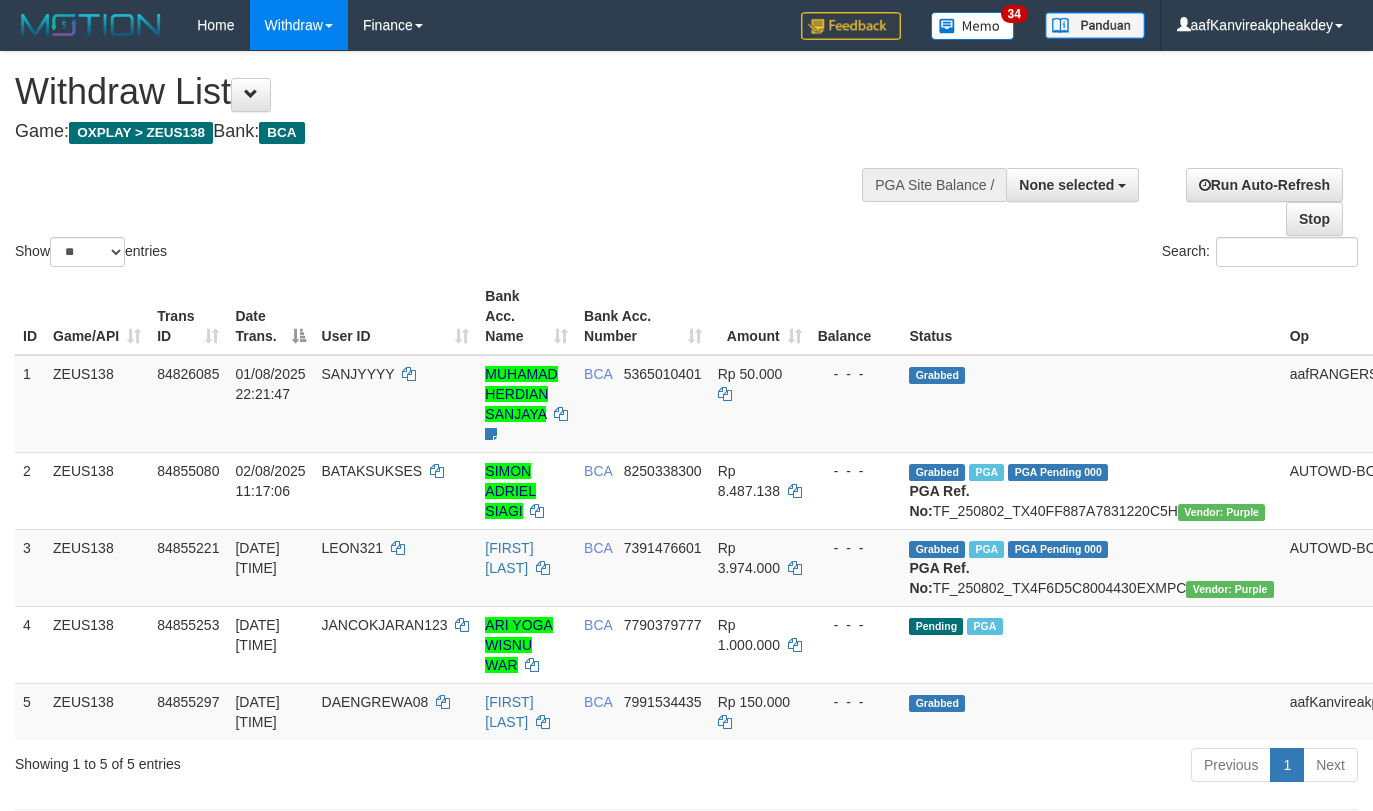 select 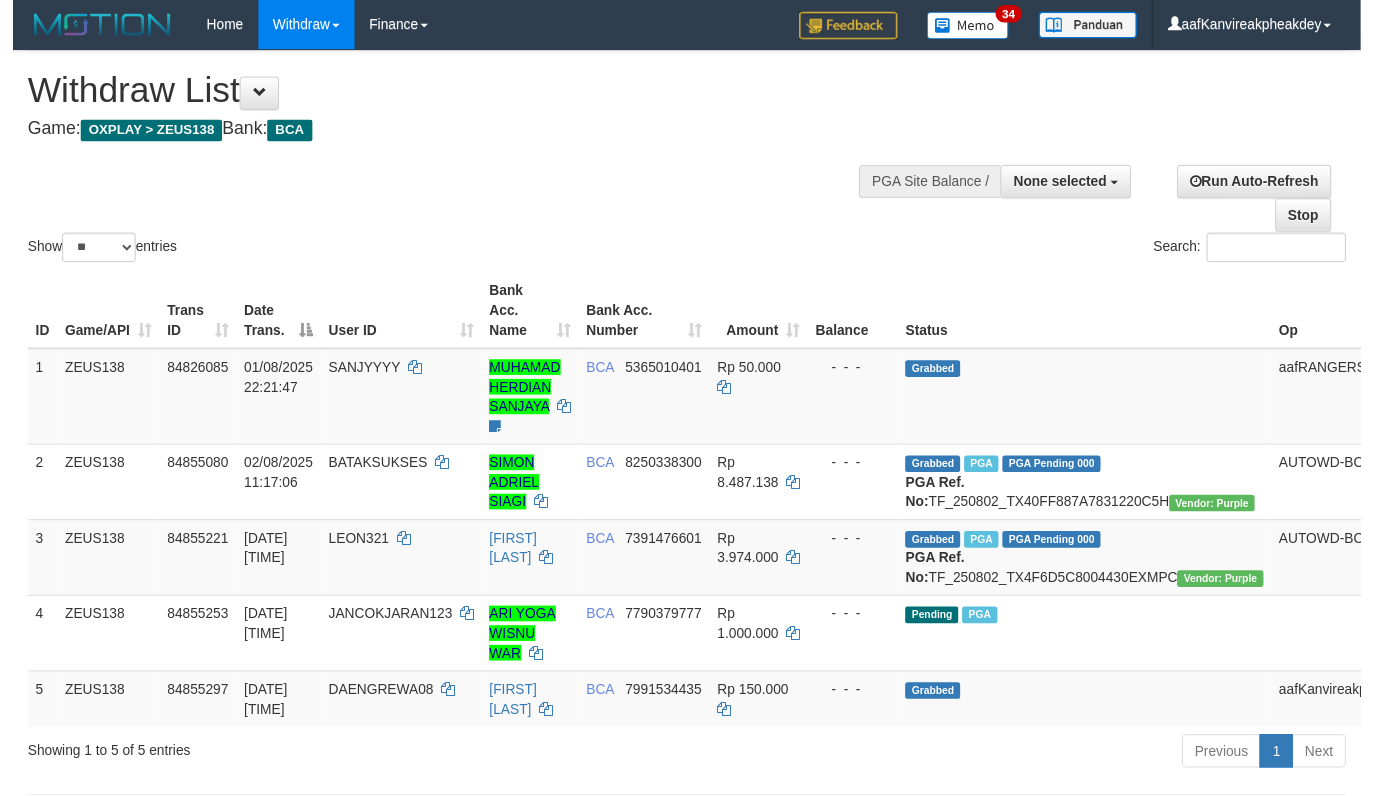 scroll, scrollTop: 0, scrollLeft: 0, axis: both 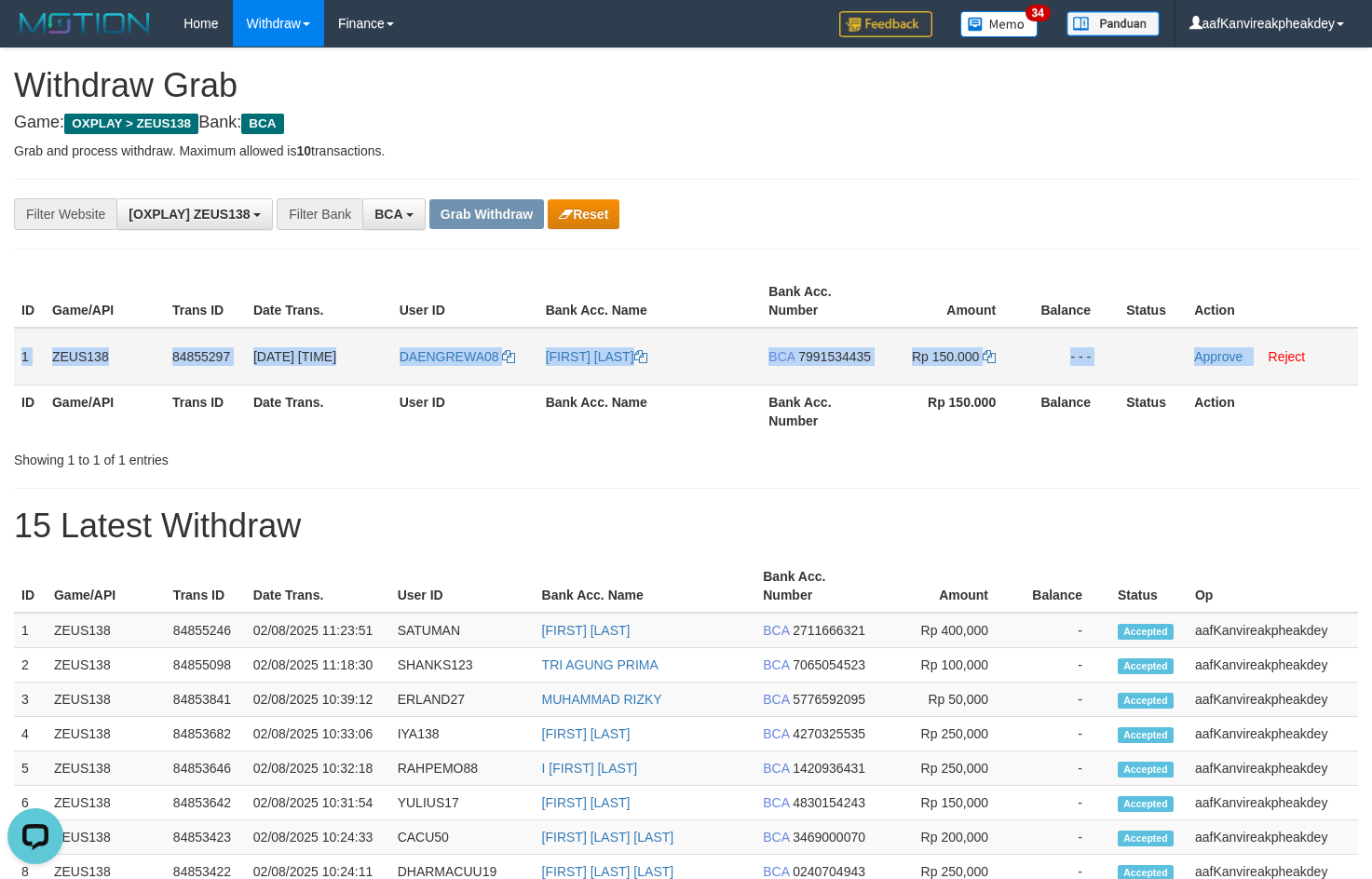 copy on "1
ZEUS138
84855297
02/08/2025 11:25:02
DAENGREWA08
[NAME]
BCA
[PHONE]
Rp 150.000
- - -
Approve" 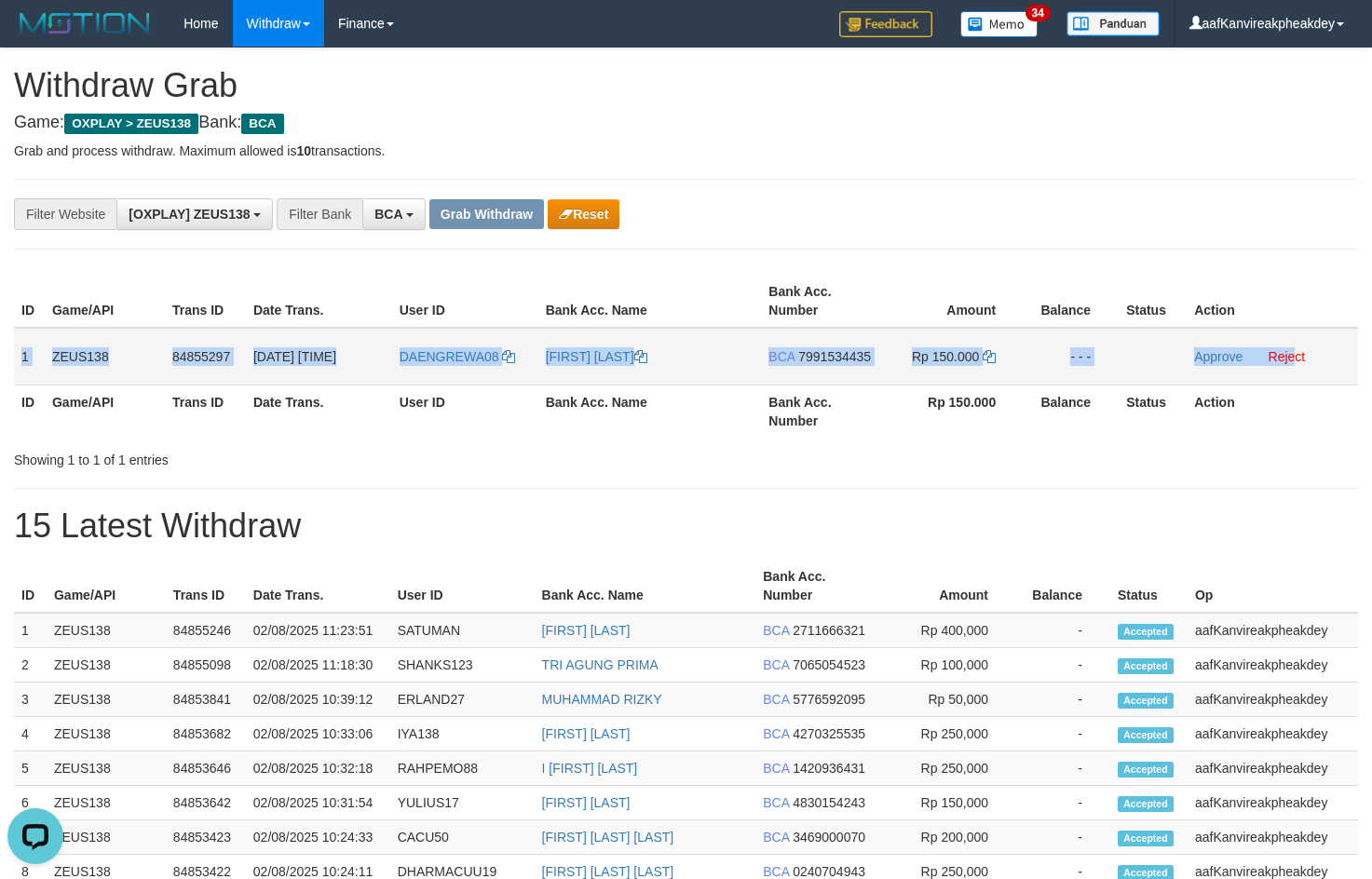 drag, startPoint x: 20, startPoint y: 351, endPoint x: 1337, endPoint y: 357, distance: 1317.0137 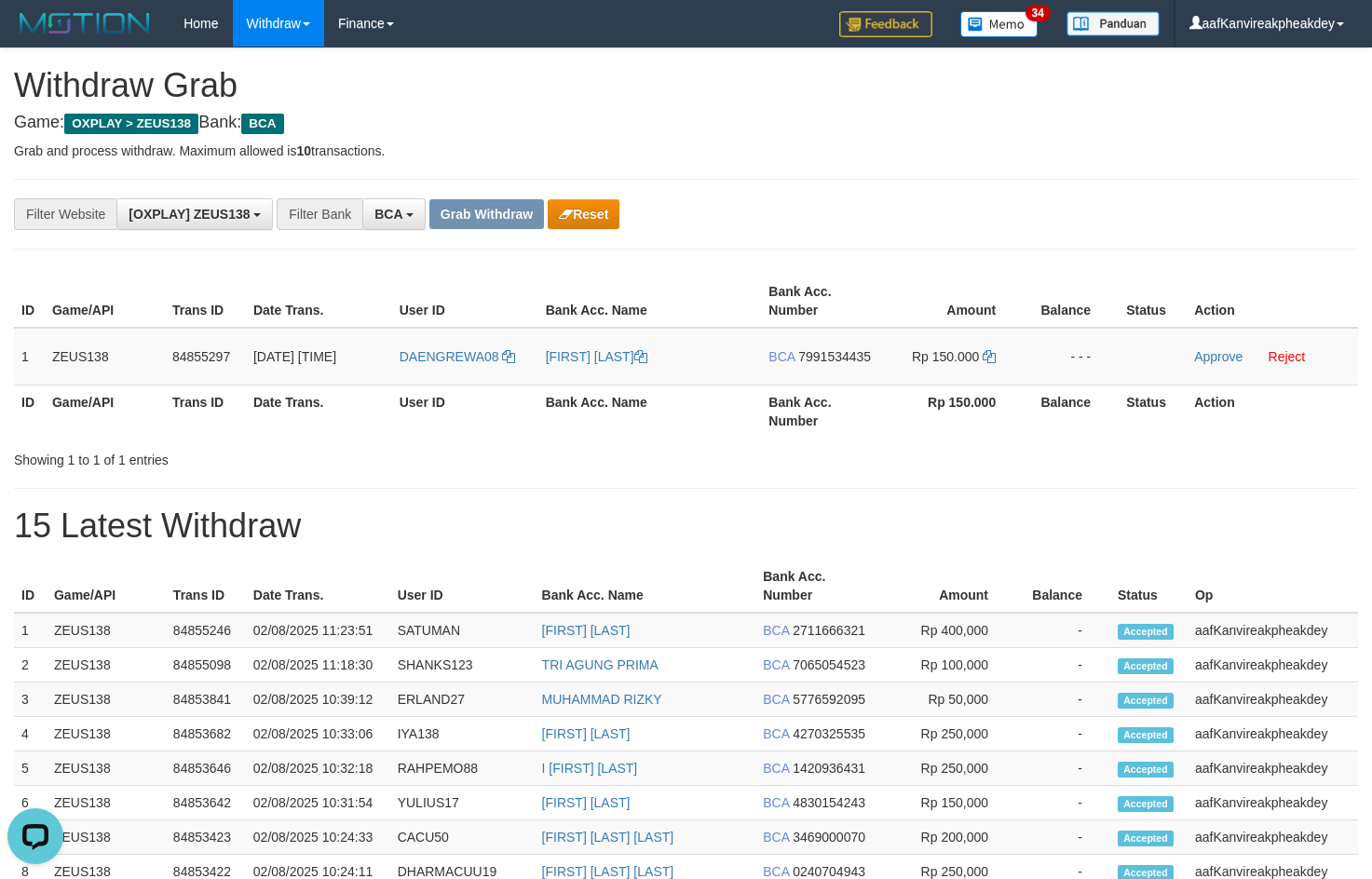 click at bounding box center [686, 249] 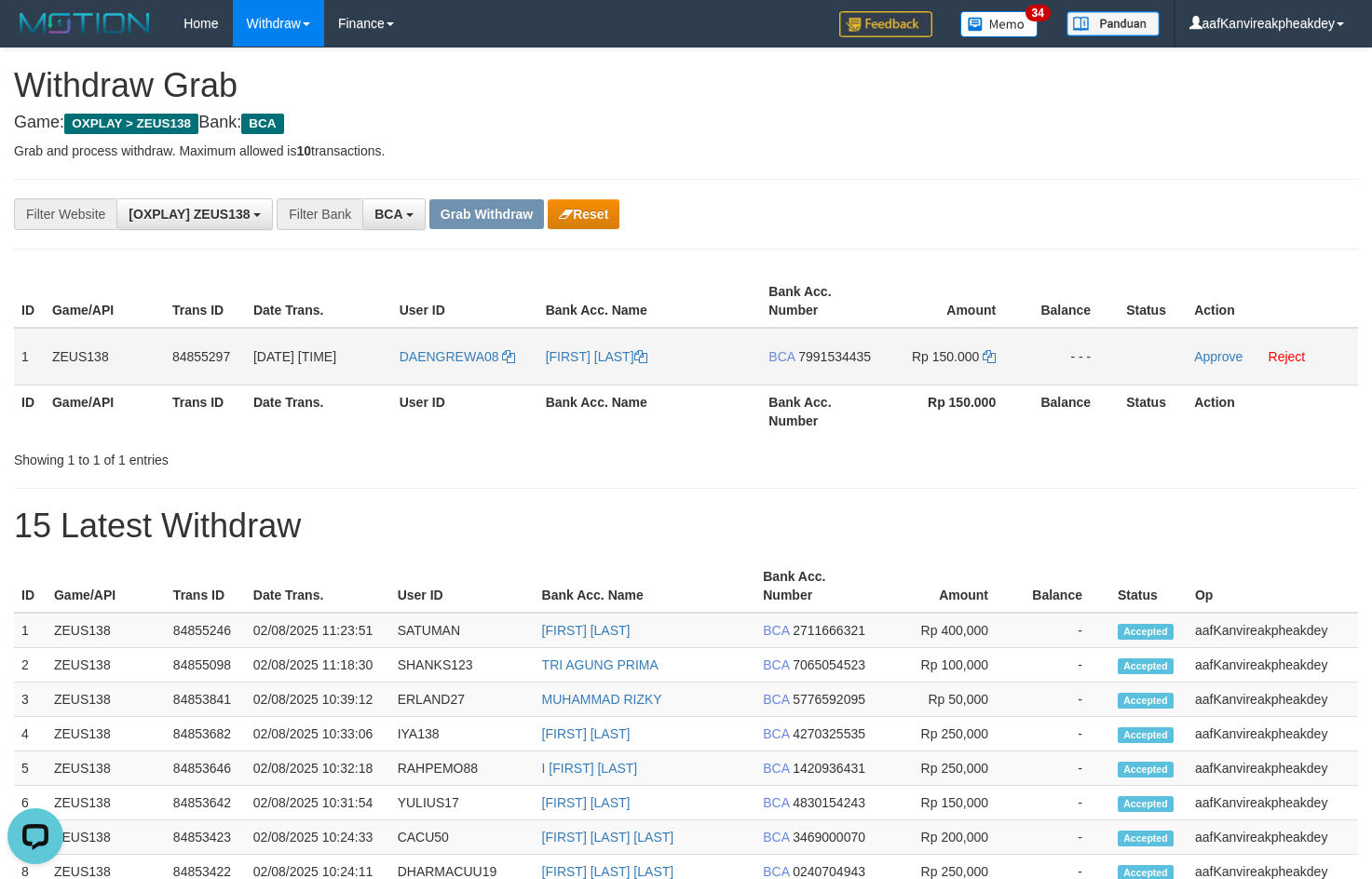 click on "7991534435" at bounding box center [835, 357] 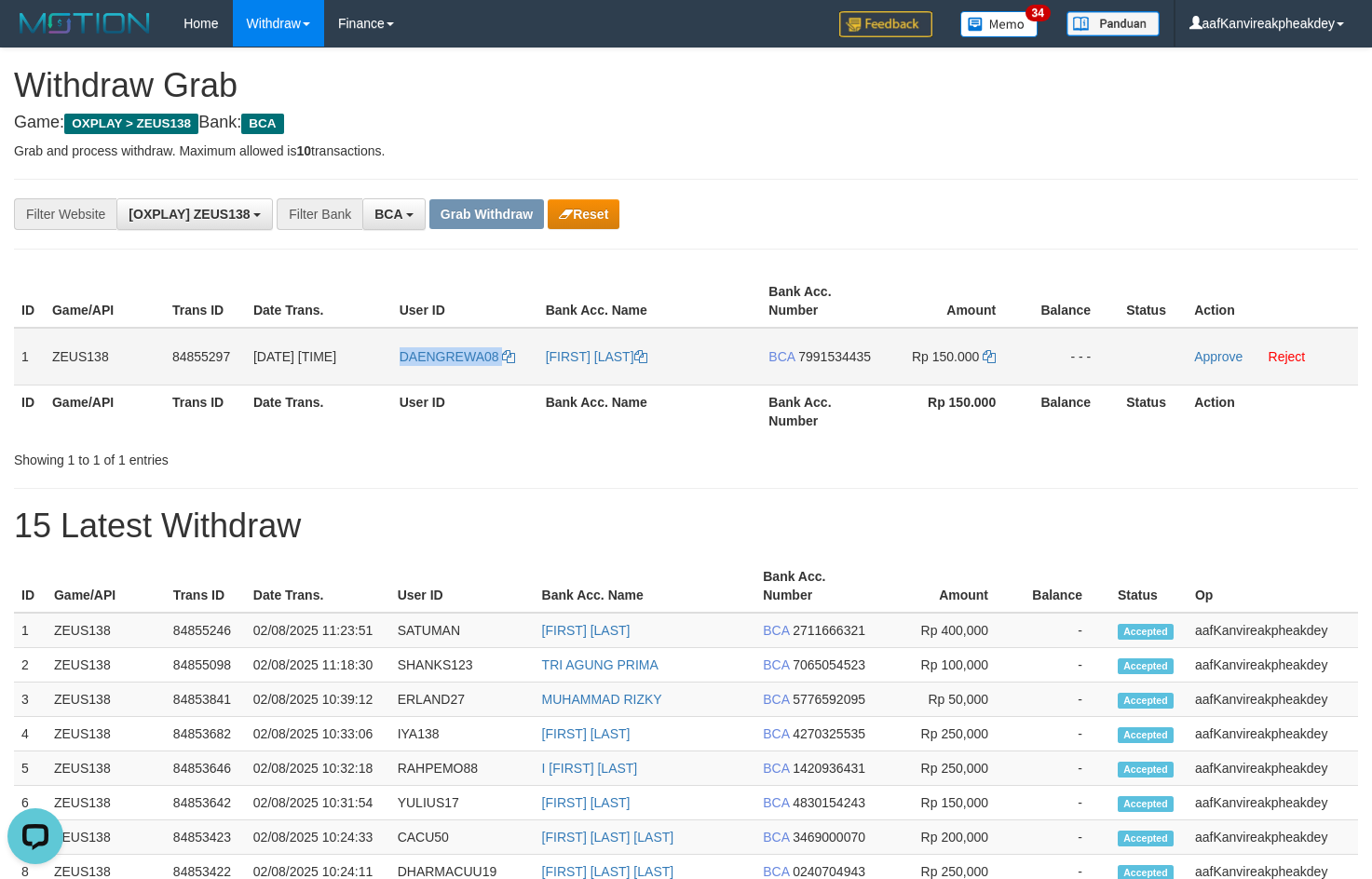 click on "DAENGREWA08" at bounding box center [465, 357] 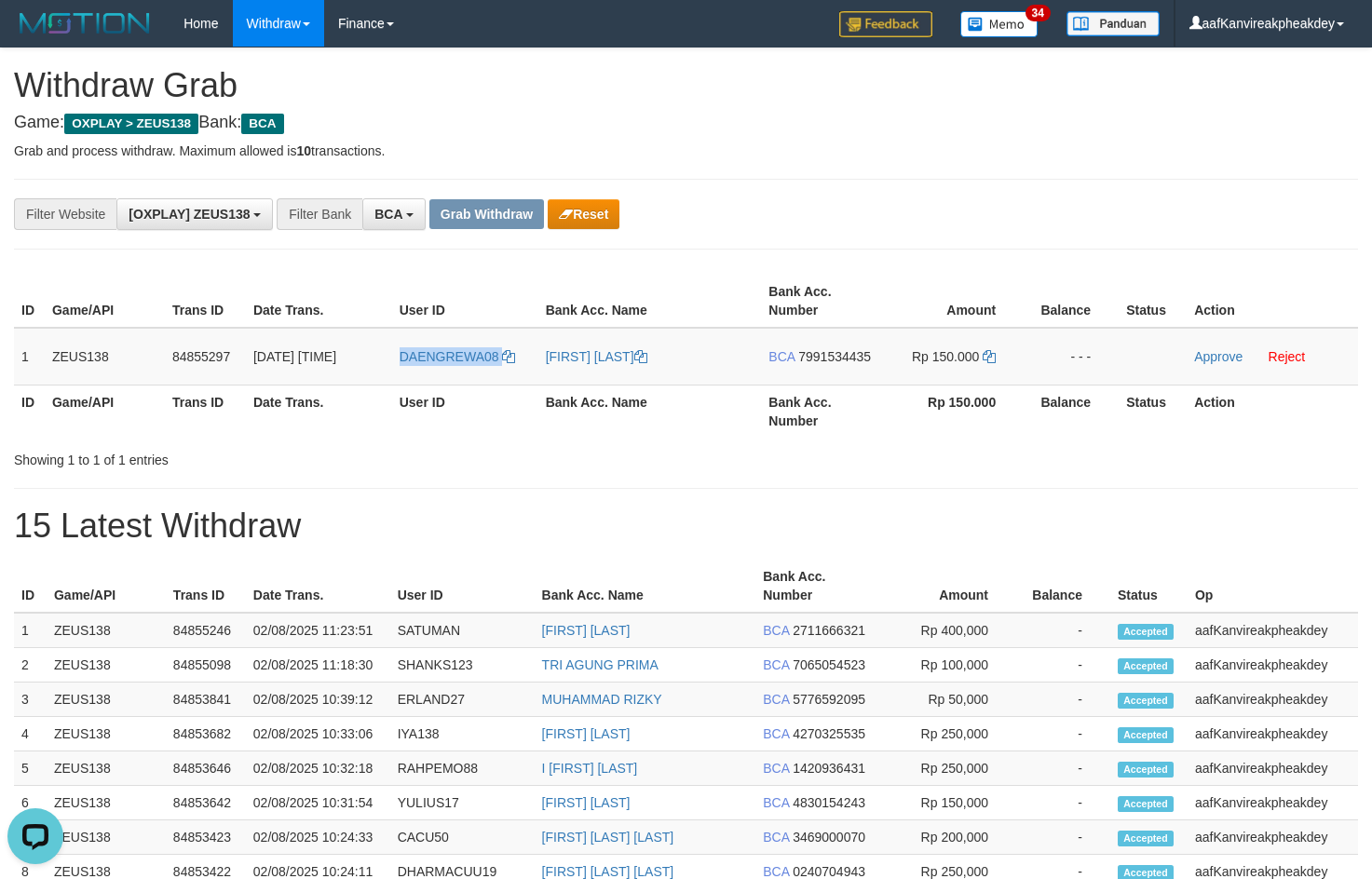 click on "Amount" at bounding box center [952, 301] 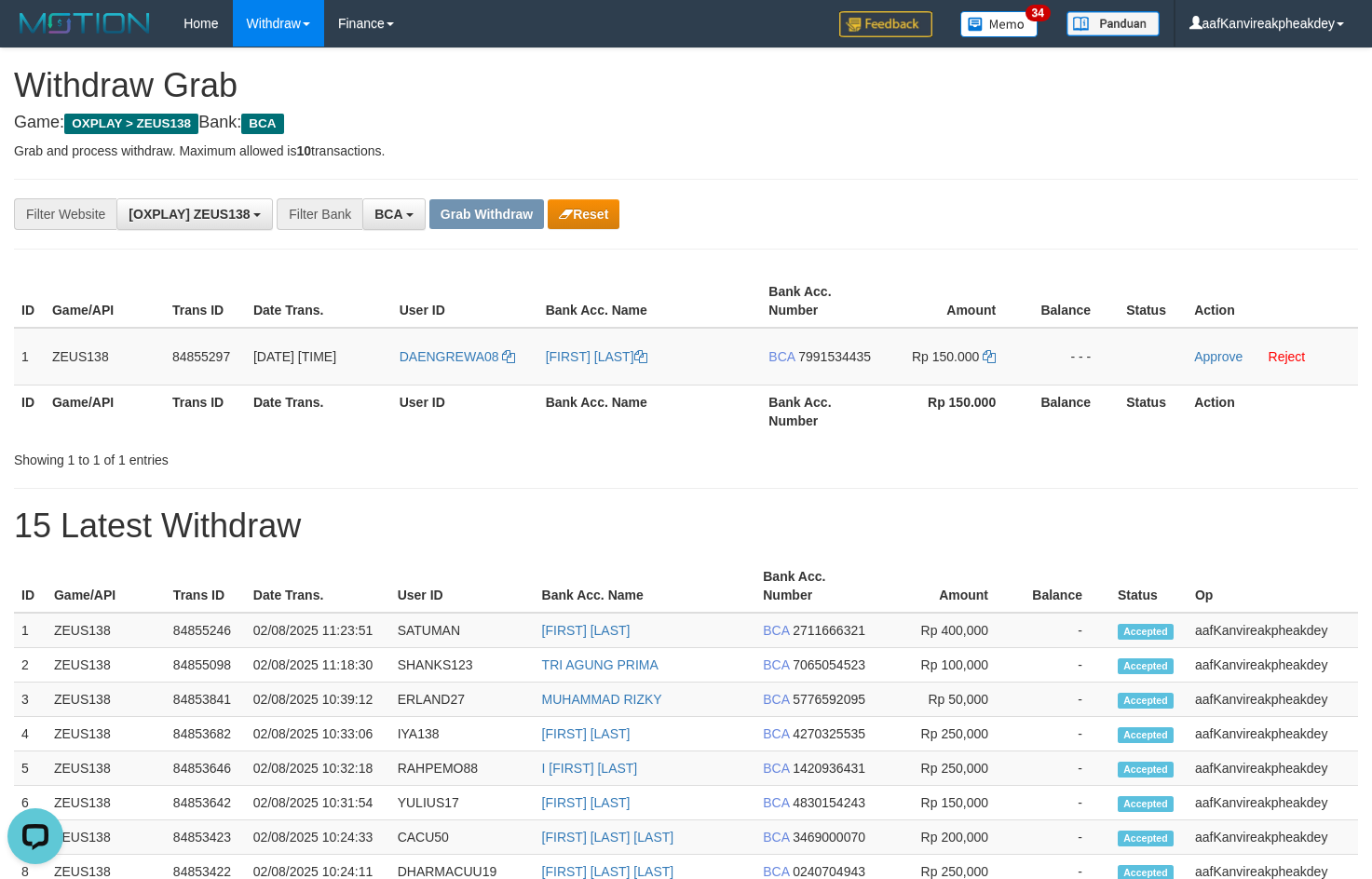 click on "**********" at bounding box center [686, 804] 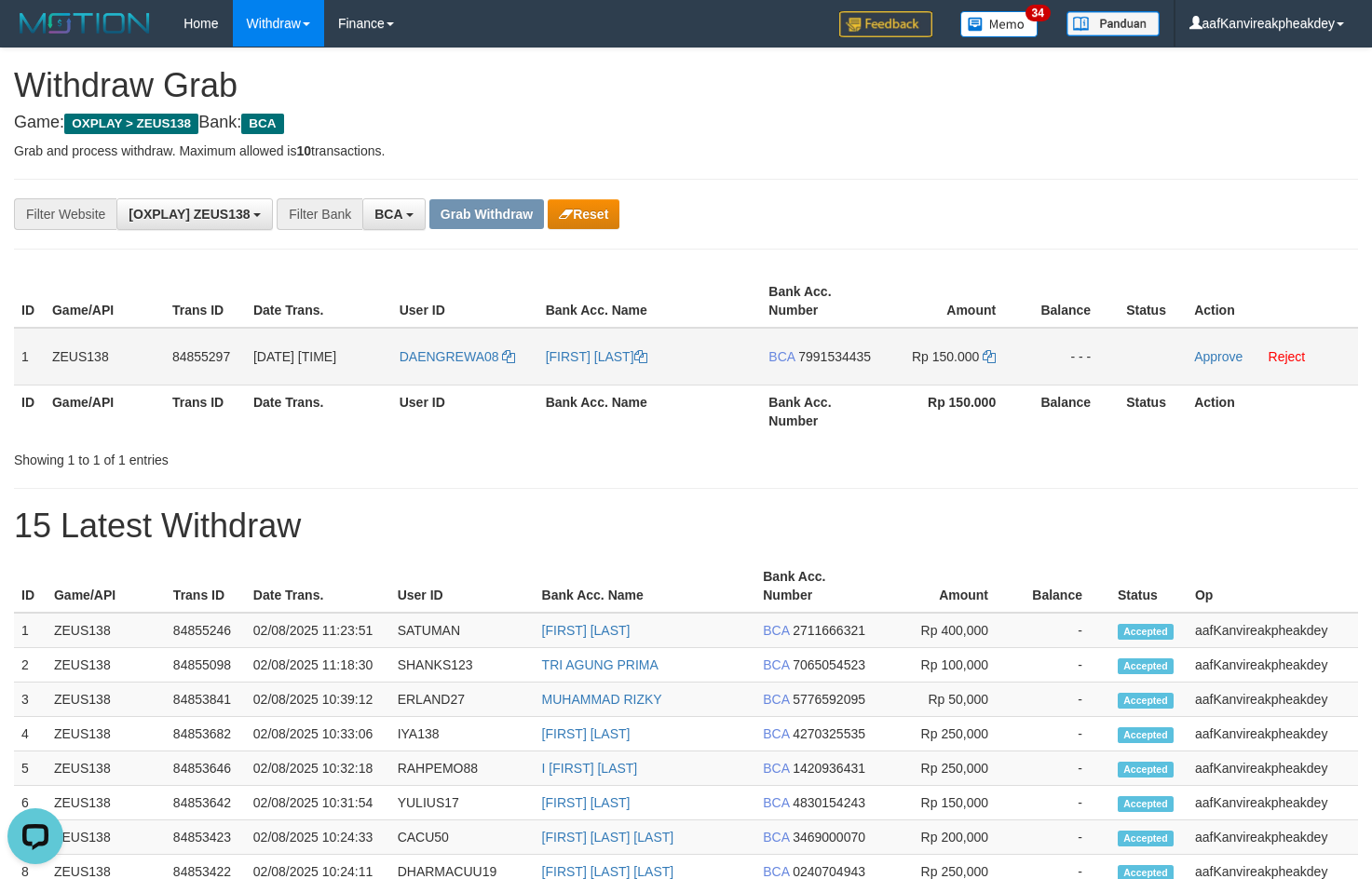 drag, startPoint x: 820, startPoint y: 358, endPoint x: 1130, endPoint y: 340, distance: 310.5221 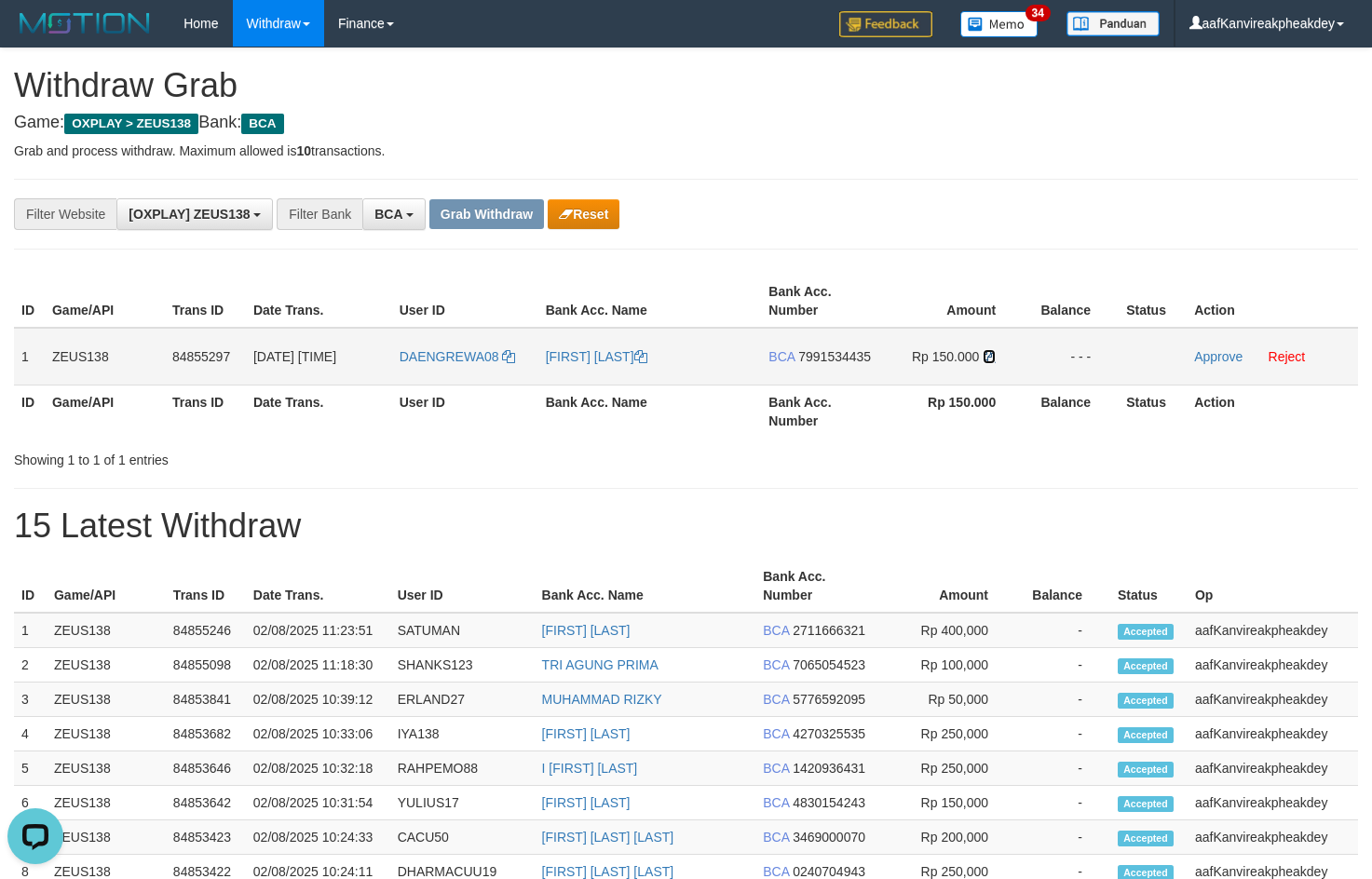 click at bounding box center (989, 357) 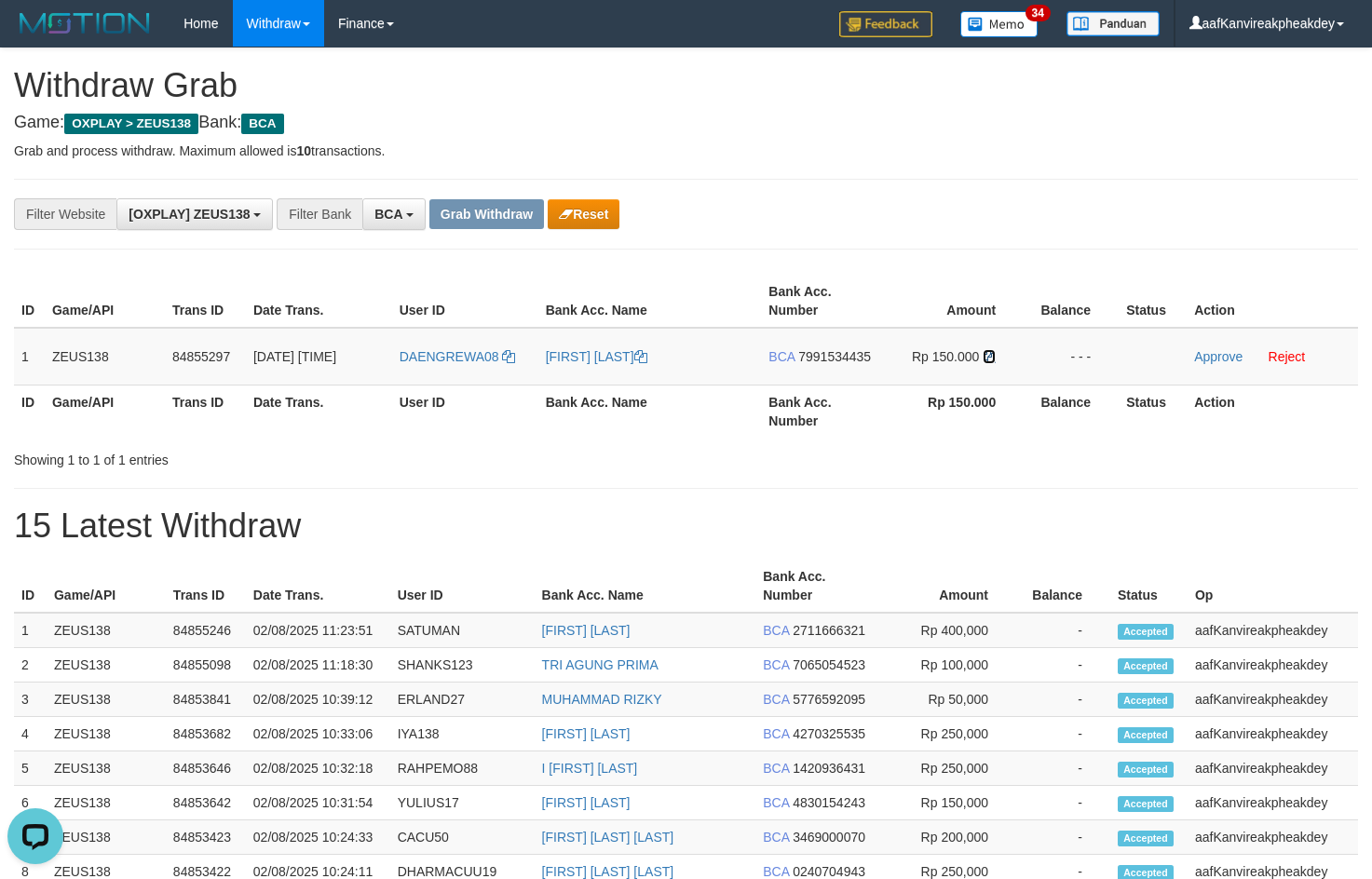 drag, startPoint x: 988, startPoint y: 356, endPoint x: 1379, endPoint y: 348, distance: 391.08183 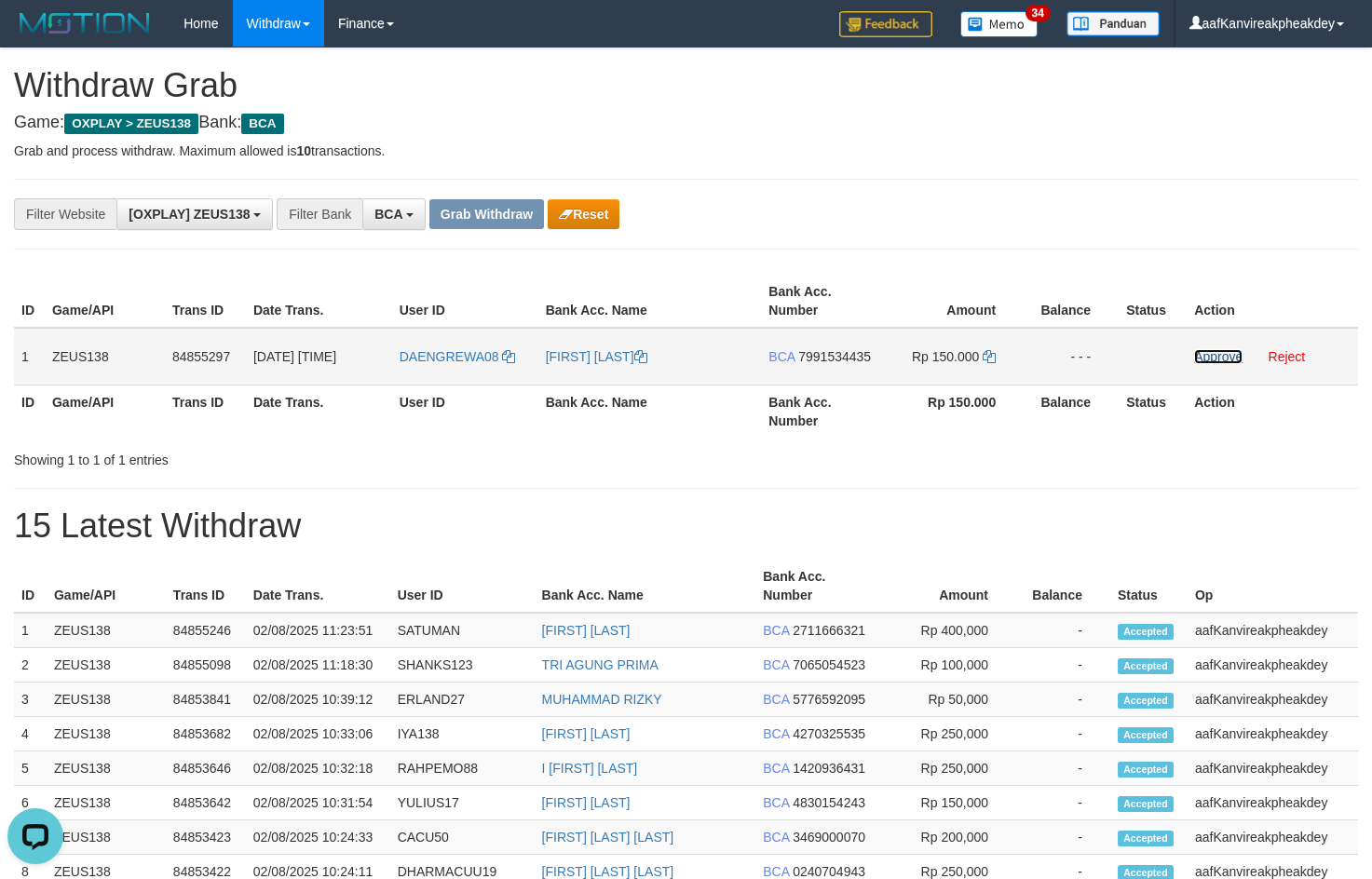 click on "Approve" at bounding box center [1218, 357] 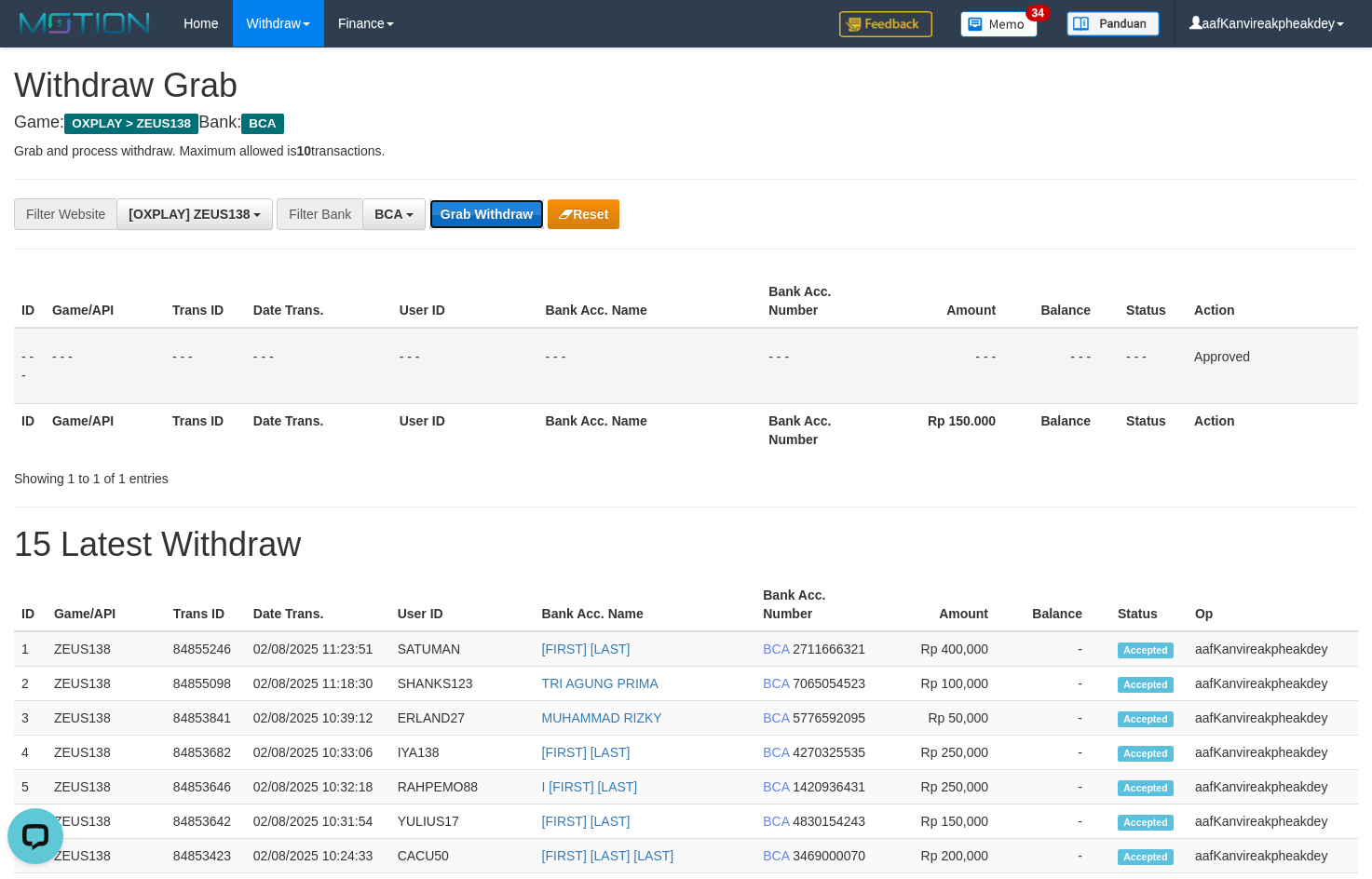 click on "Grab Withdraw" at bounding box center [486, 214] 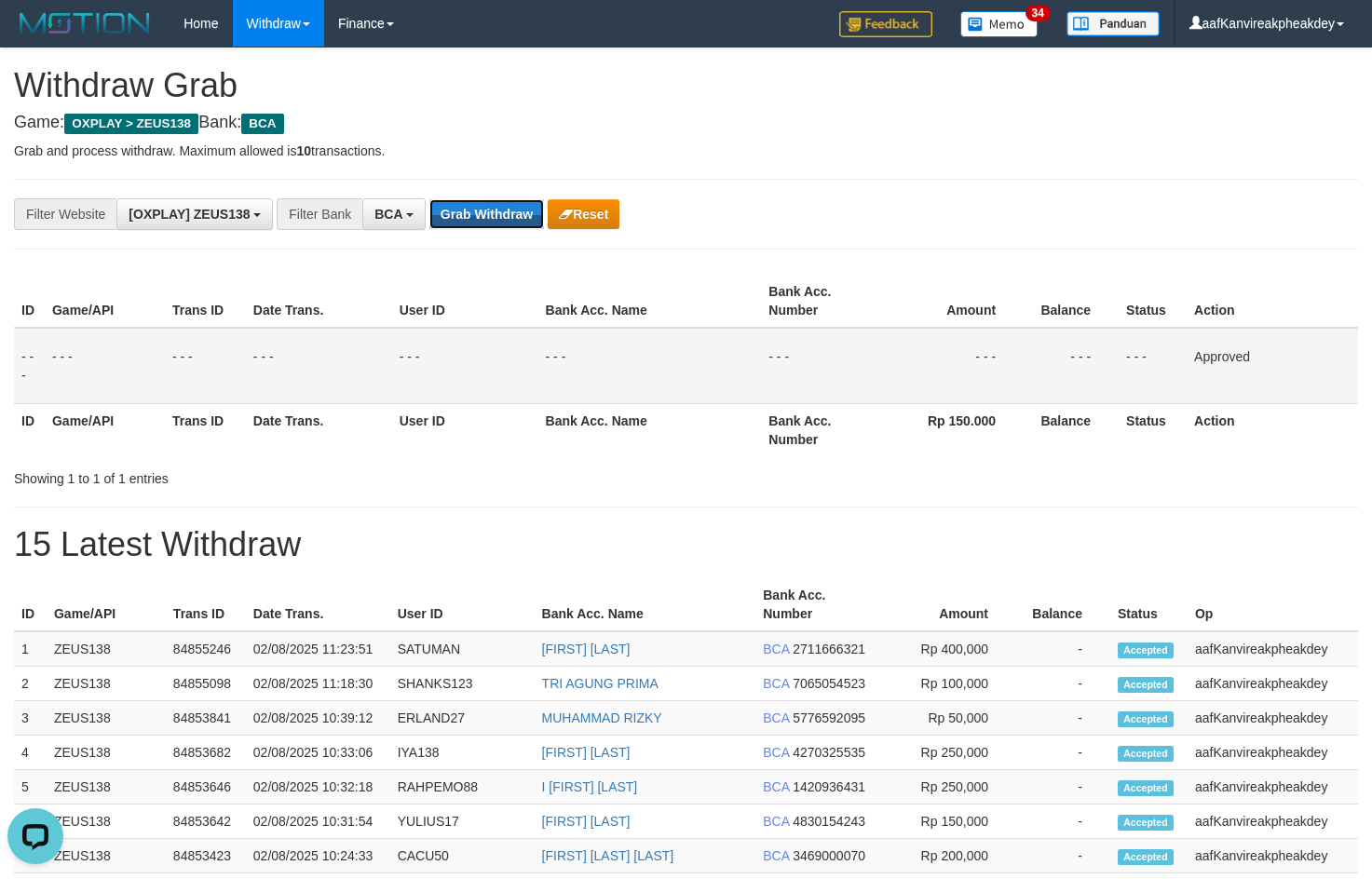 drag, startPoint x: 523, startPoint y: 213, endPoint x: 1365, endPoint y: 397, distance: 861.8701 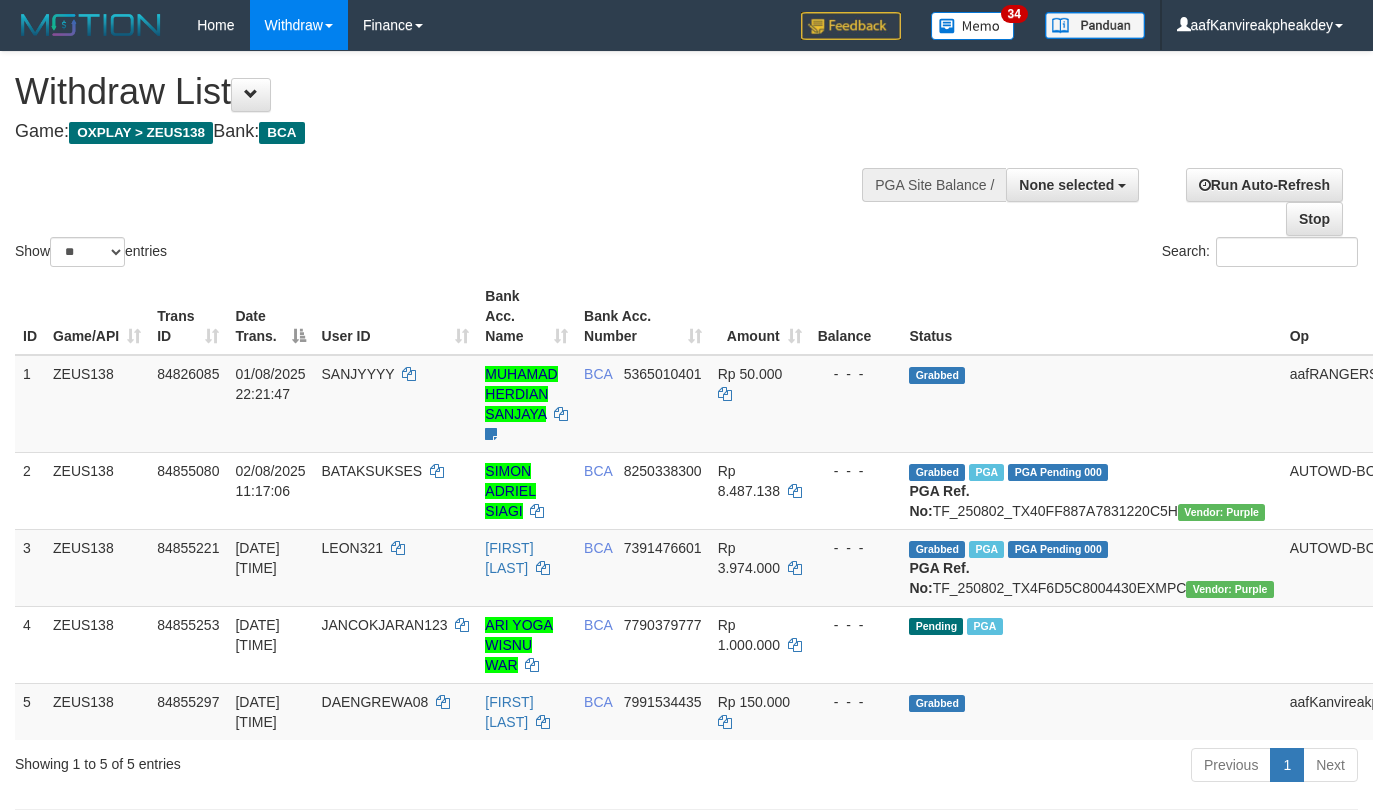 select 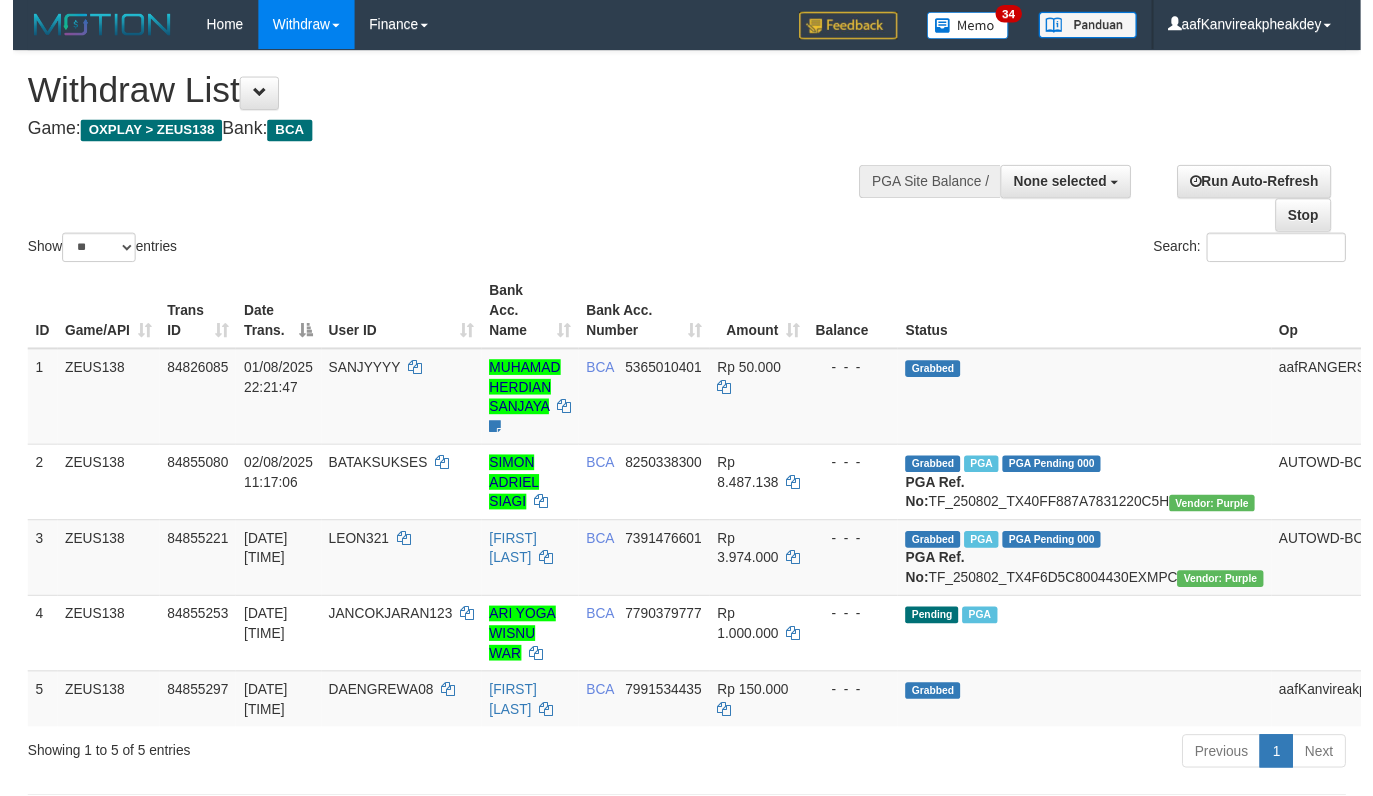scroll, scrollTop: 0, scrollLeft: 0, axis: both 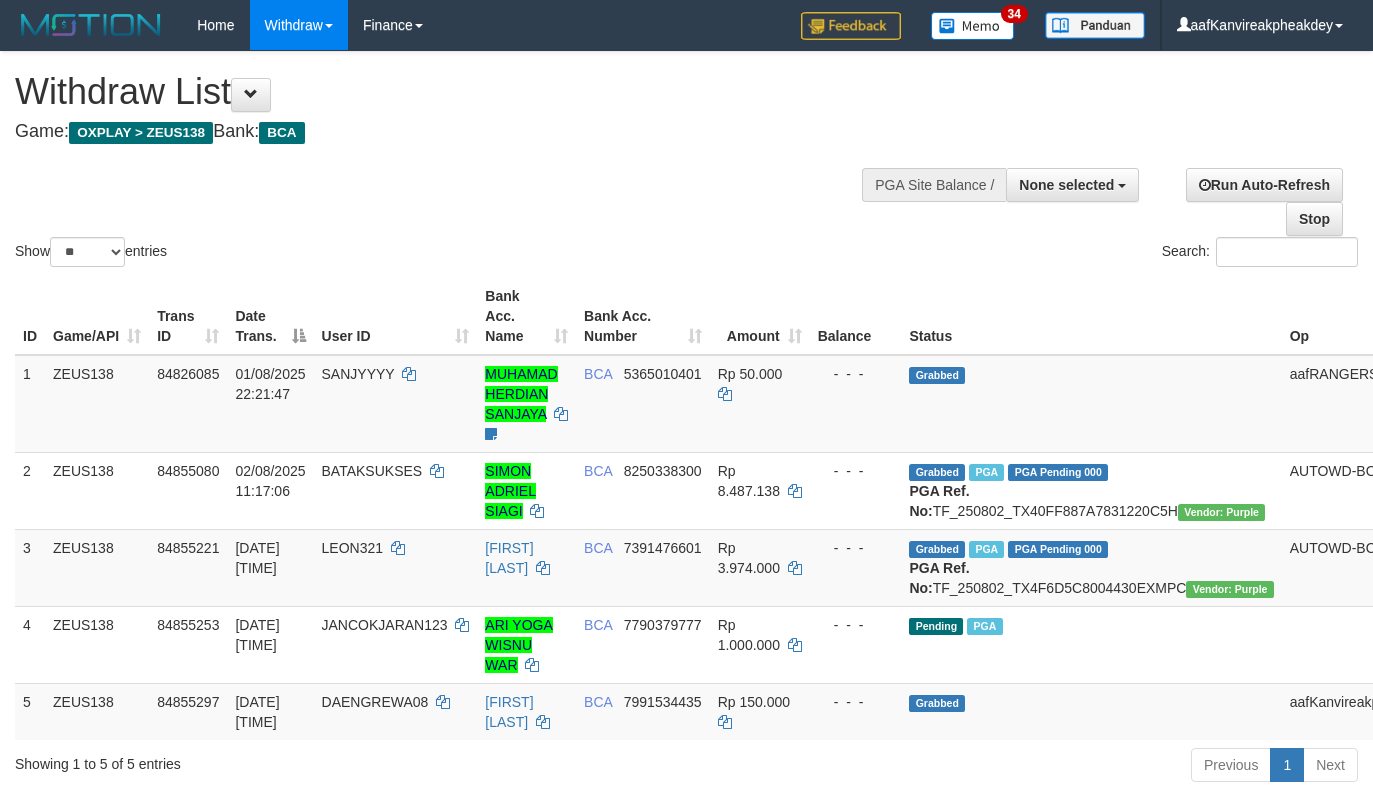 click on "Withdraw List
Game:   OXPLAY > ZEUS138    				Bank:   BCA" at bounding box center (455, 106) 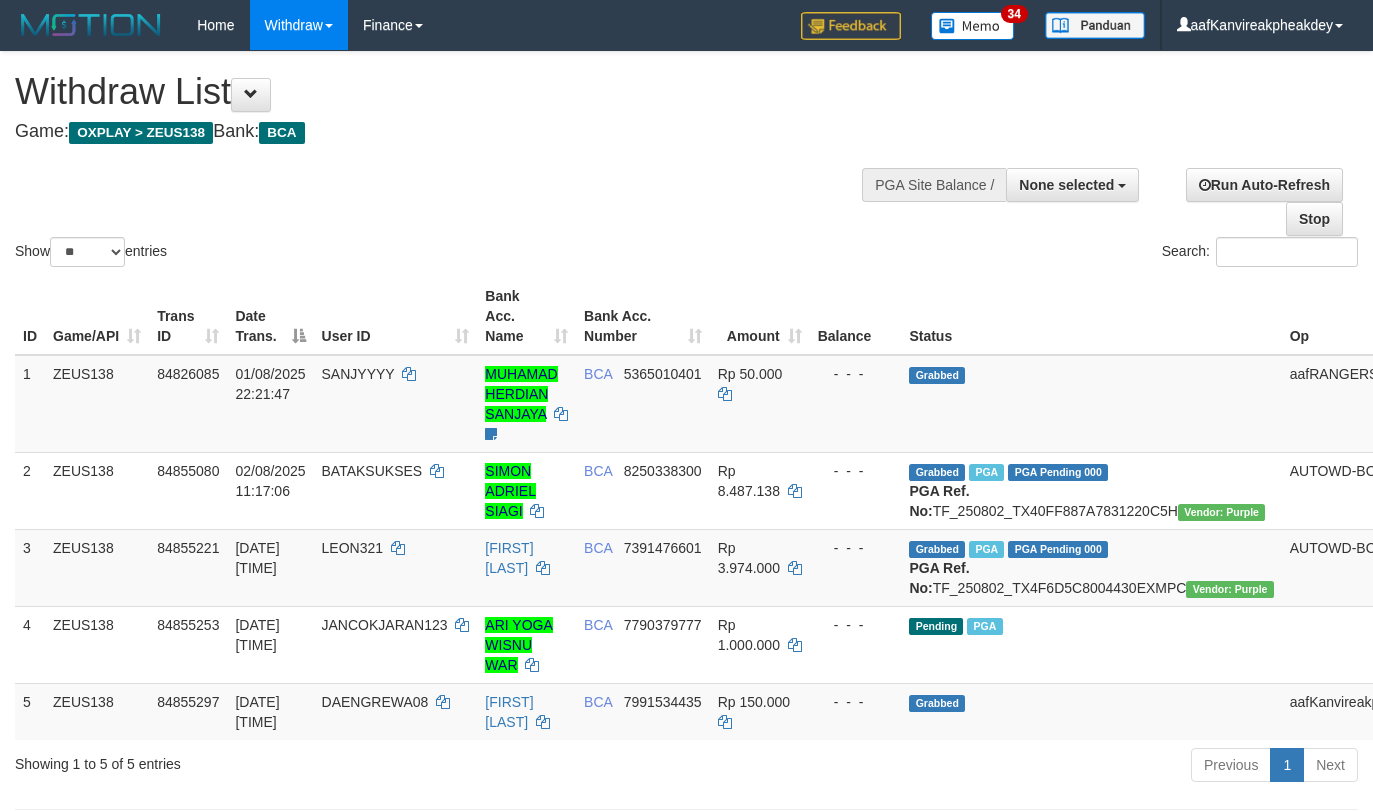select 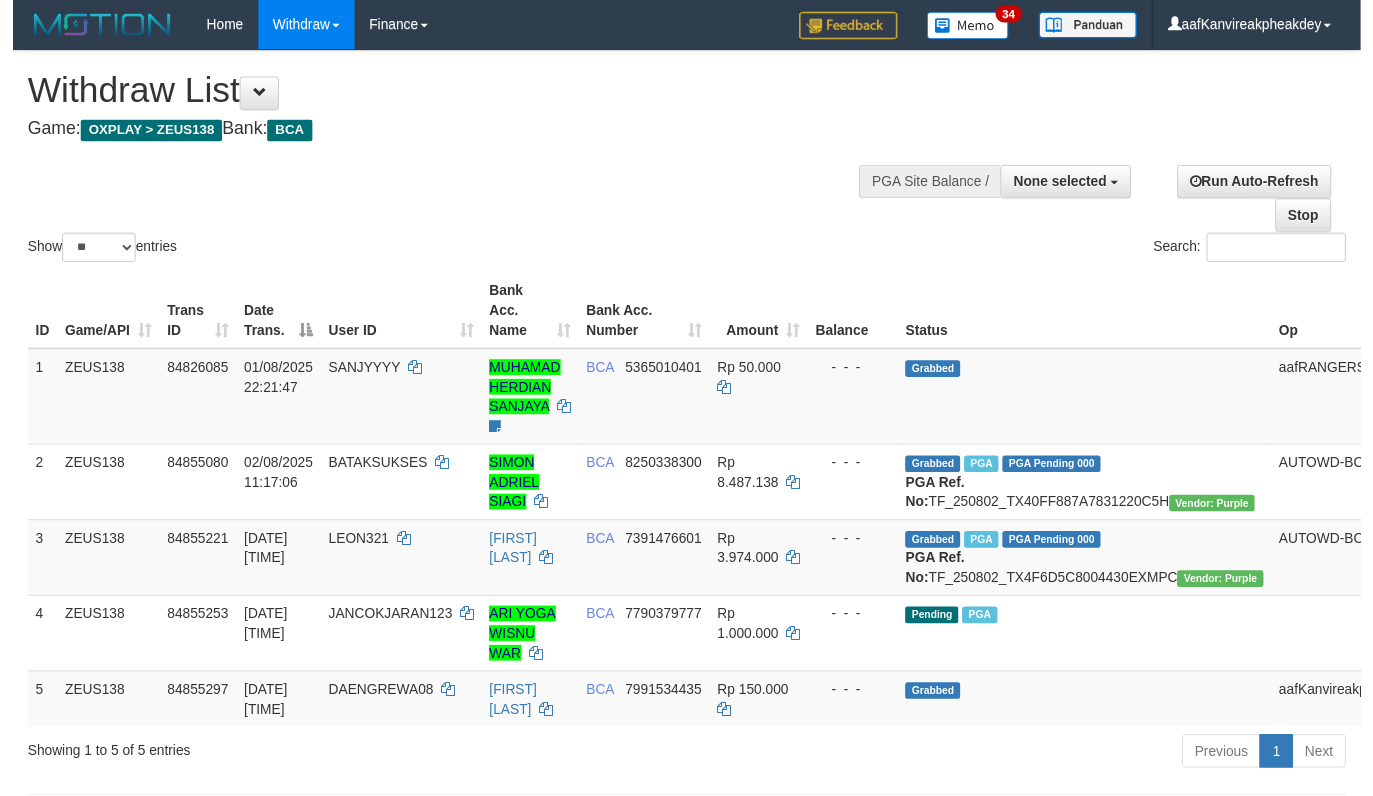 scroll, scrollTop: 0, scrollLeft: 0, axis: both 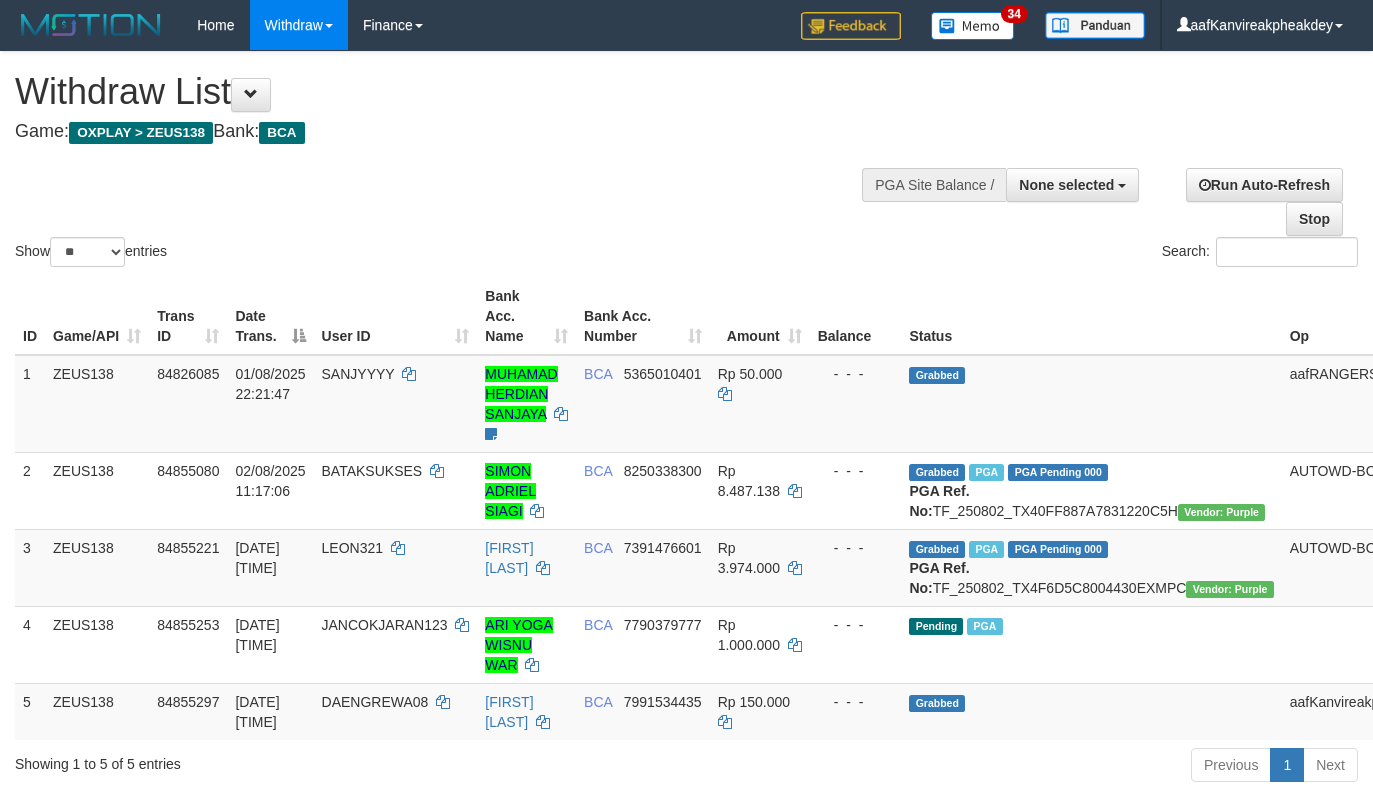 select 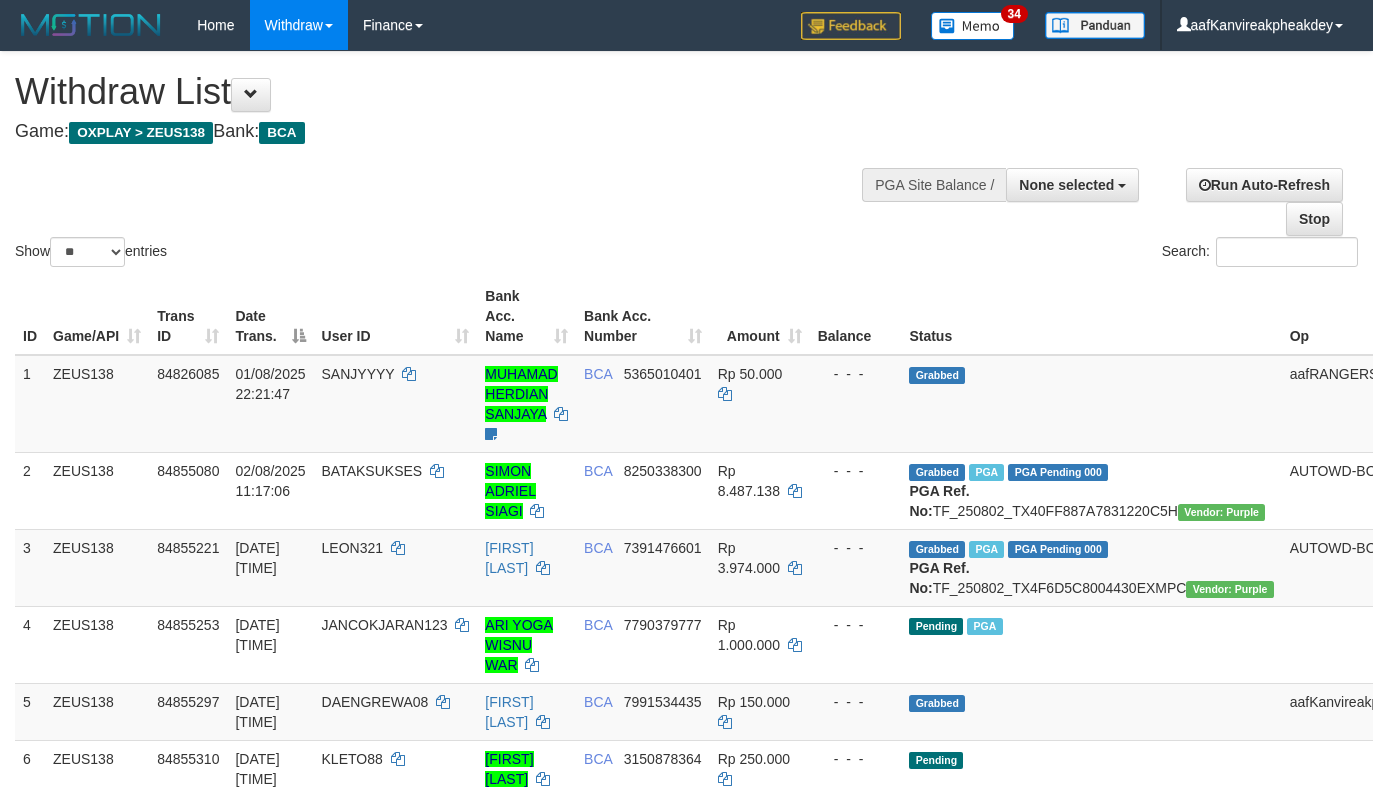 select 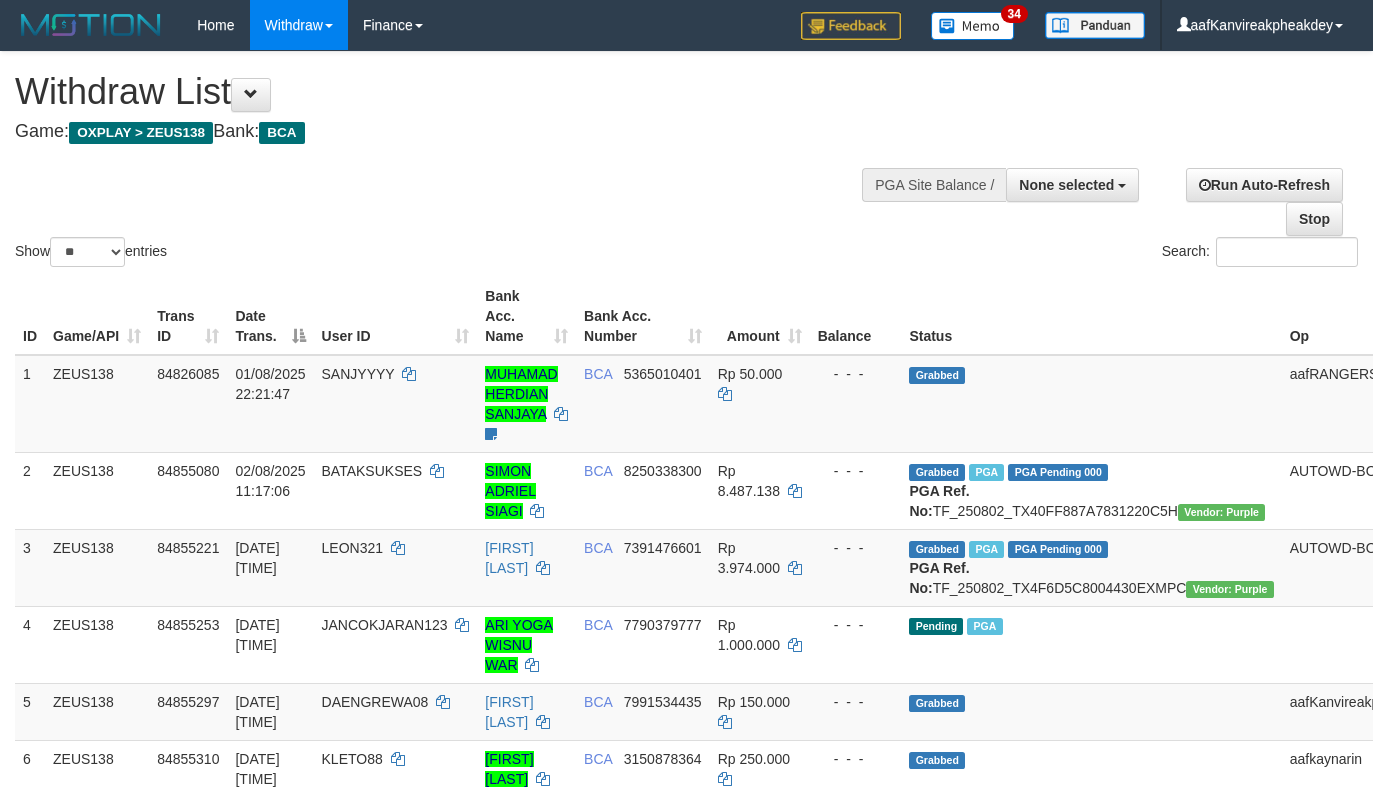 select 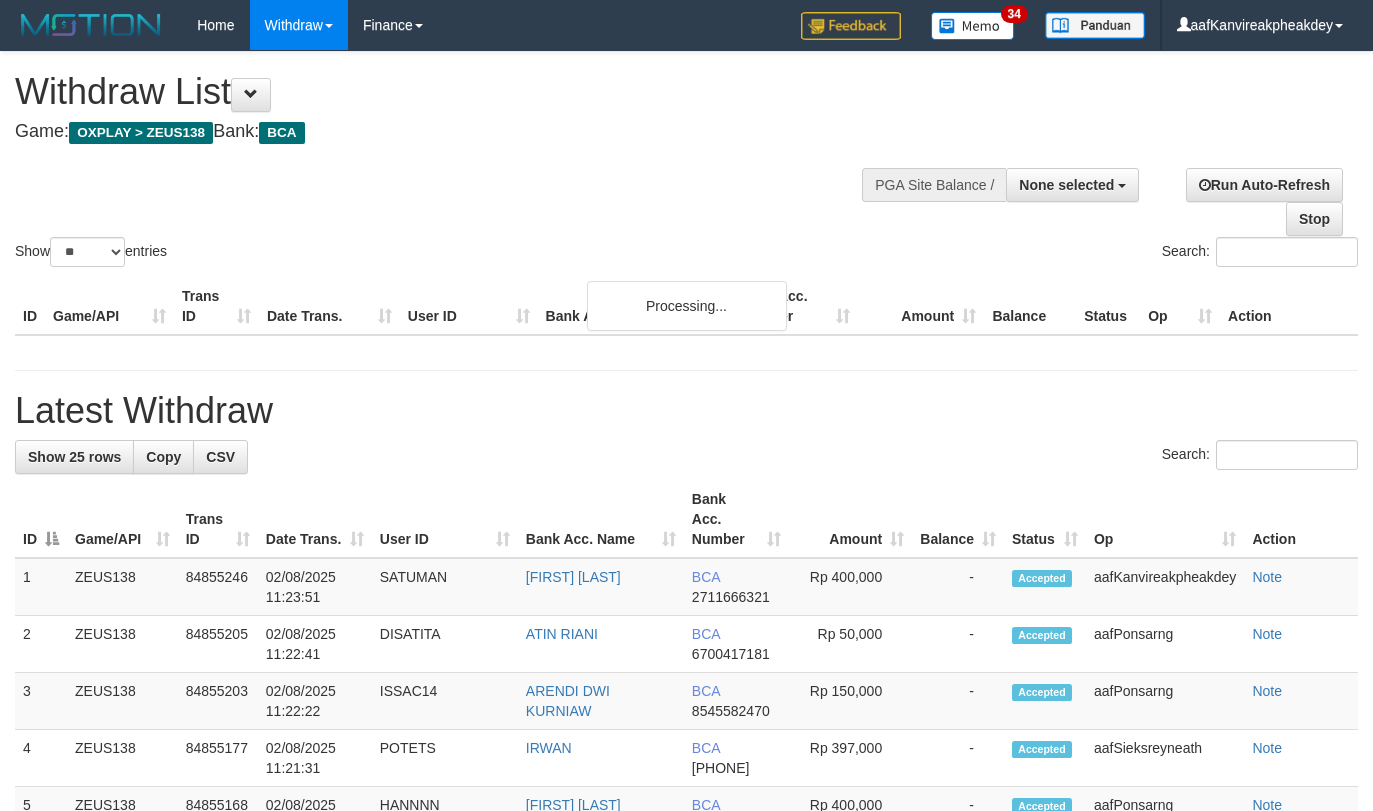 select 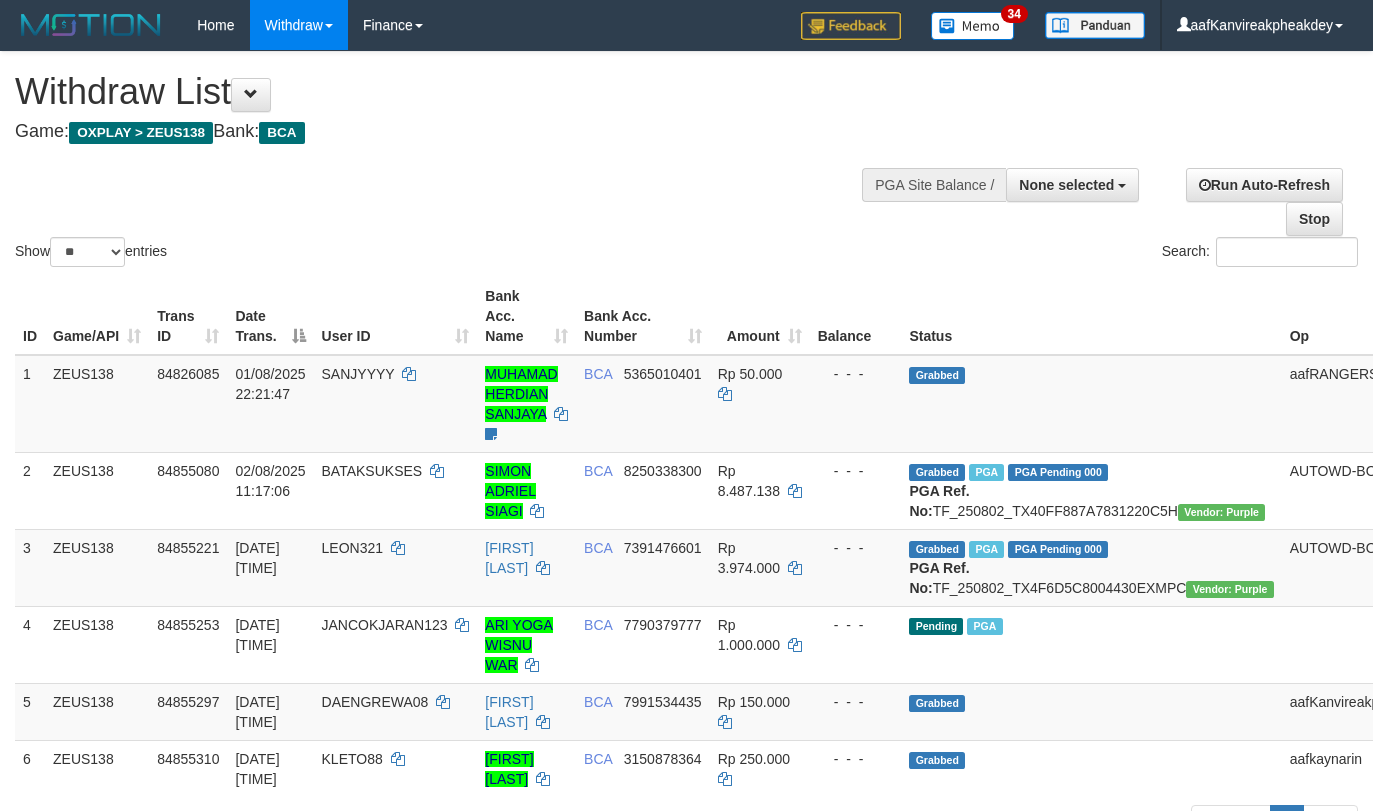select 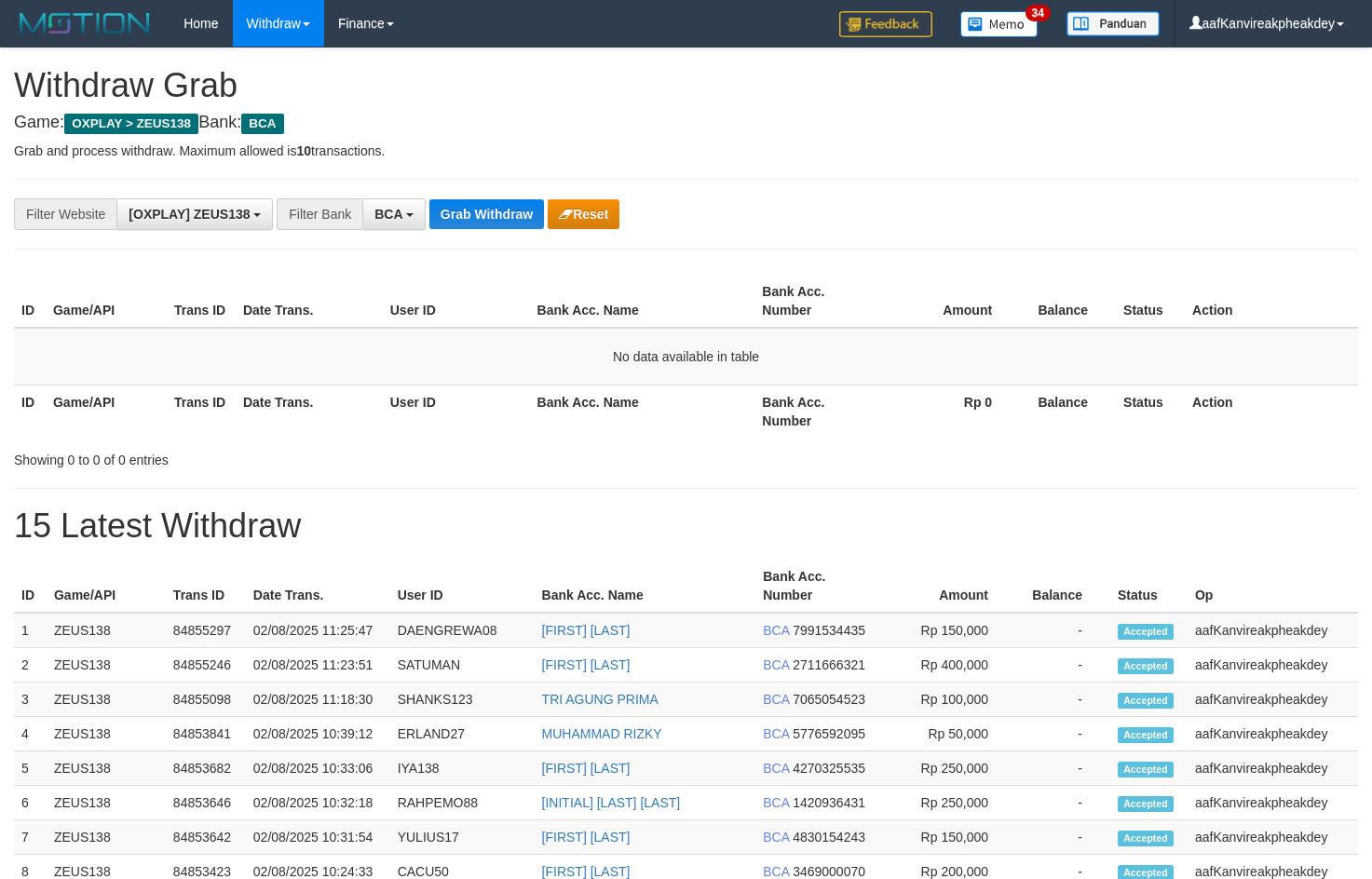 scroll, scrollTop: 0, scrollLeft: 0, axis: both 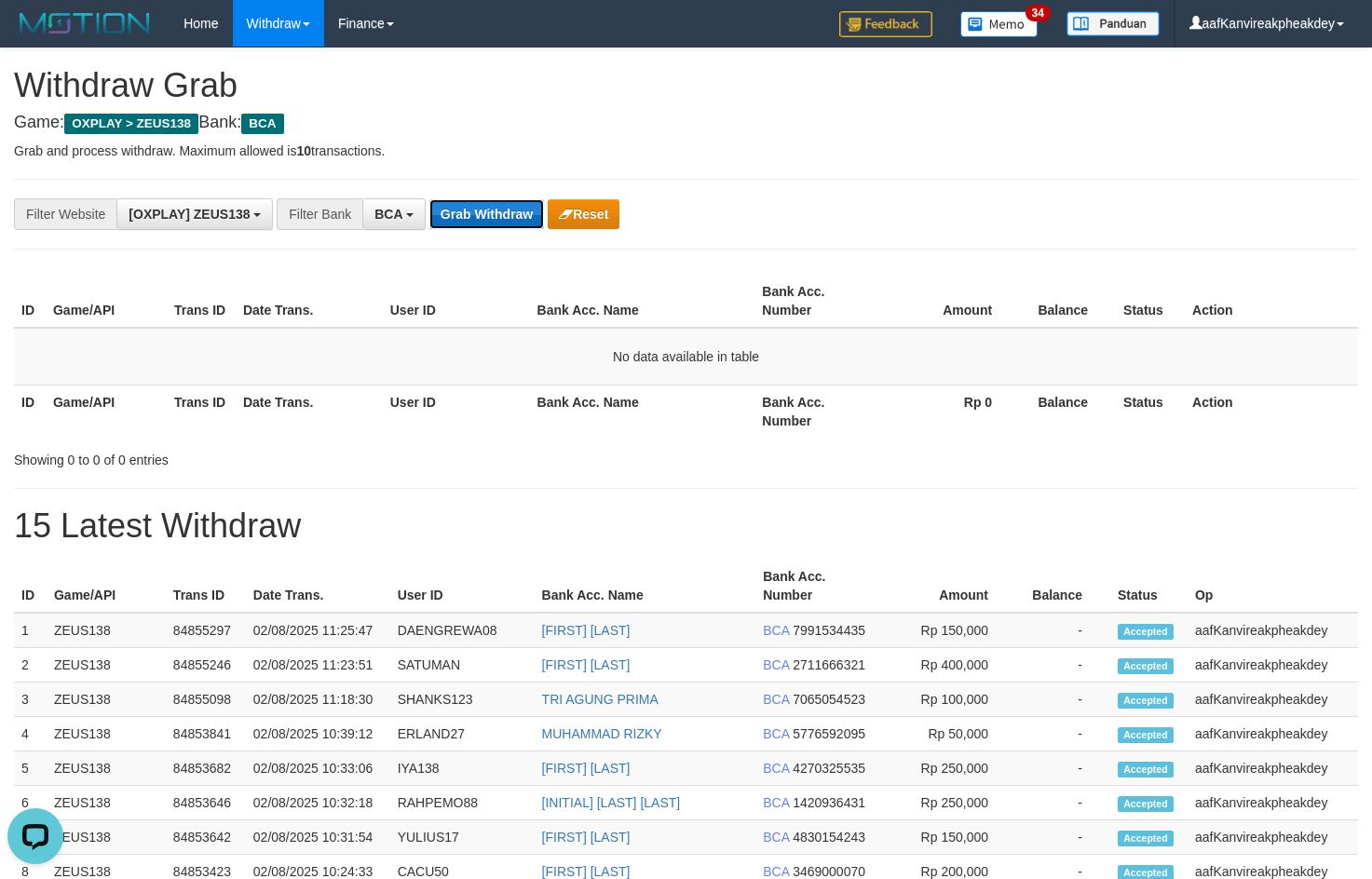 click on "Grab Withdraw" at bounding box center (486, 214) 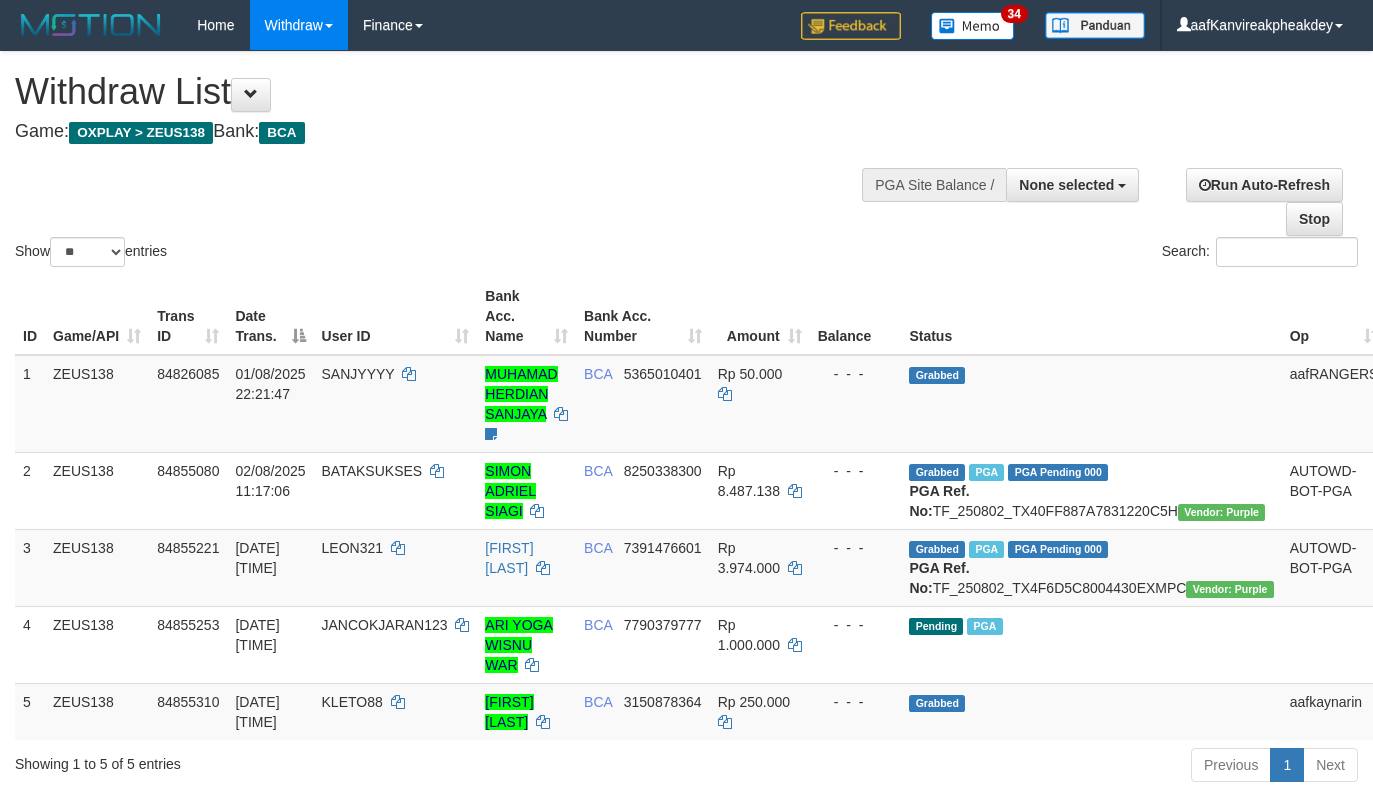 select 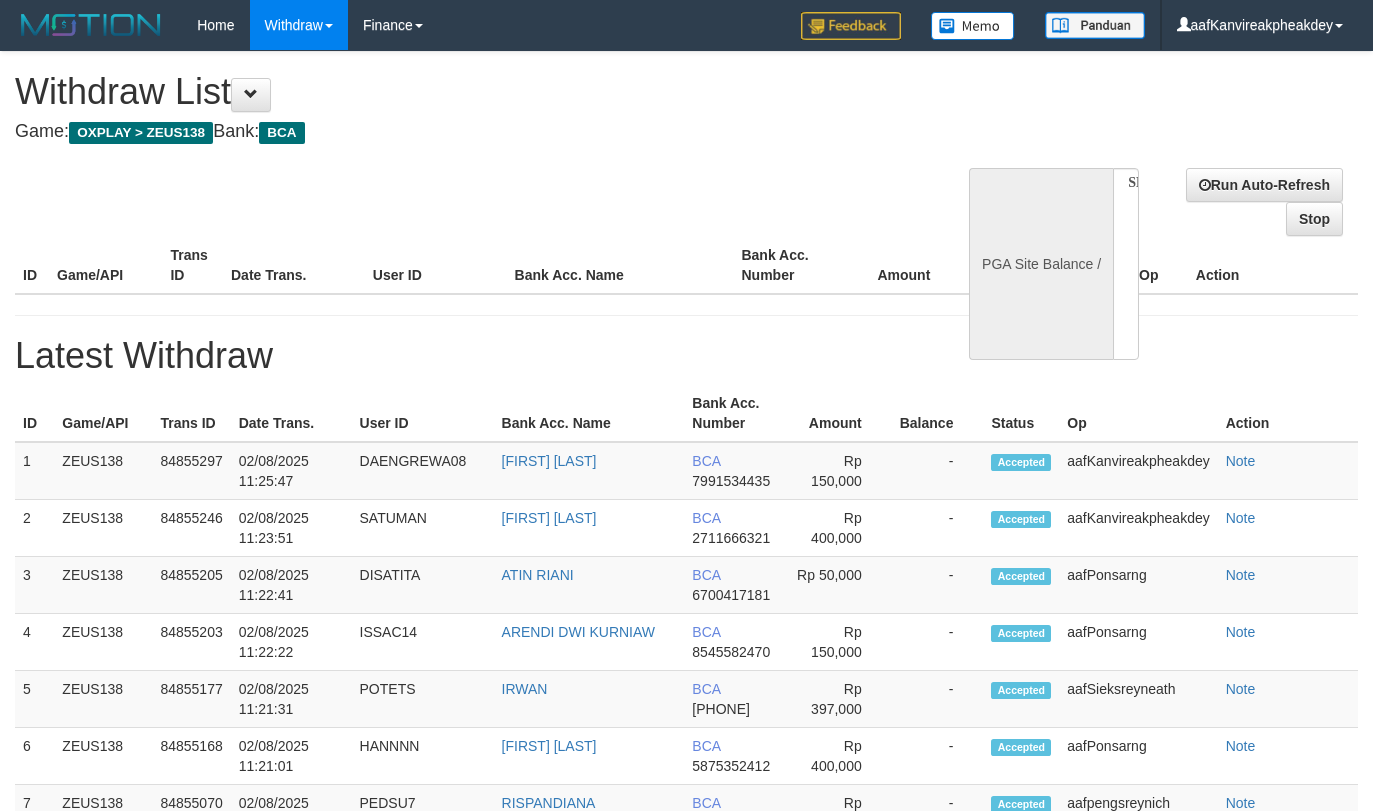 select 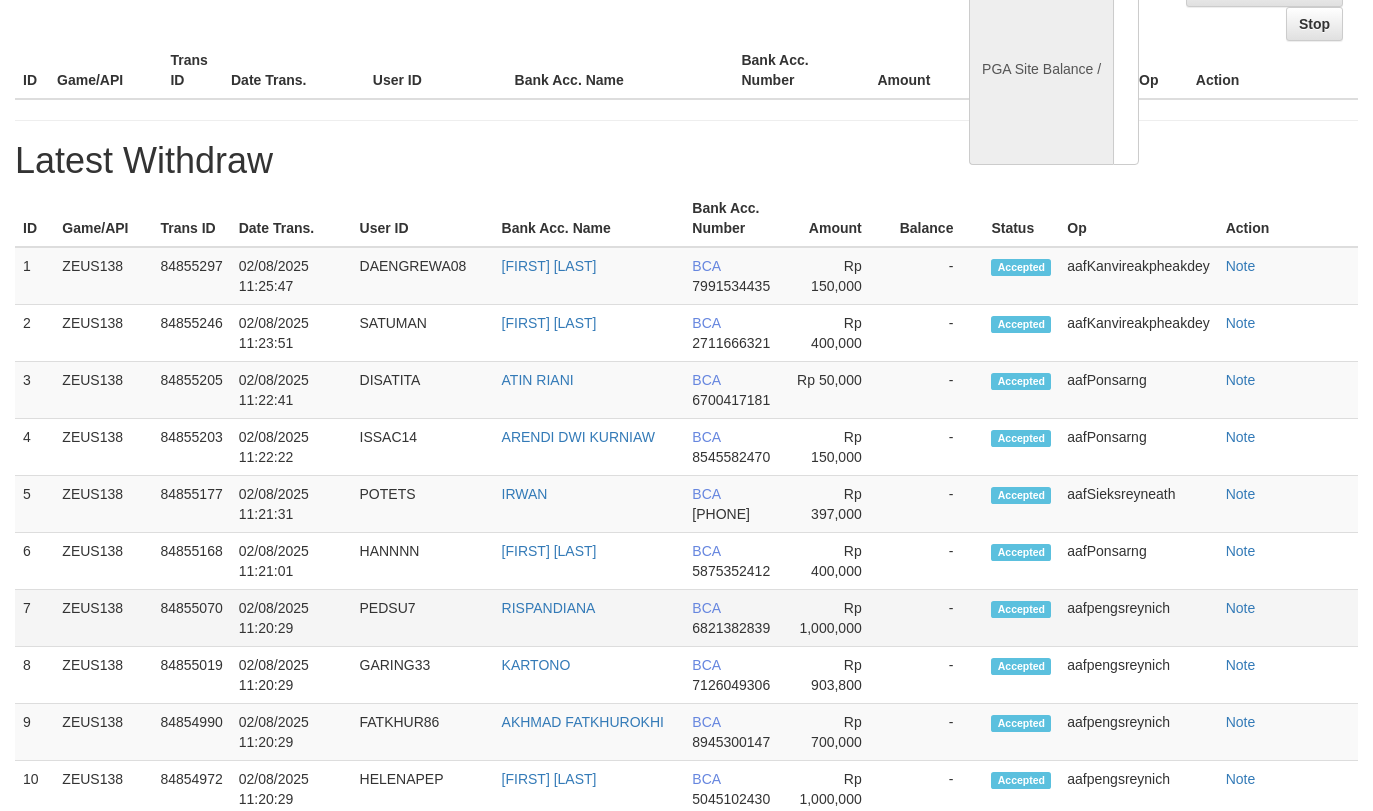 select on "**" 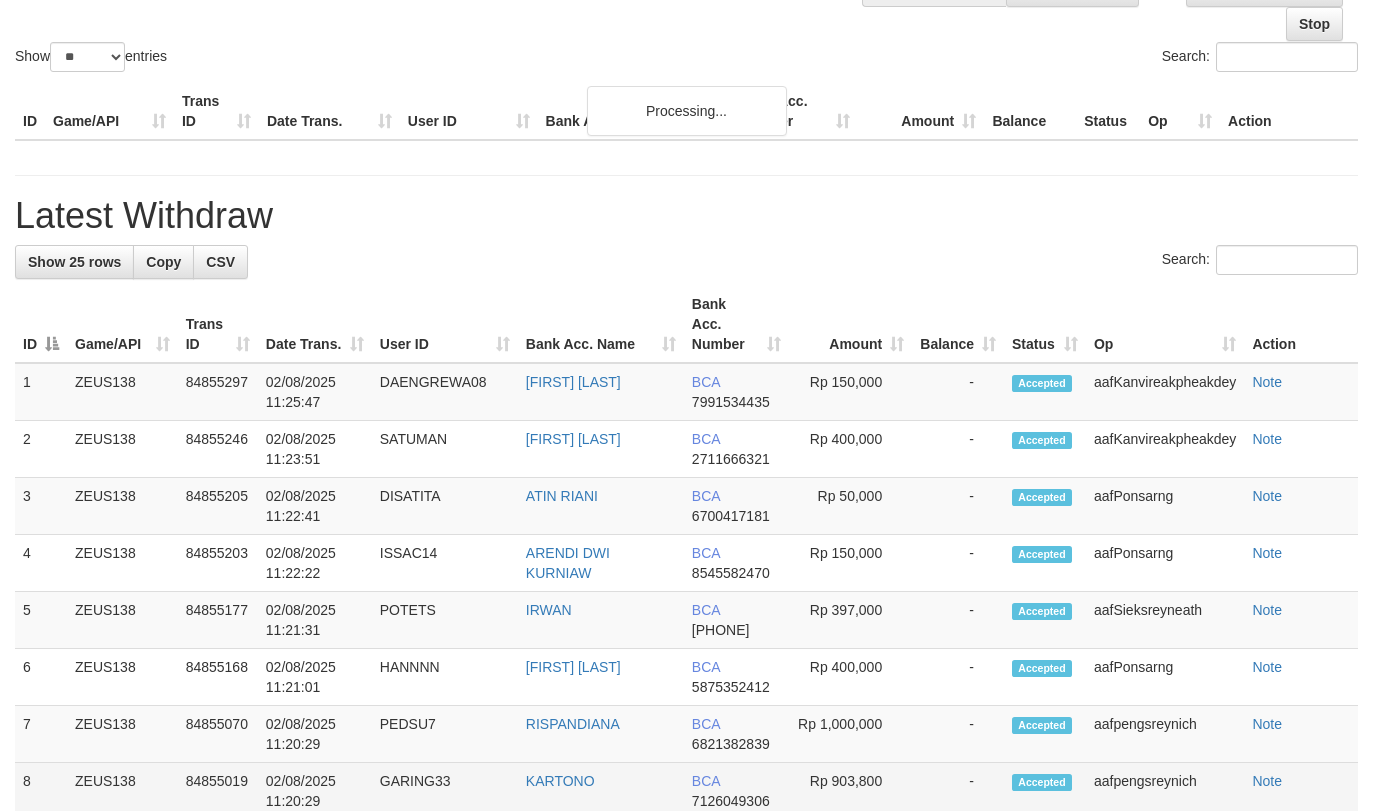 scroll, scrollTop: 200, scrollLeft: 0, axis: vertical 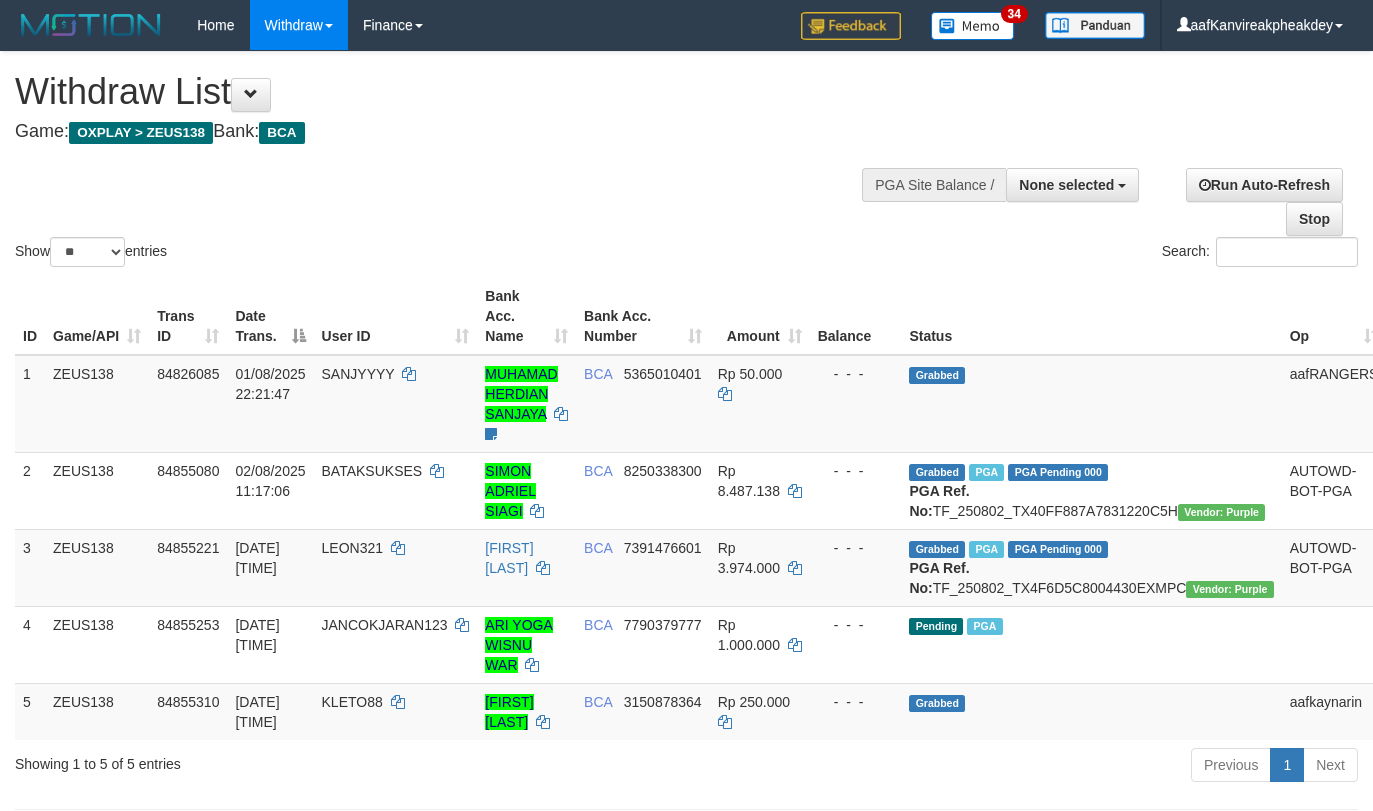 select 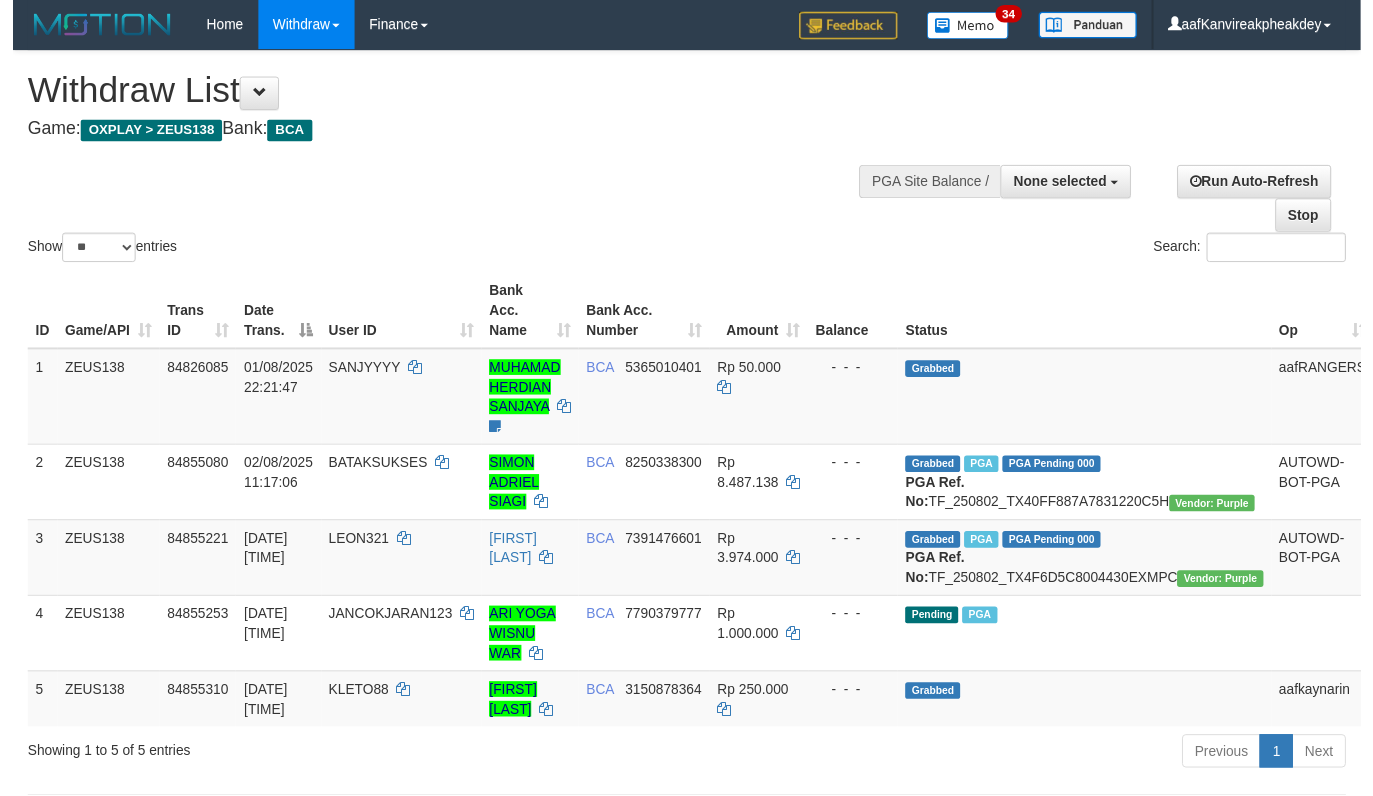 scroll, scrollTop: 200, scrollLeft: 0, axis: vertical 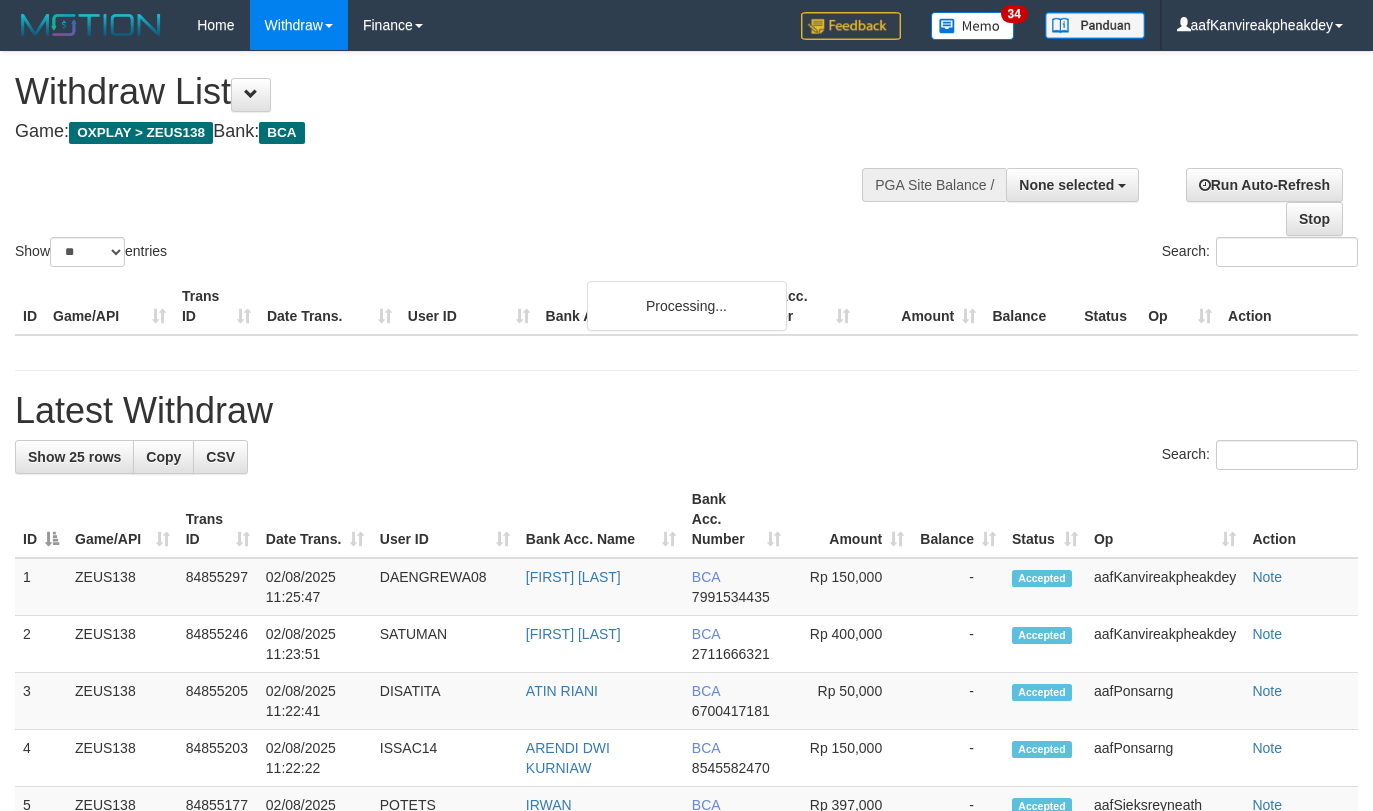 select 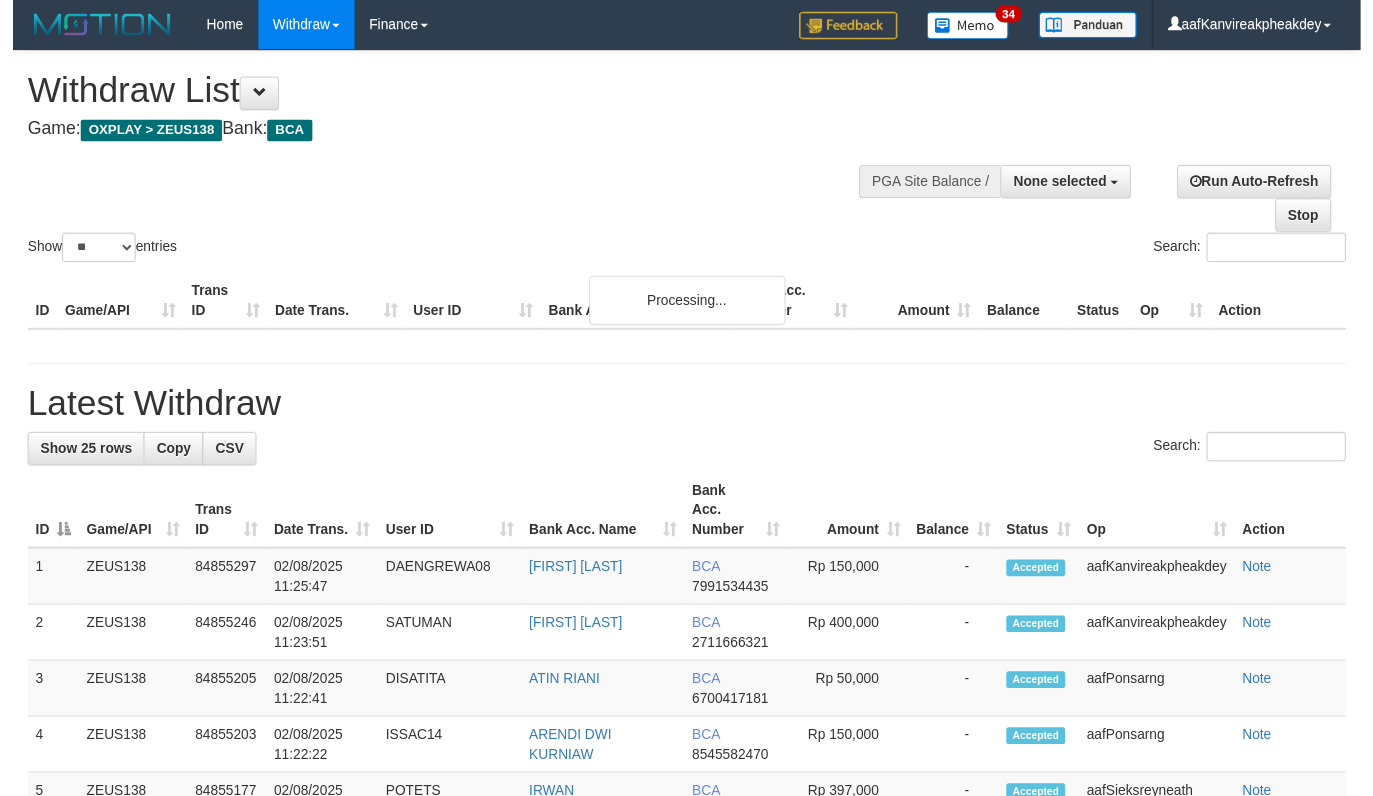 scroll, scrollTop: 200, scrollLeft: 0, axis: vertical 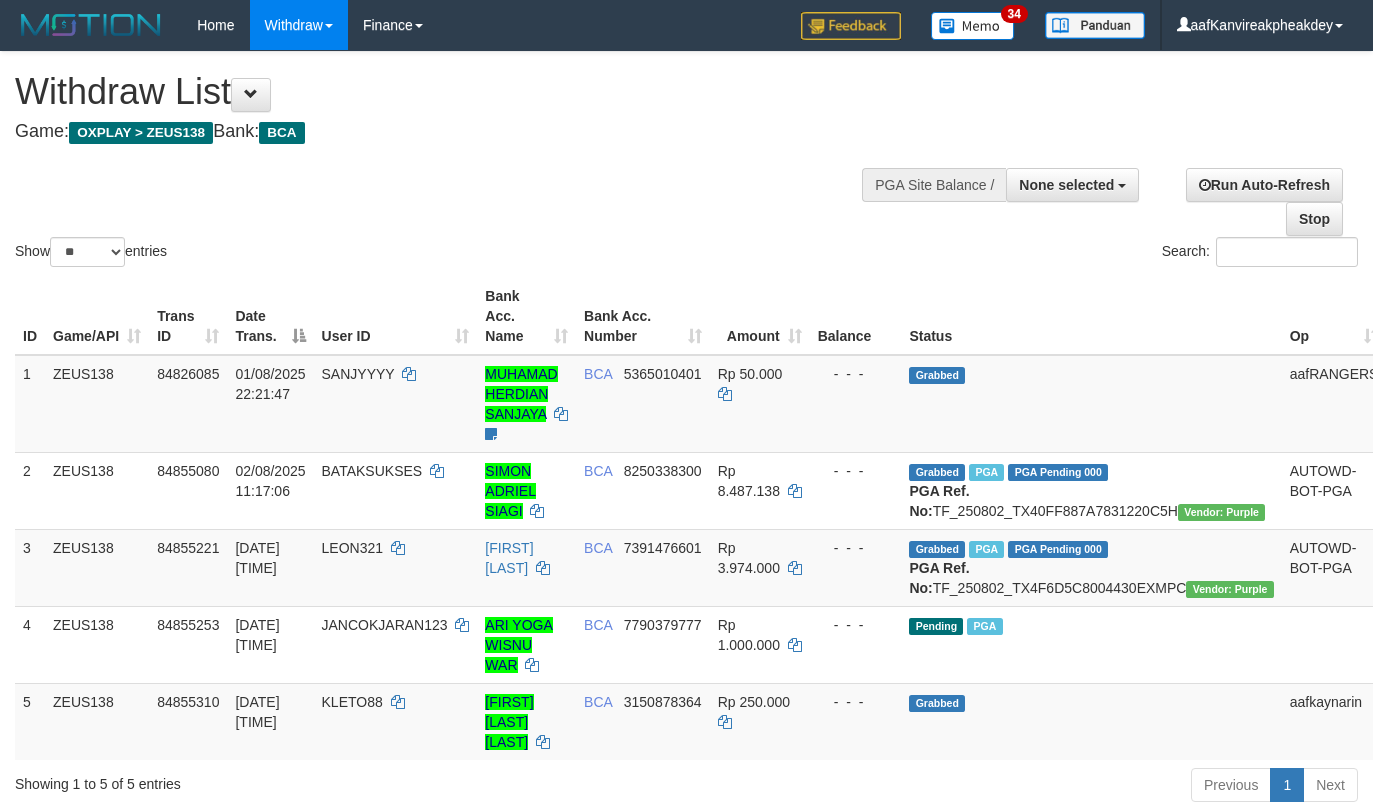 select 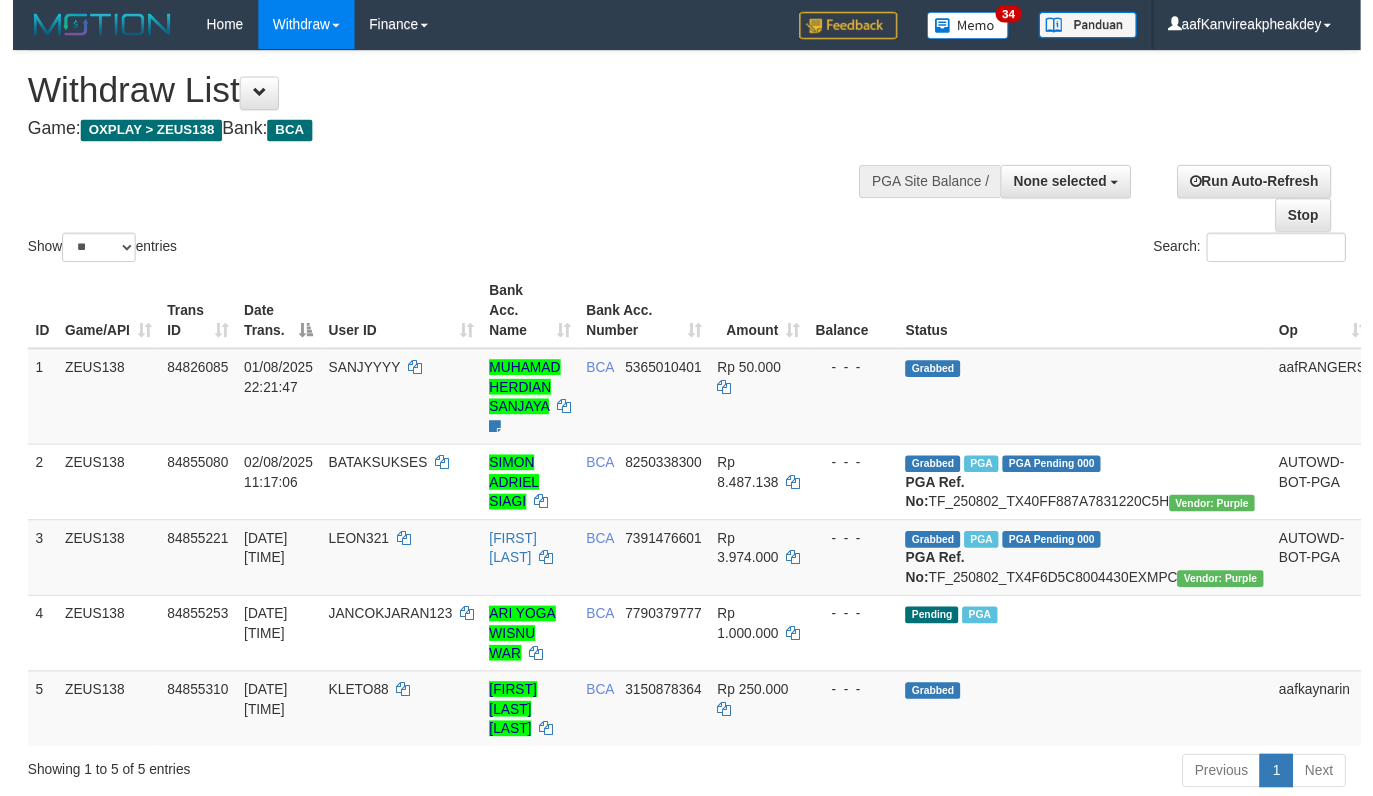 scroll, scrollTop: 200, scrollLeft: 0, axis: vertical 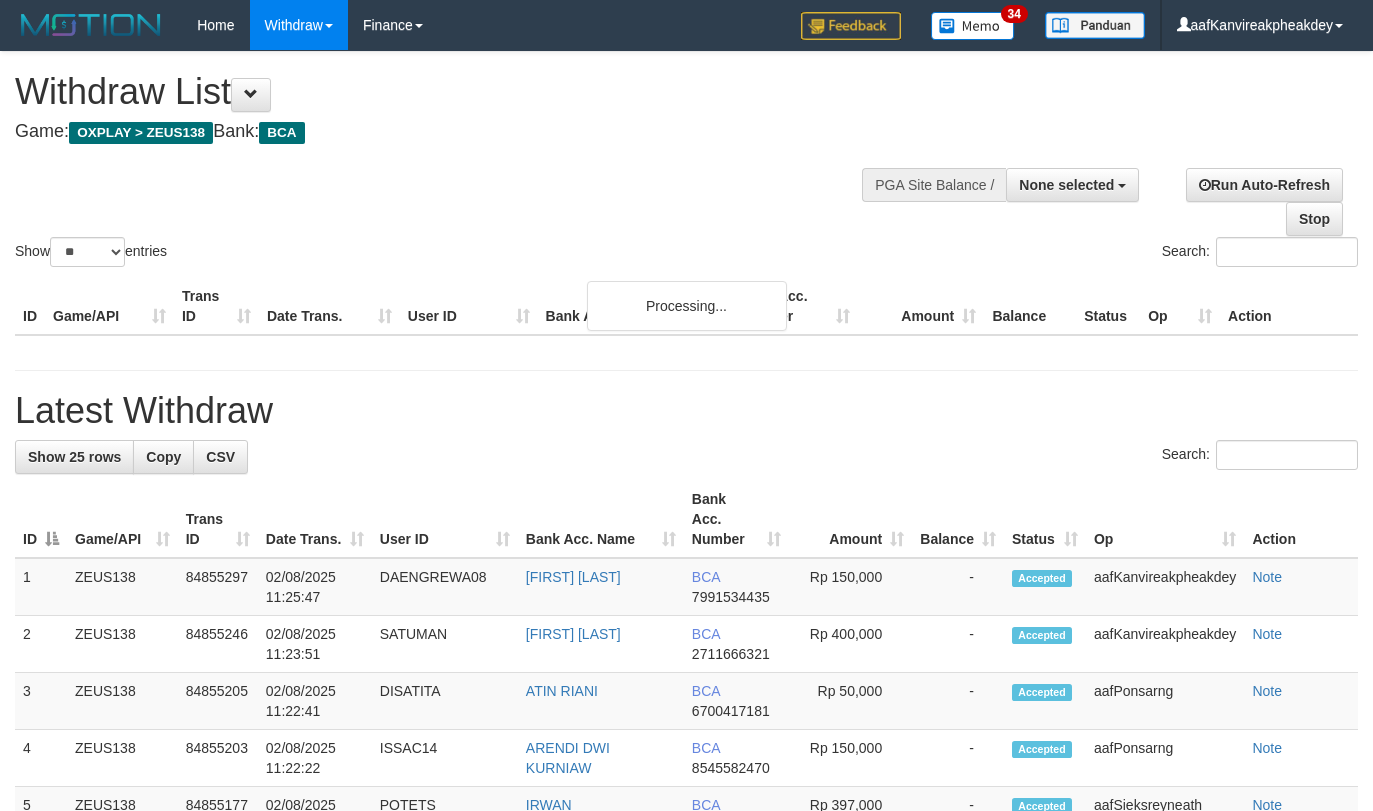 select 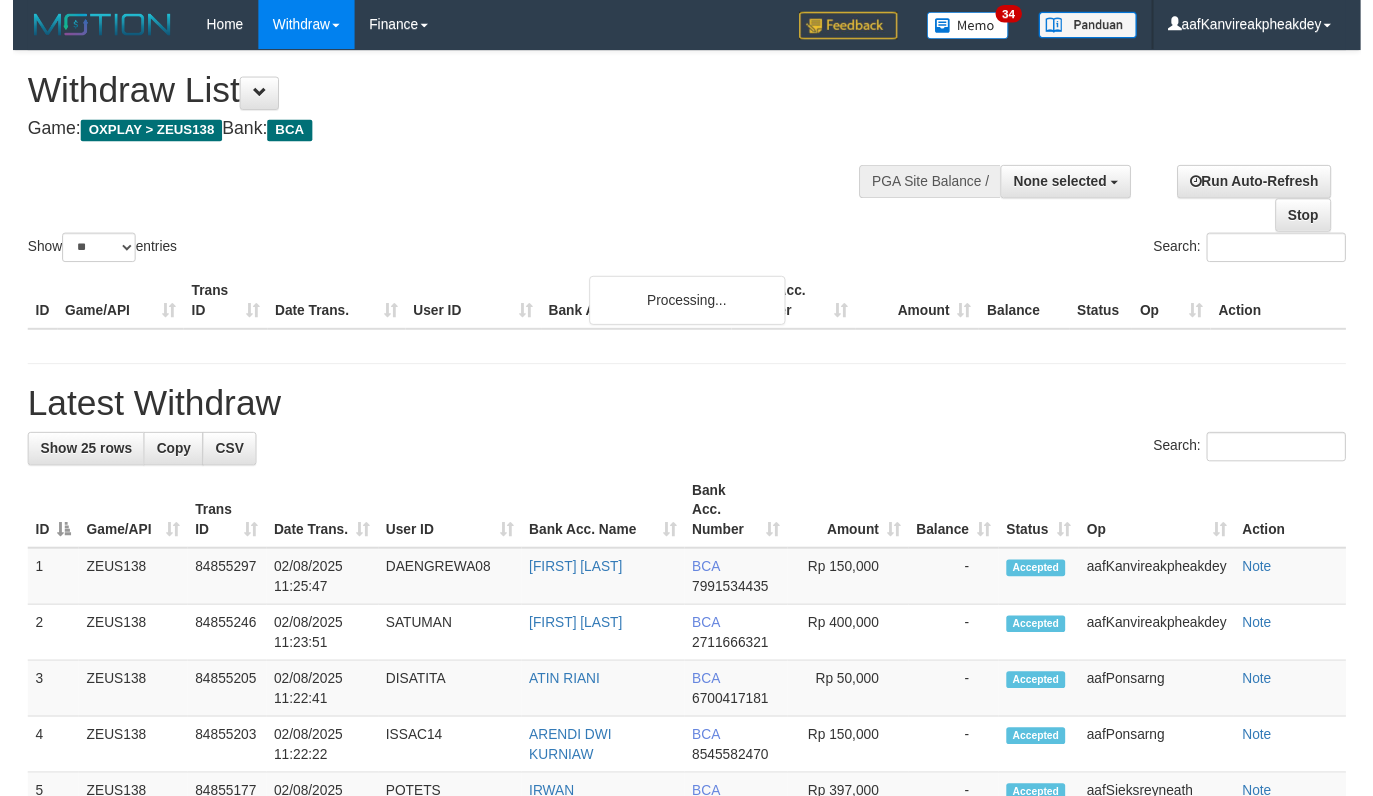scroll, scrollTop: 200, scrollLeft: 0, axis: vertical 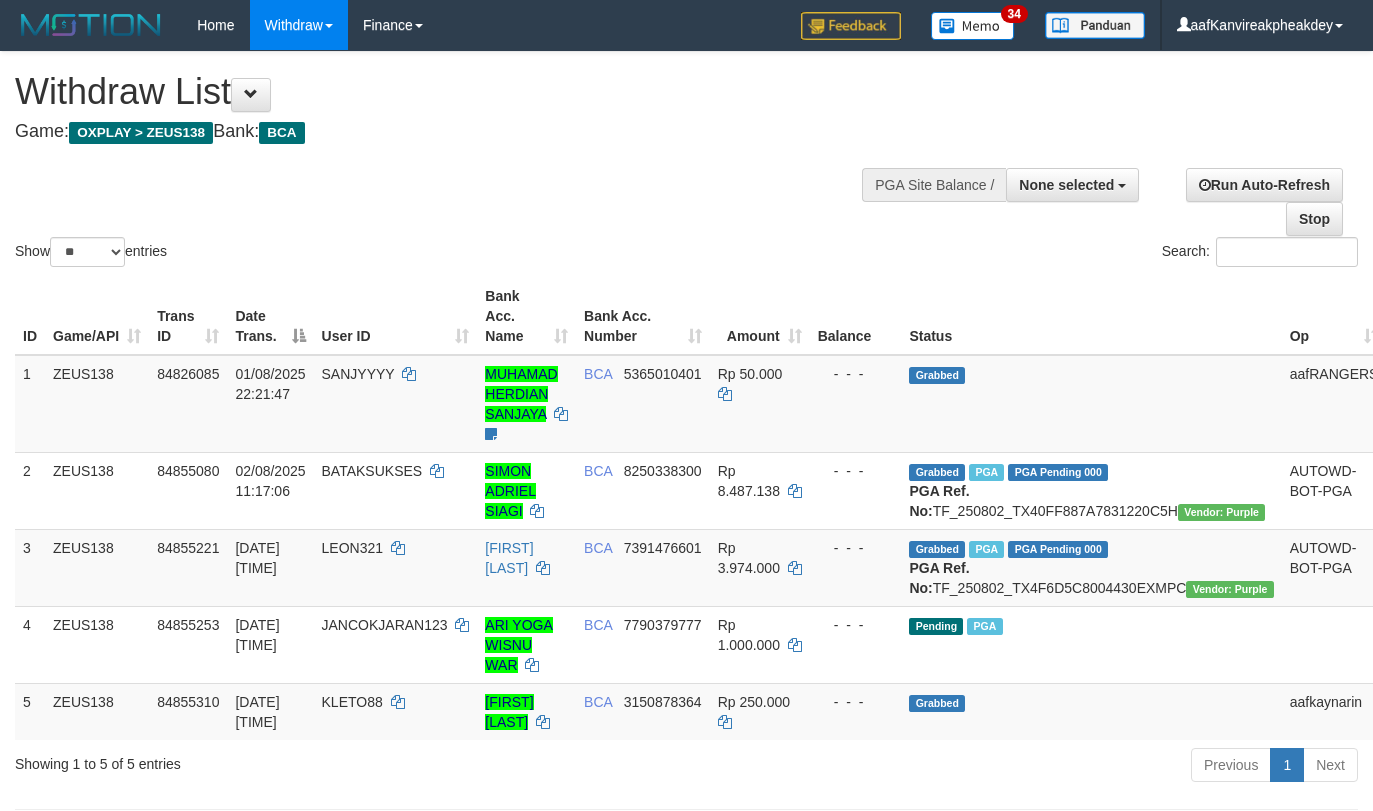 select 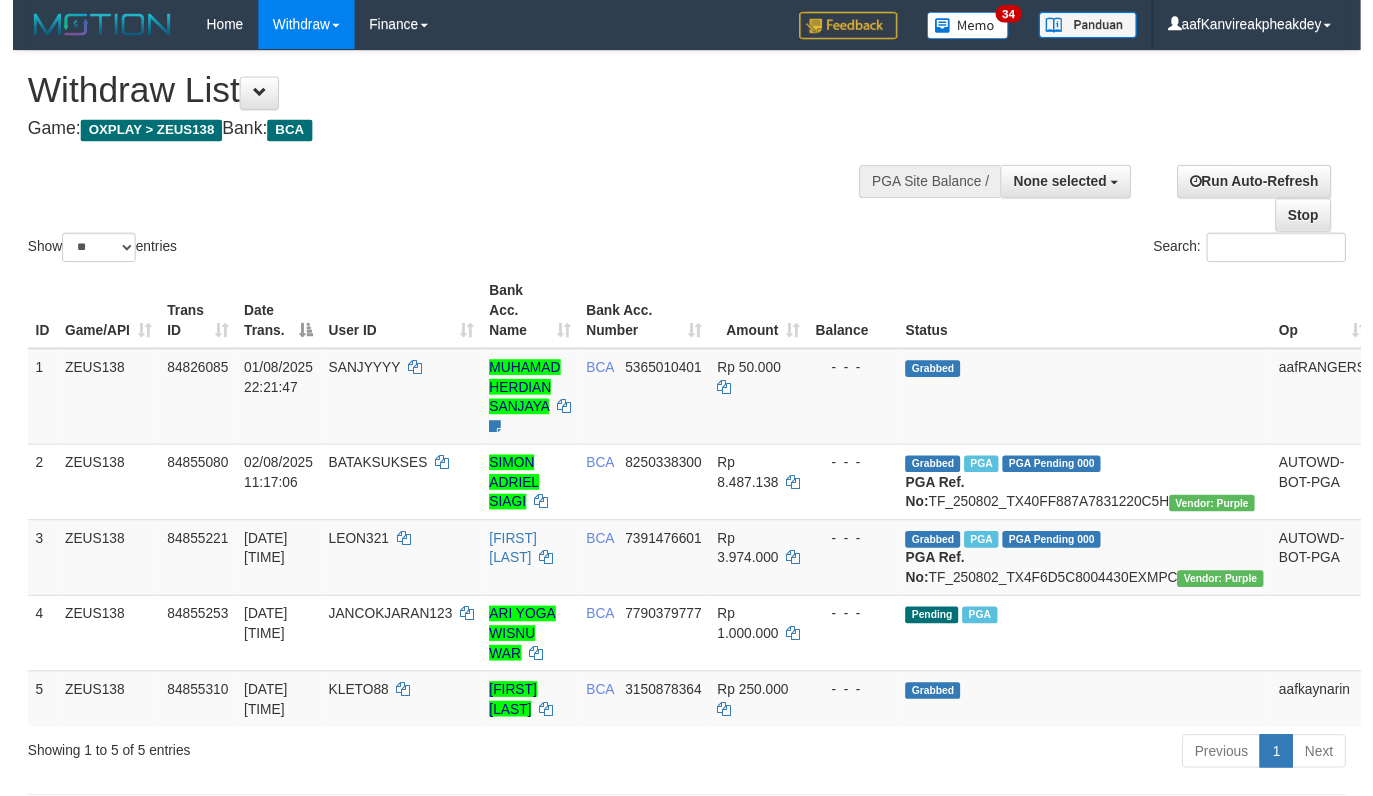 scroll, scrollTop: 200, scrollLeft: 0, axis: vertical 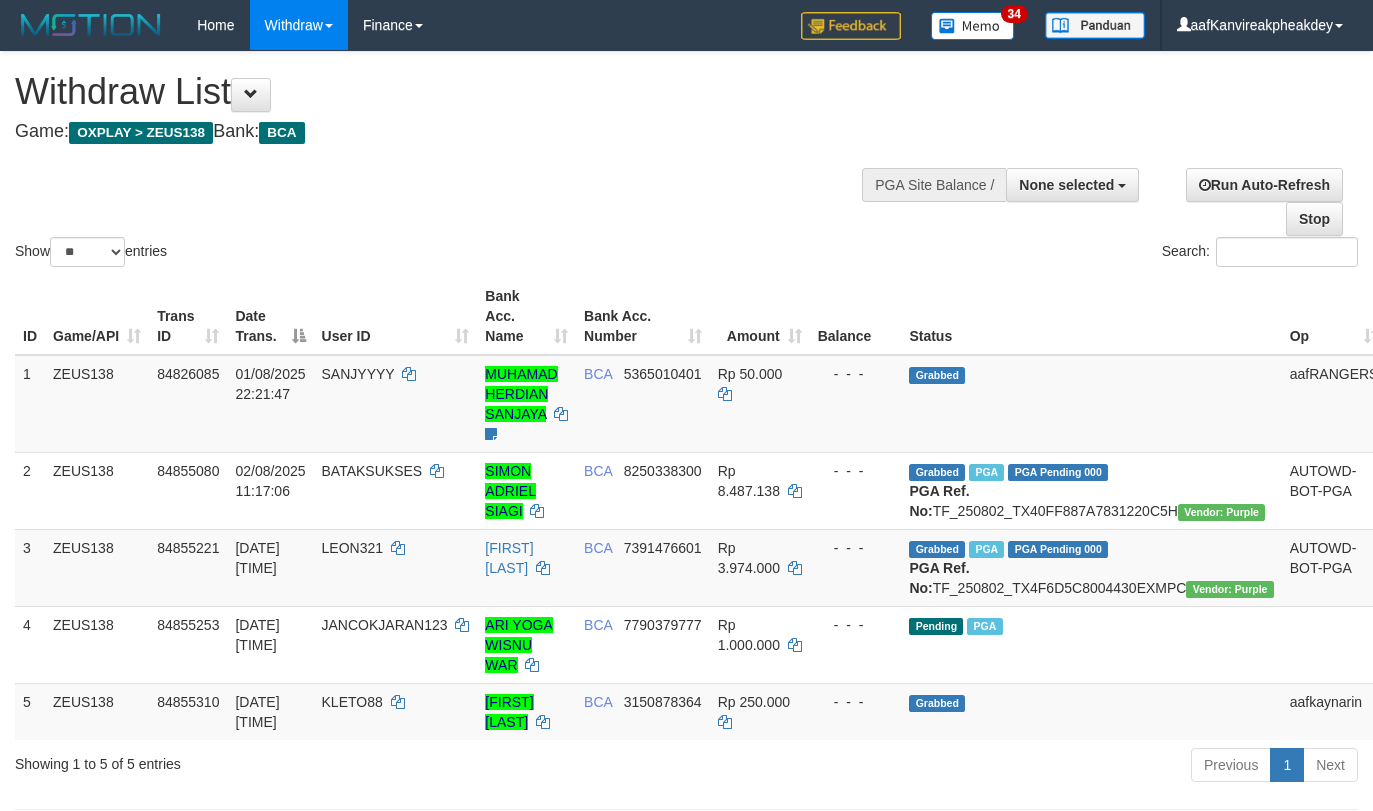 select 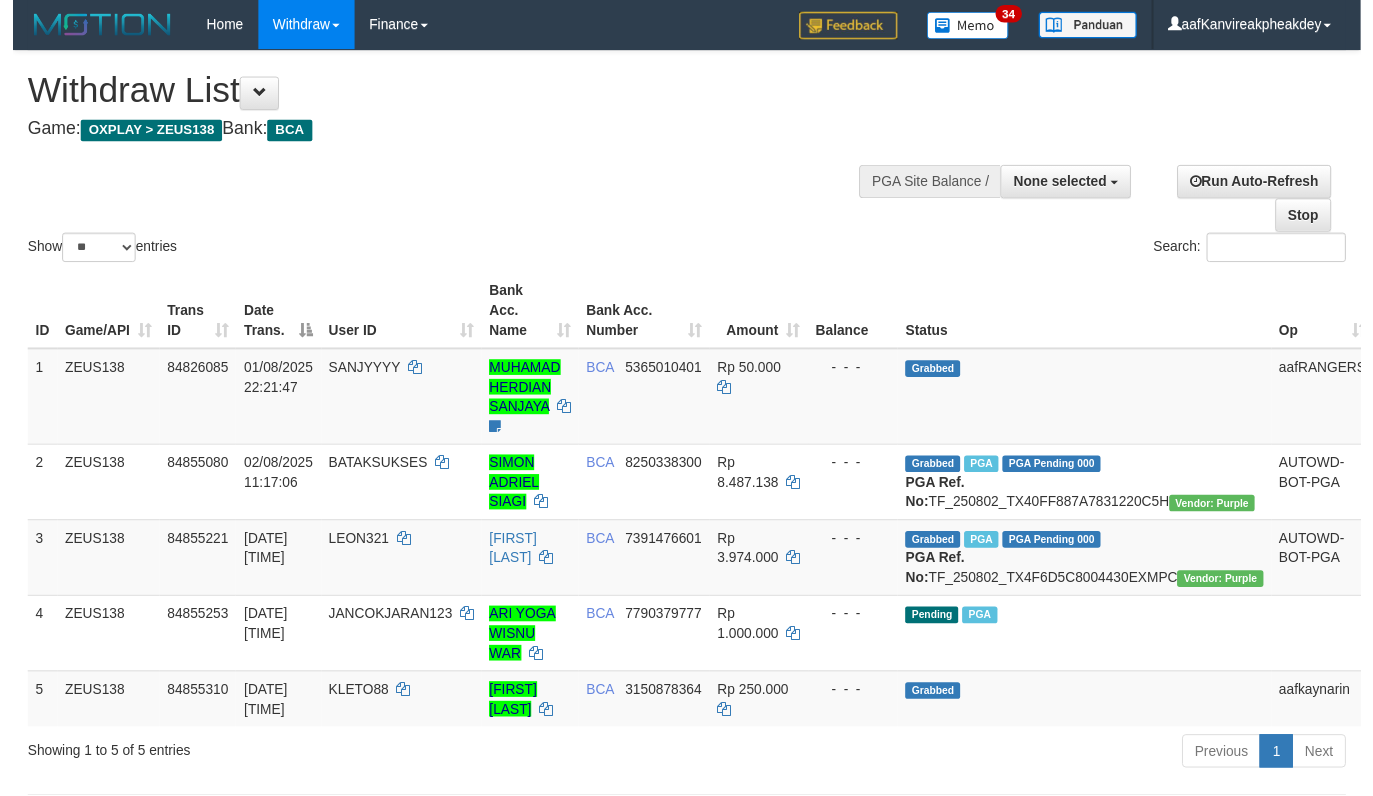 scroll, scrollTop: 200, scrollLeft: 0, axis: vertical 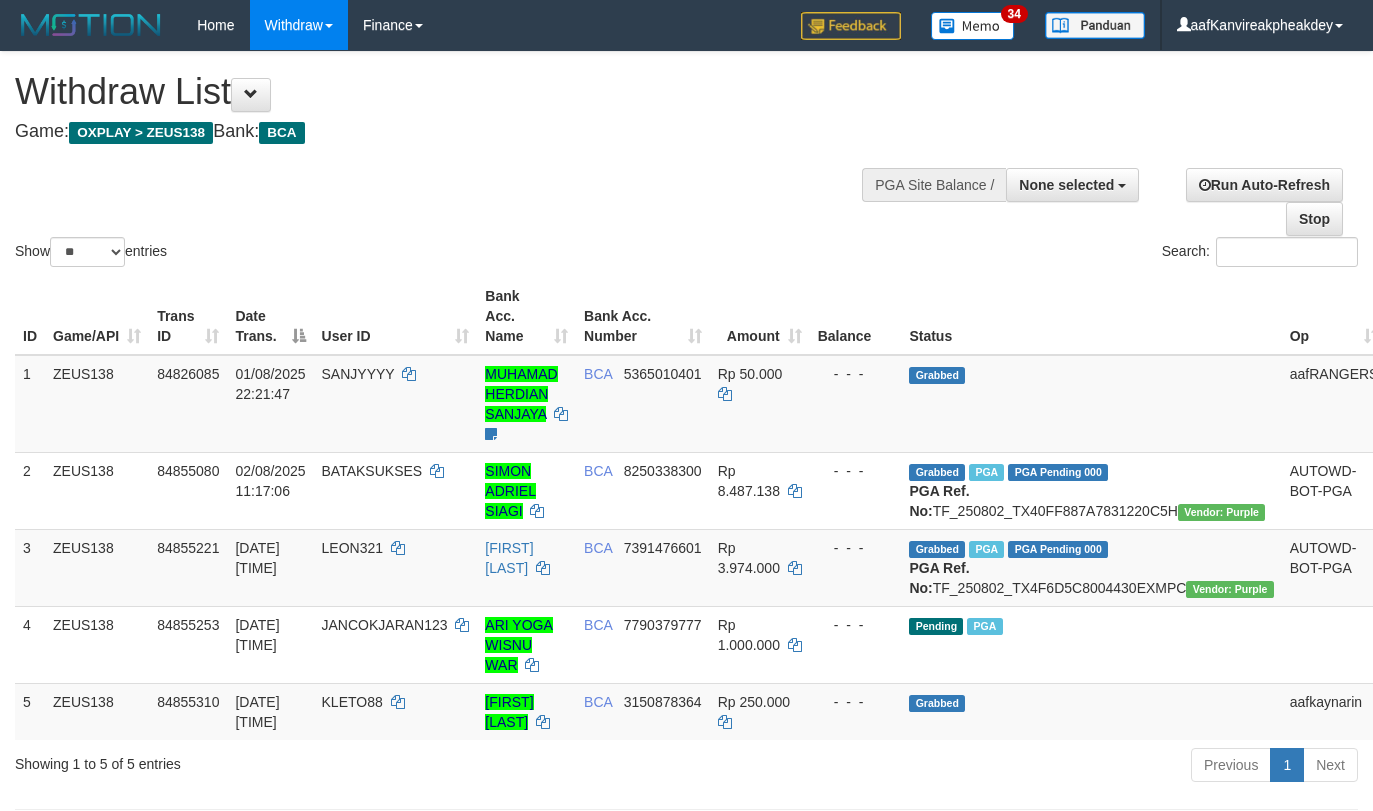select 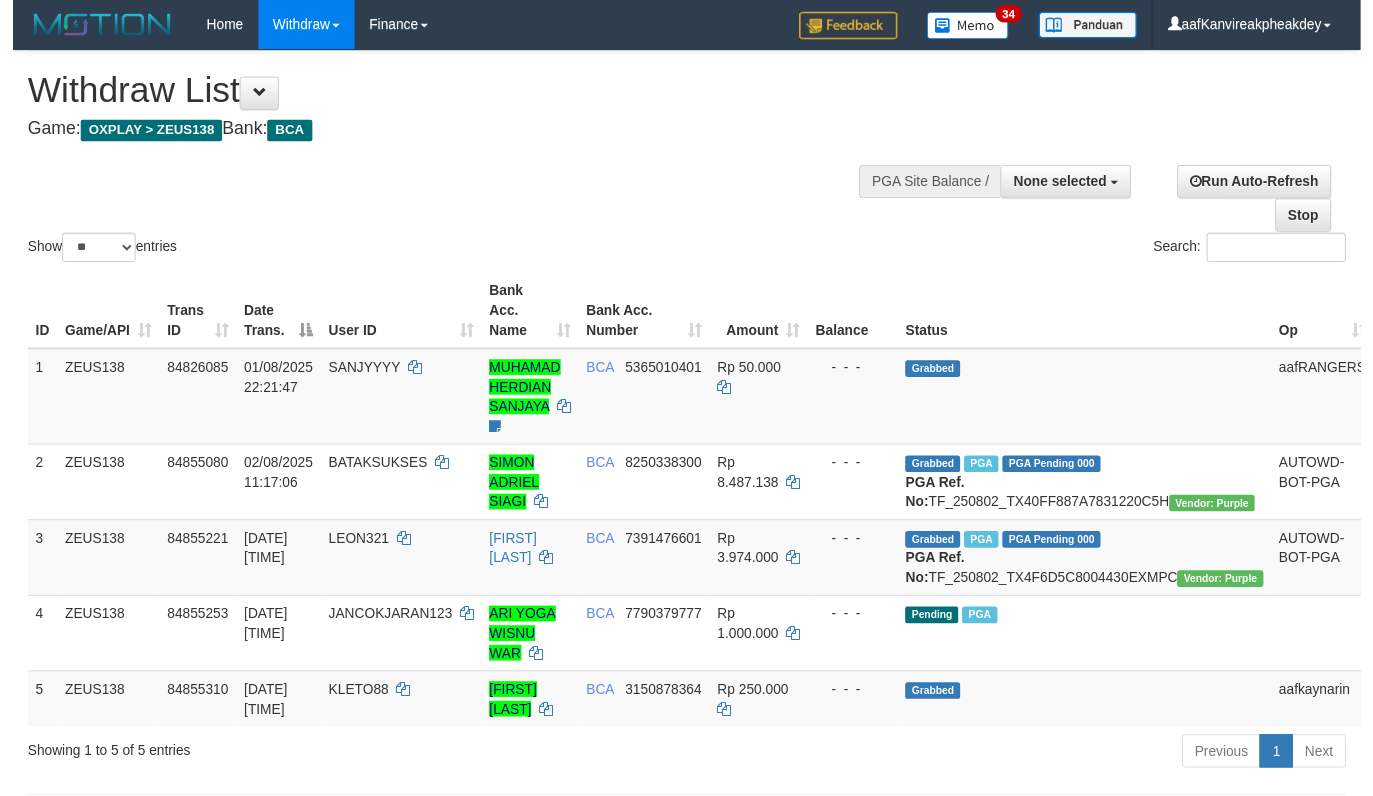 scroll, scrollTop: 200, scrollLeft: 0, axis: vertical 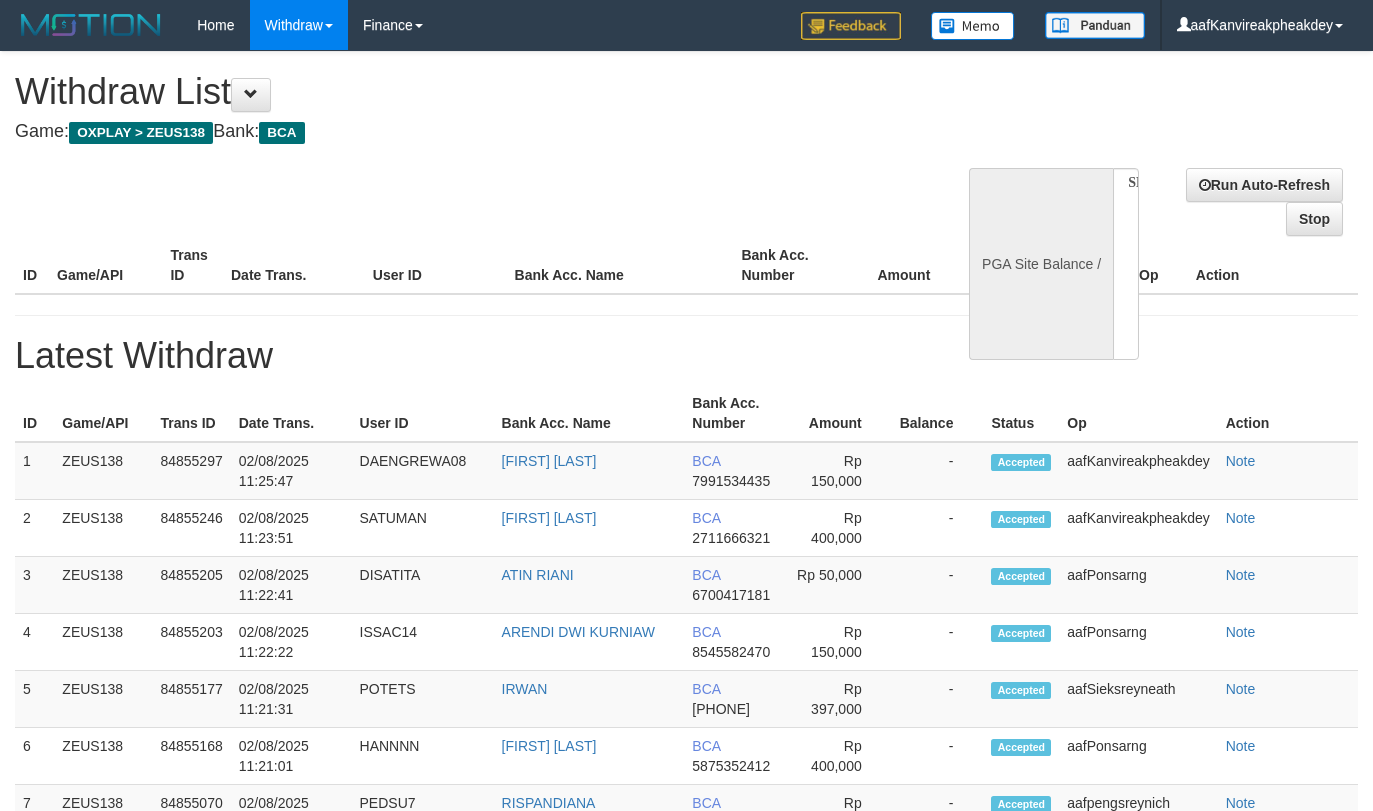 select 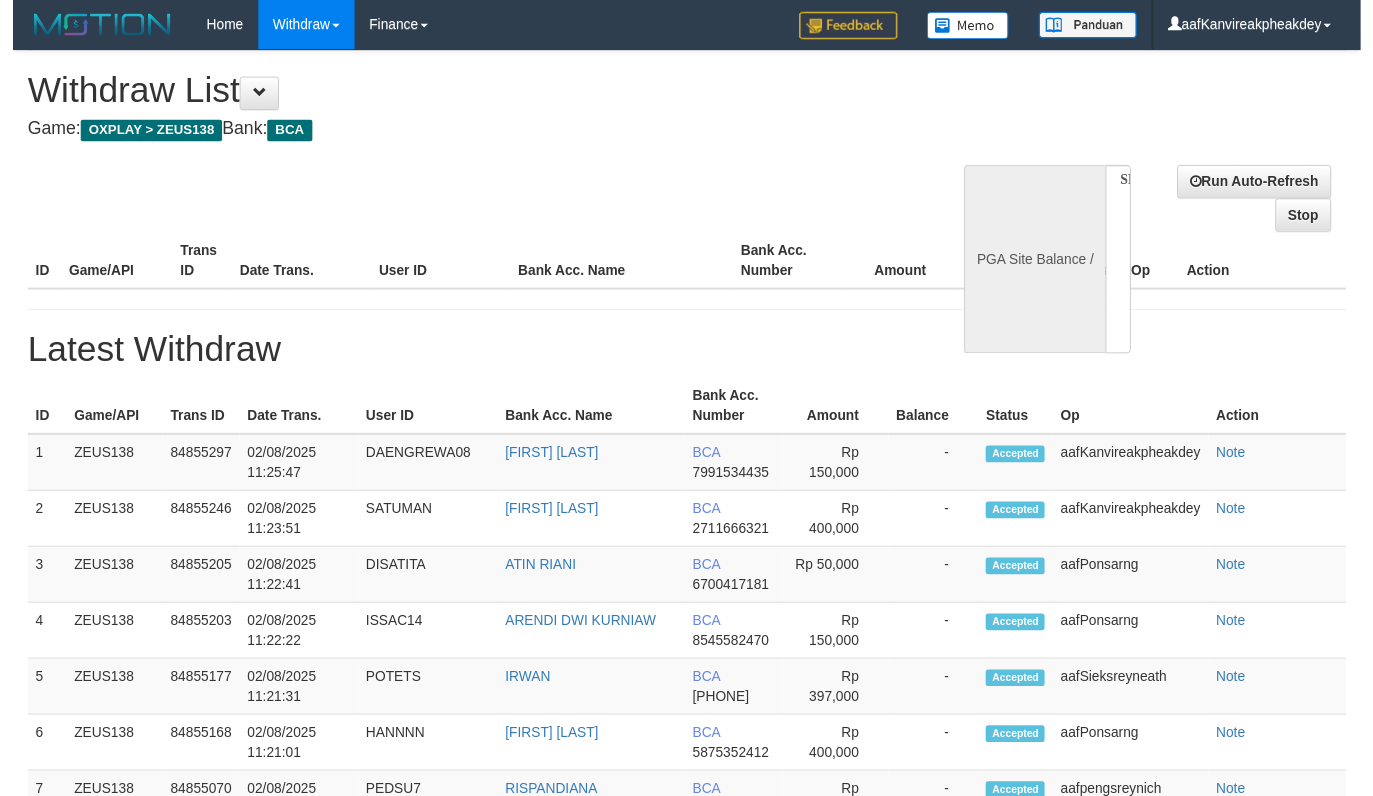 scroll, scrollTop: 200, scrollLeft: 0, axis: vertical 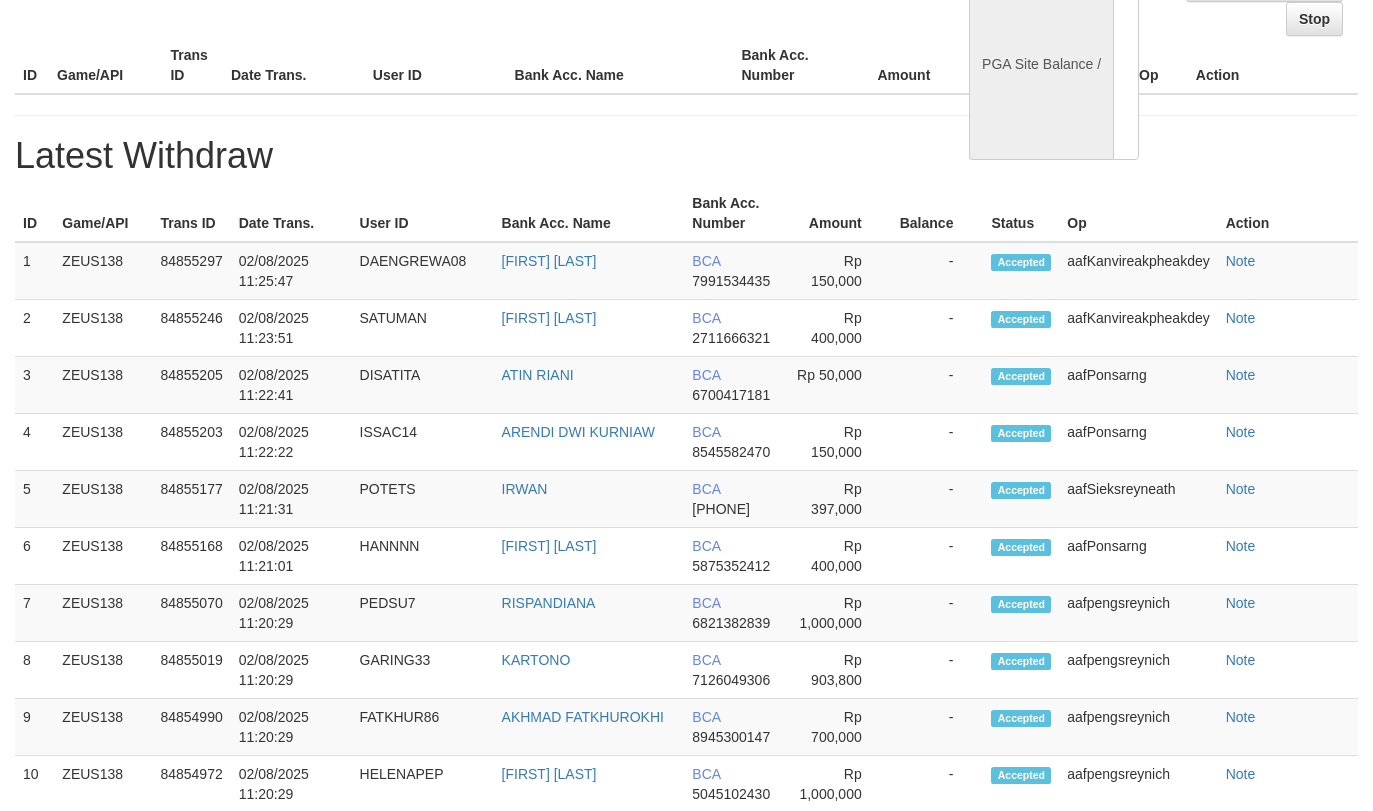 select on "**" 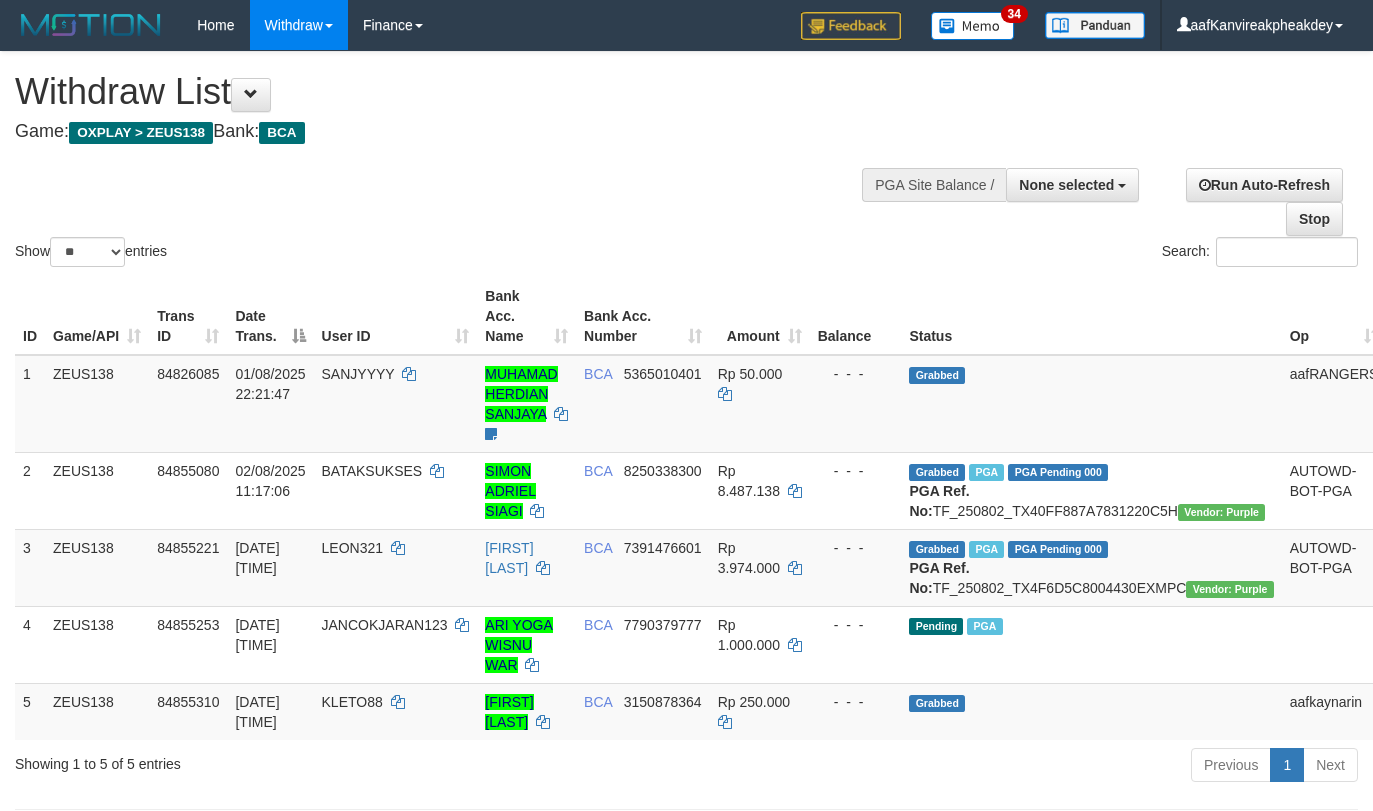 select 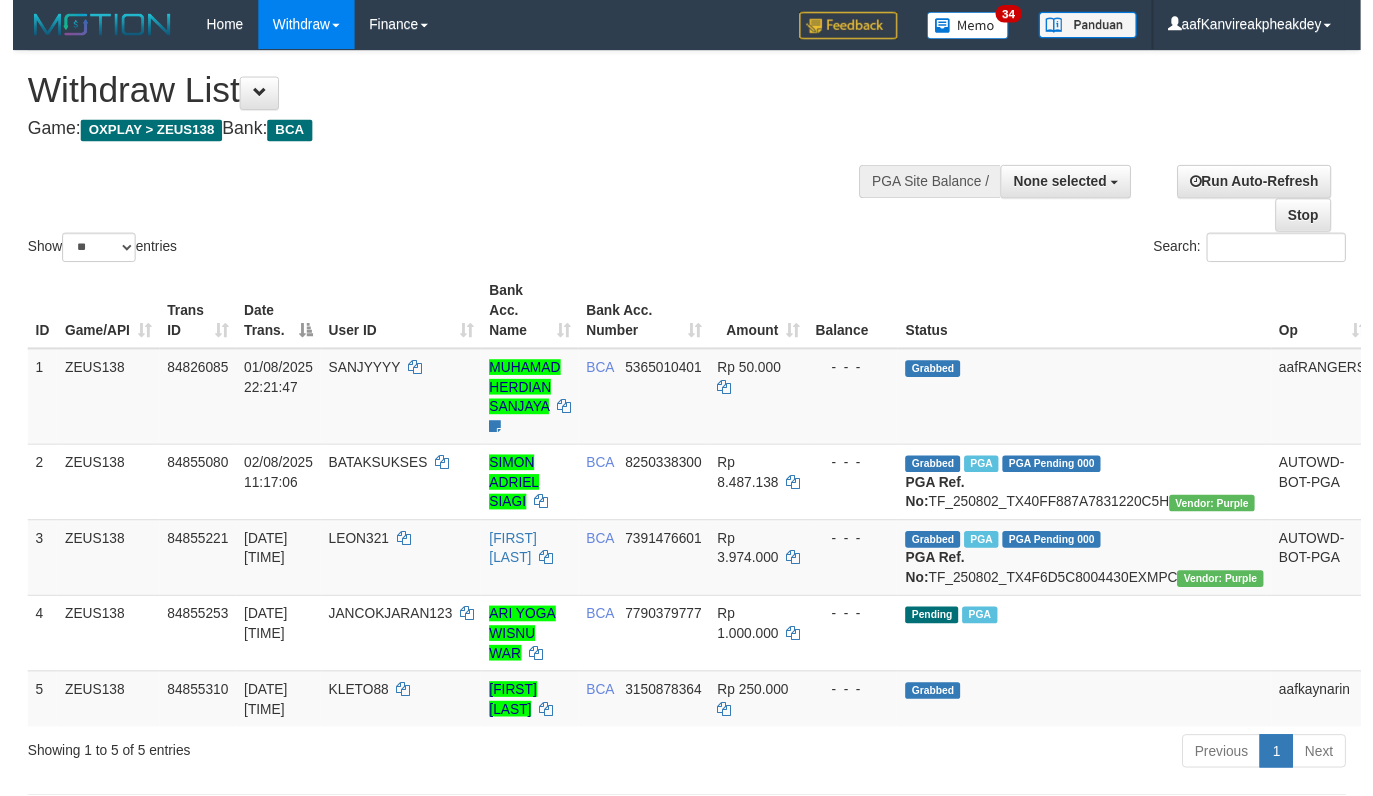 scroll, scrollTop: 200, scrollLeft: 0, axis: vertical 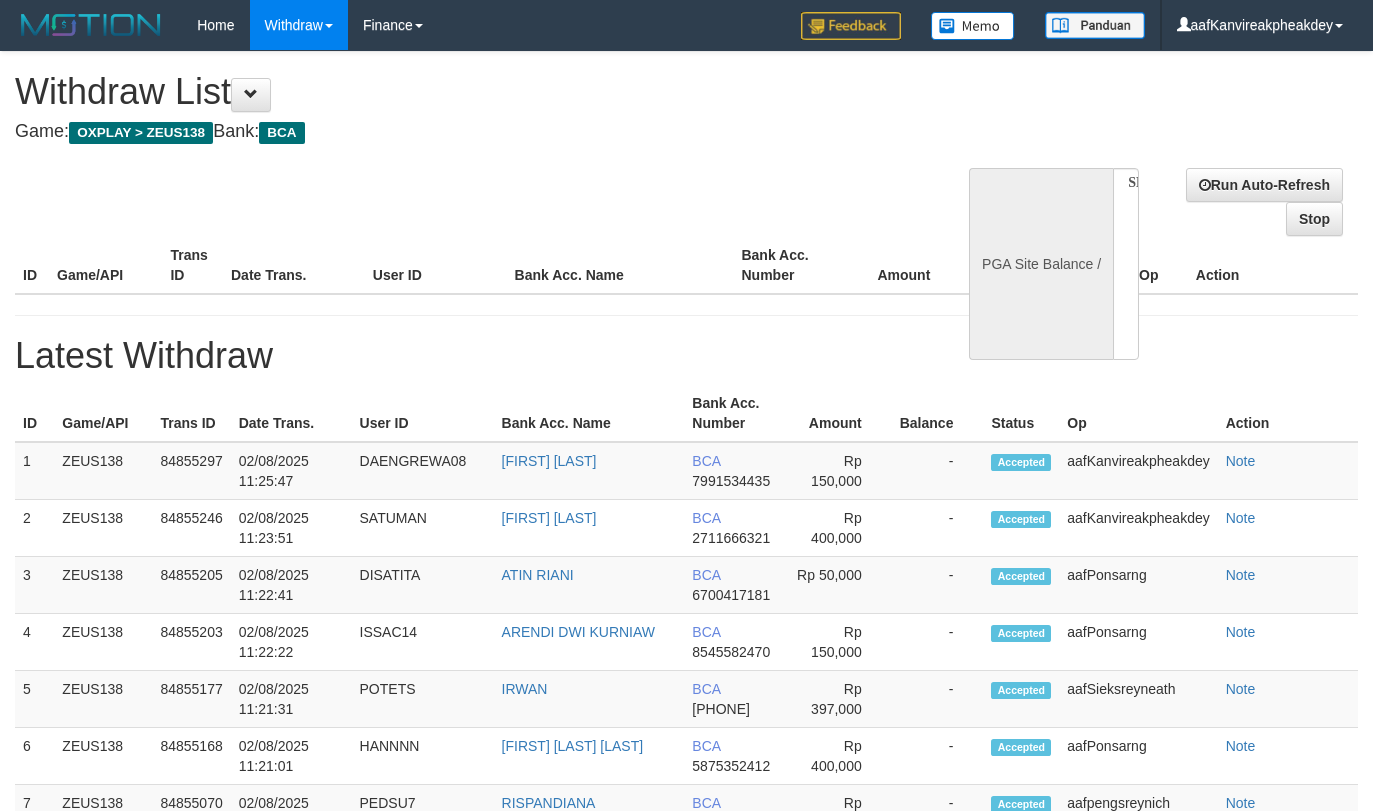 select 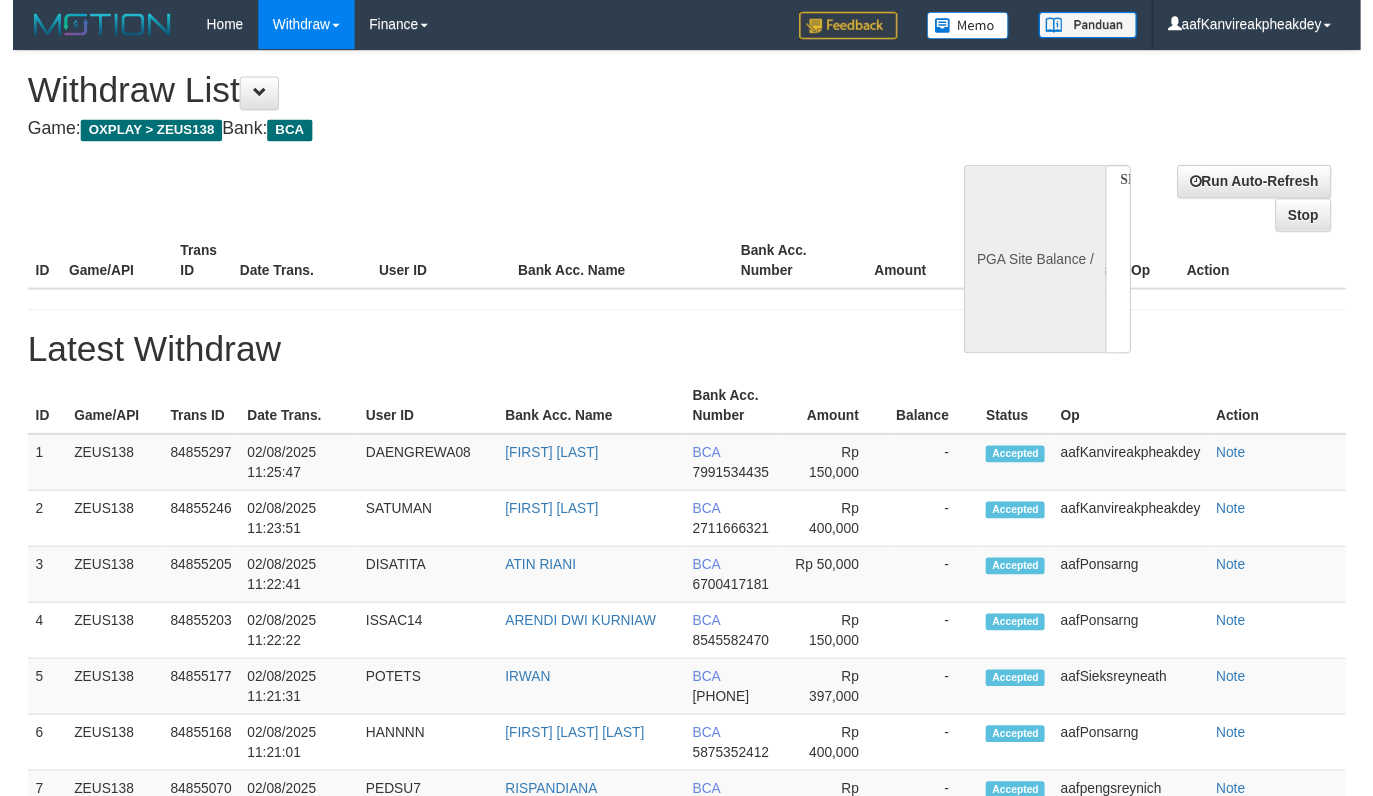 scroll, scrollTop: 200, scrollLeft: 0, axis: vertical 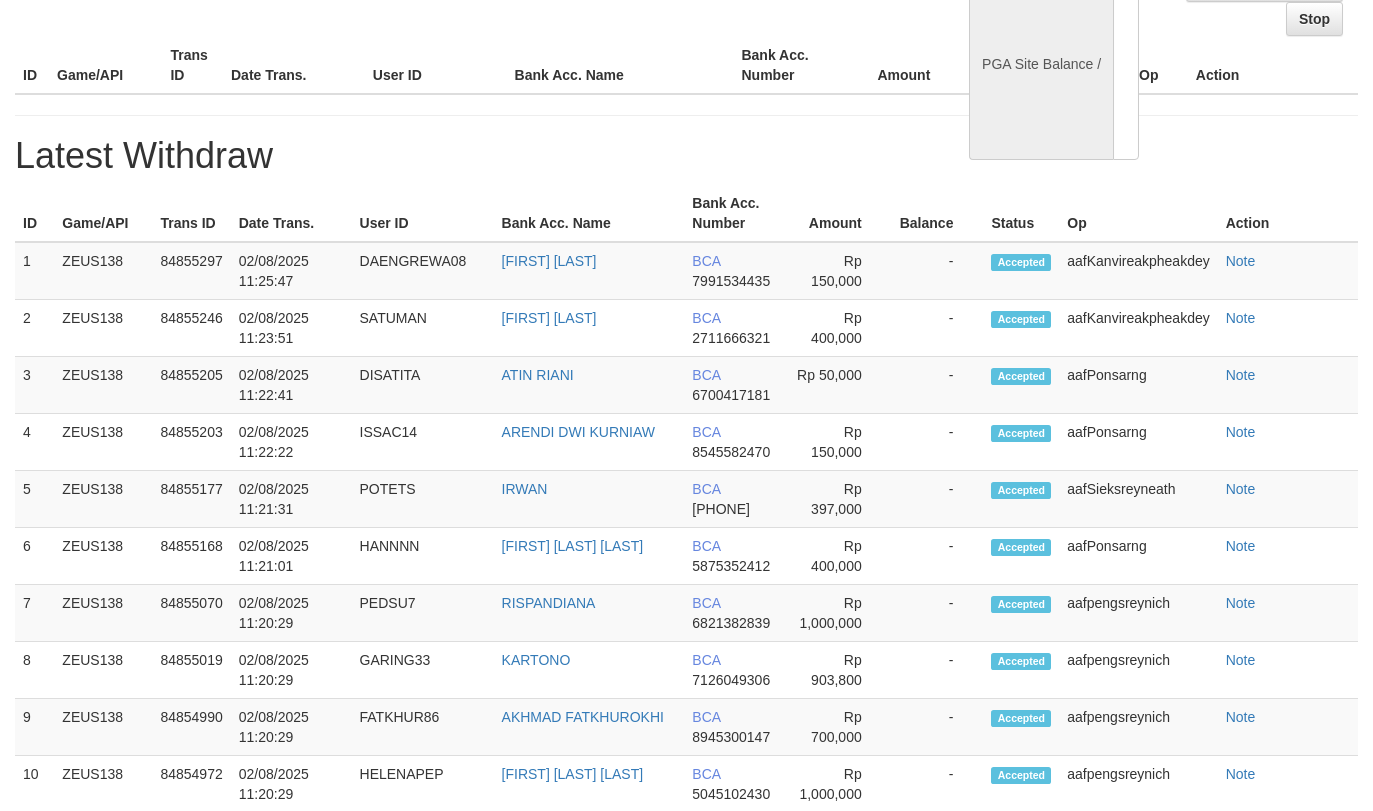 select on "**" 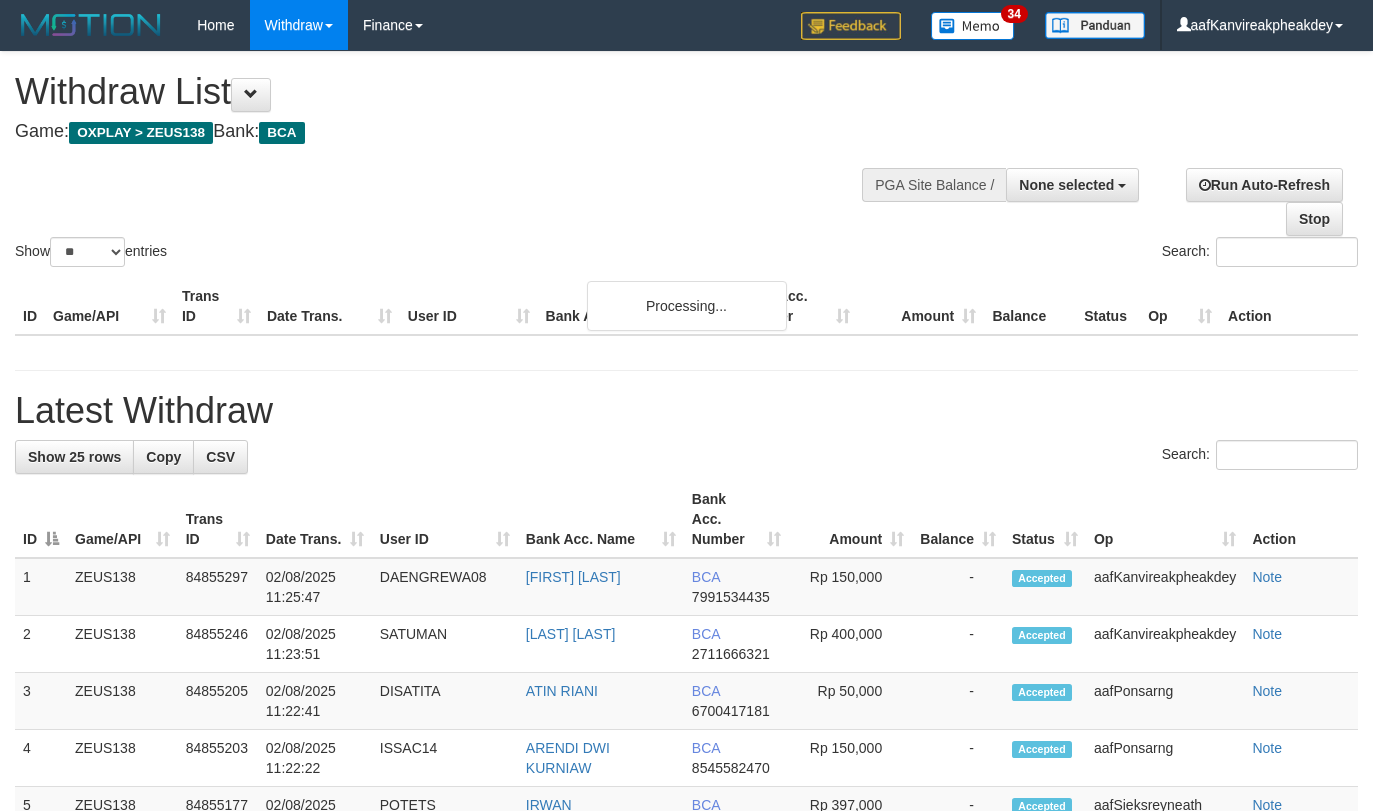 select 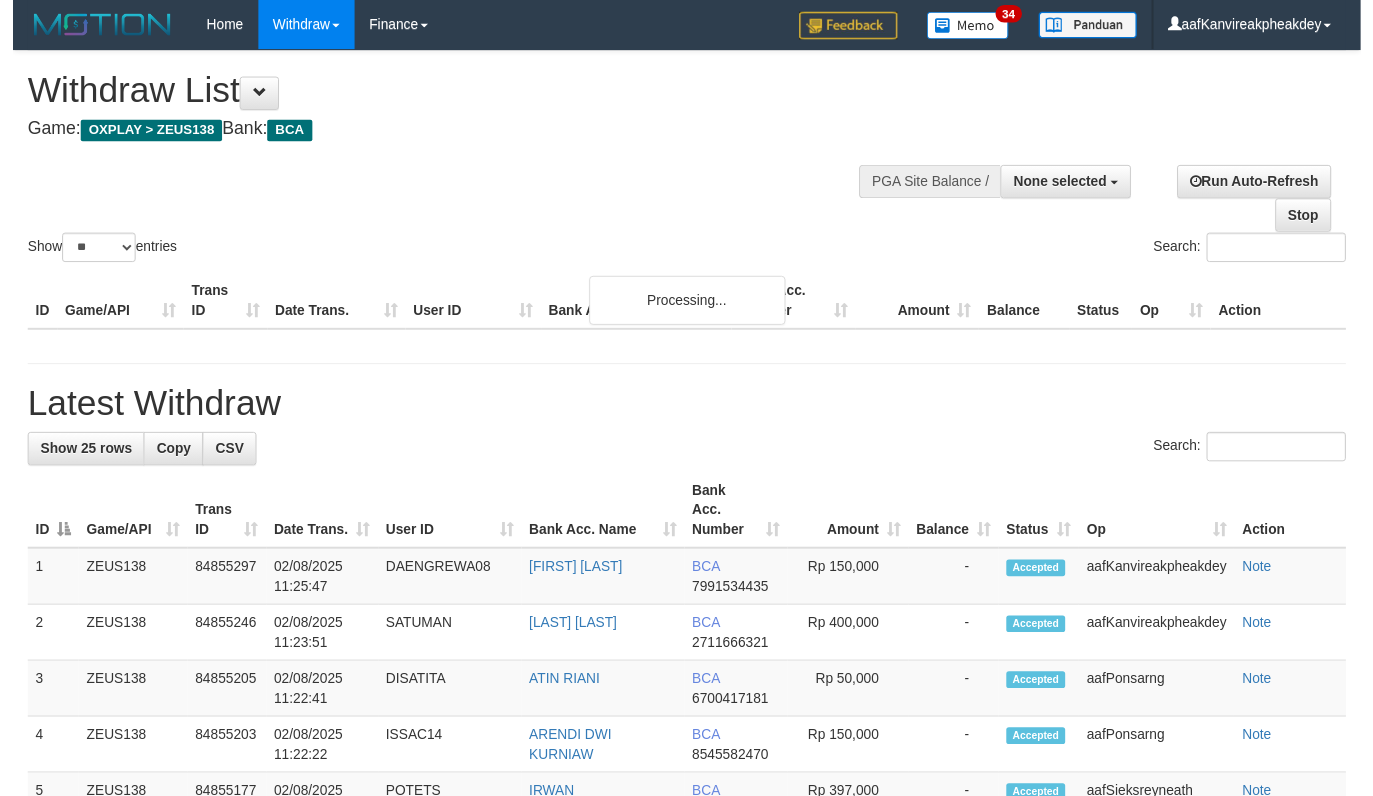 scroll, scrollTop: 200, scrollLeft: 0, axis: vertical 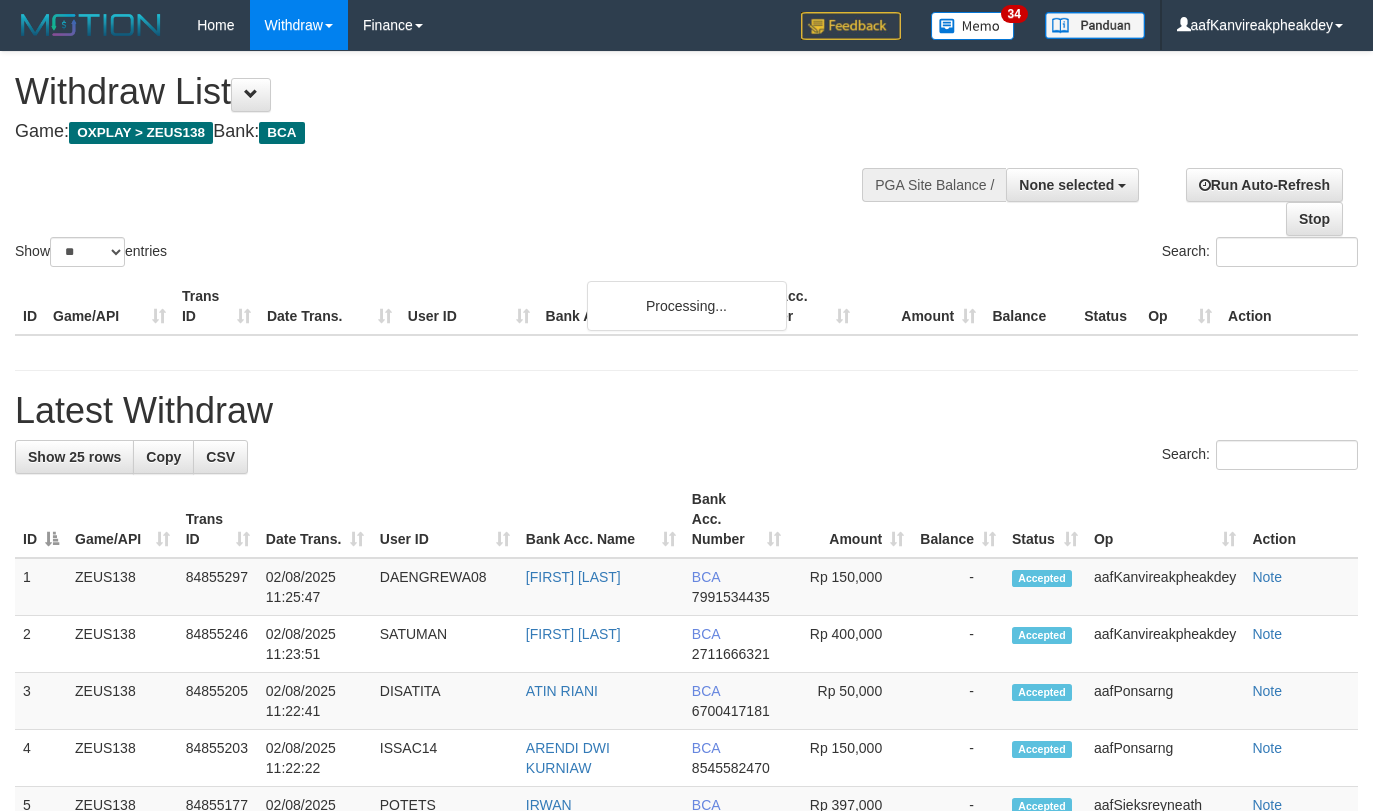select 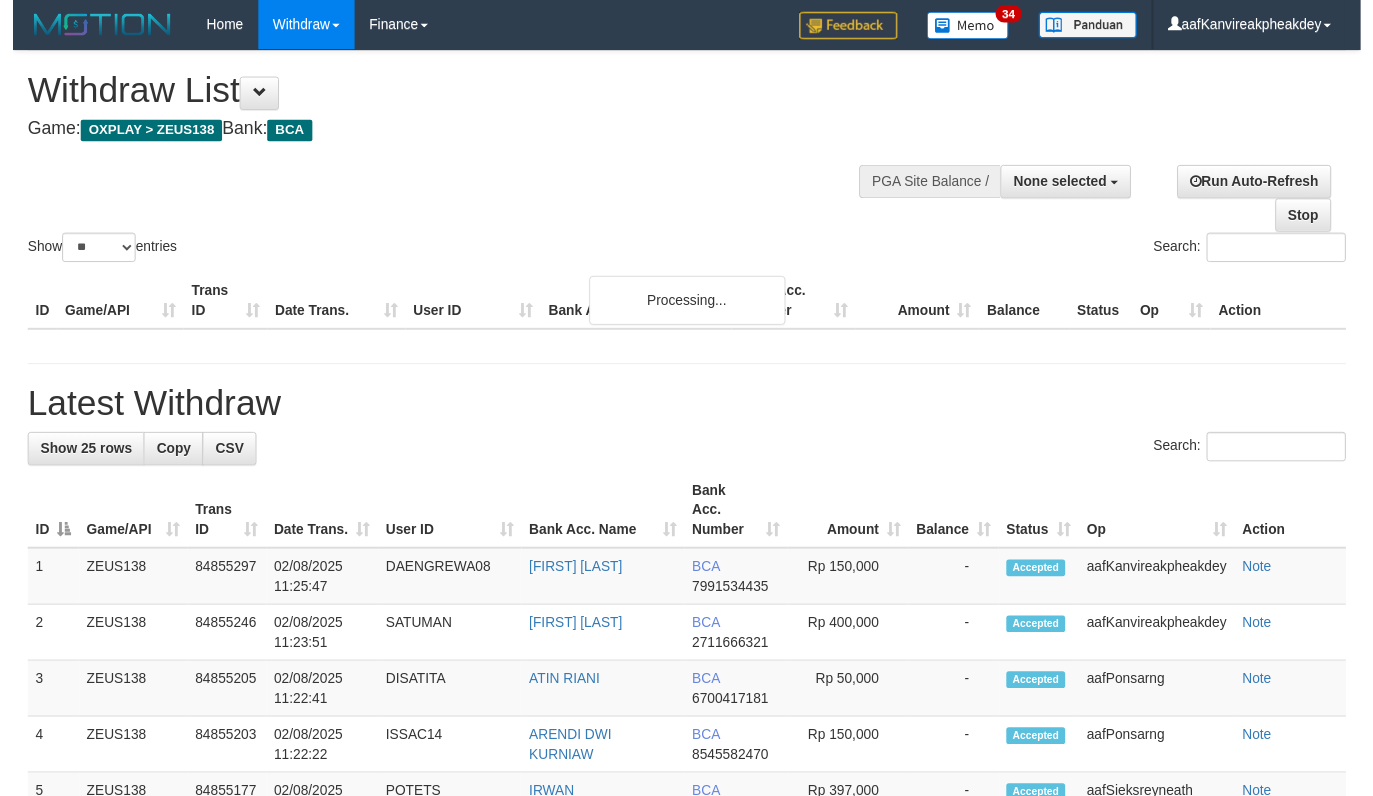 scroll, scrollTop: 200, scrollLeft: 0, axis: vertical 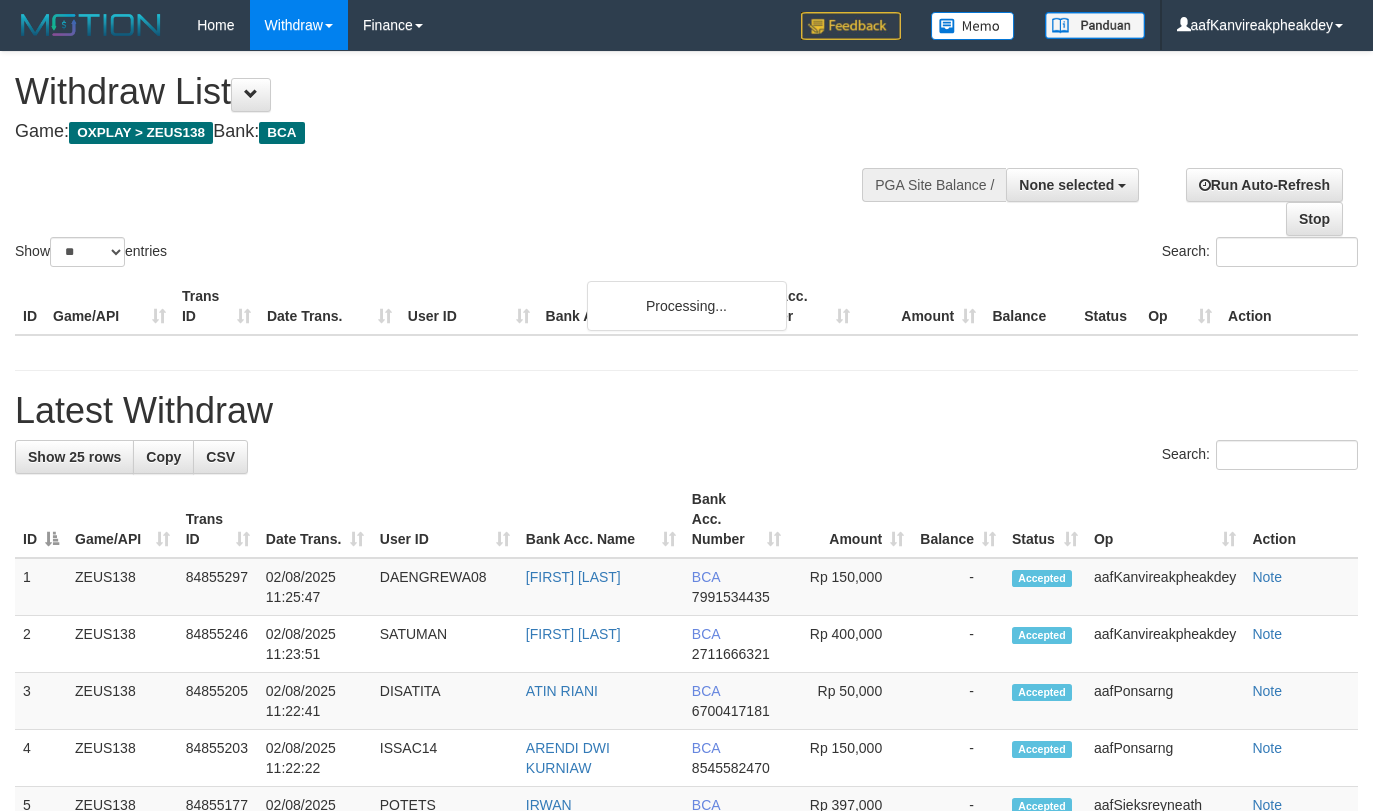 select 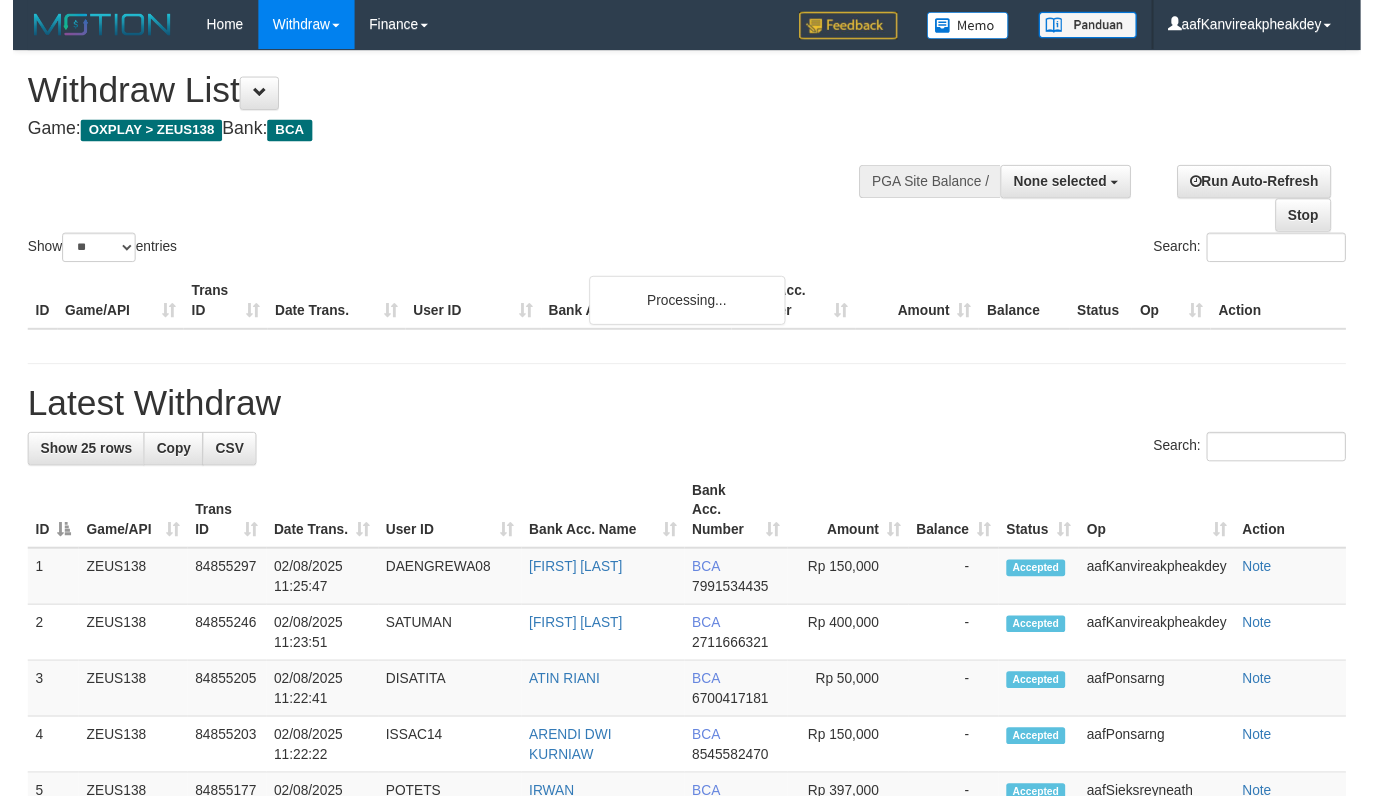 scroll, scrollTop: 200, scrollLeft: 0, axis: vertical 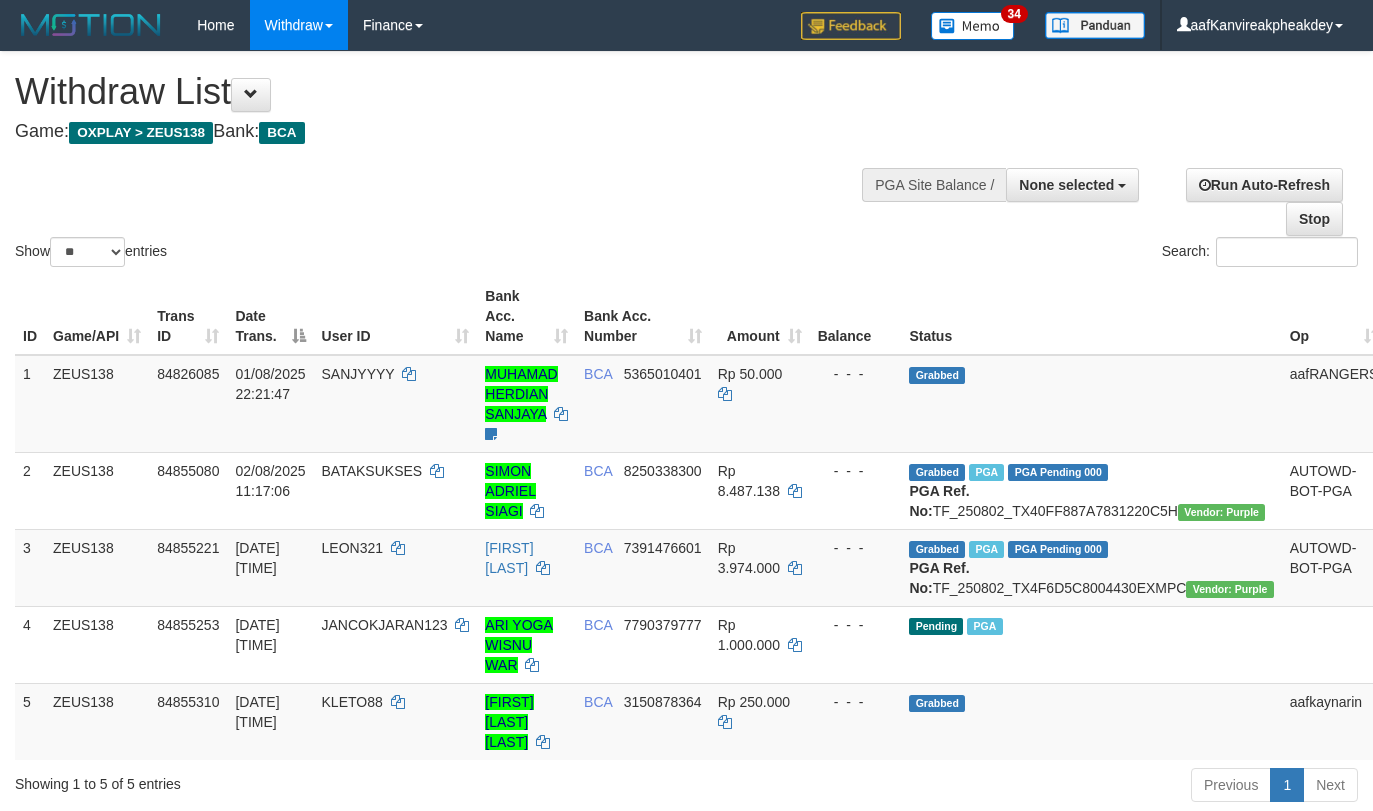 select 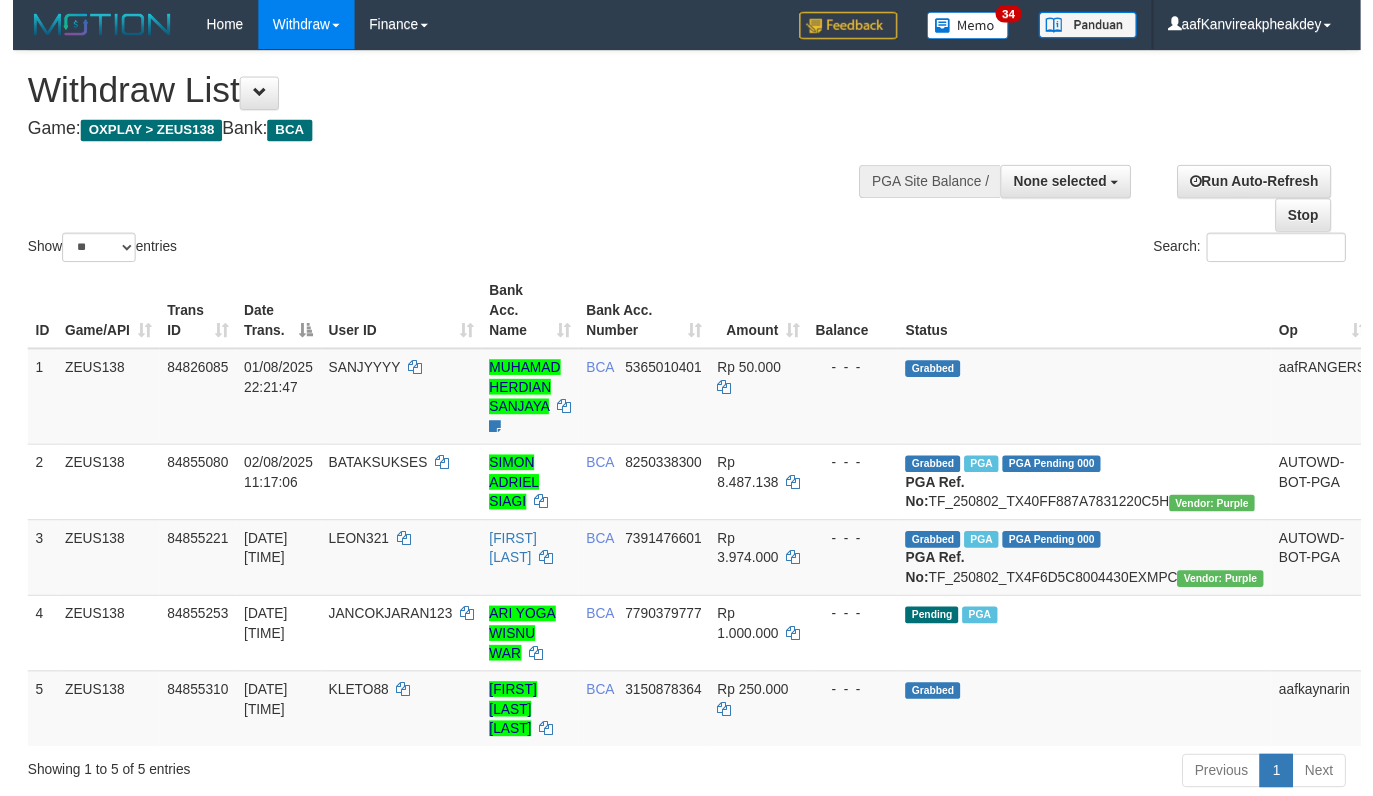 scroll, scrollTop: 200, scrollLeft: 0, axis: vertical 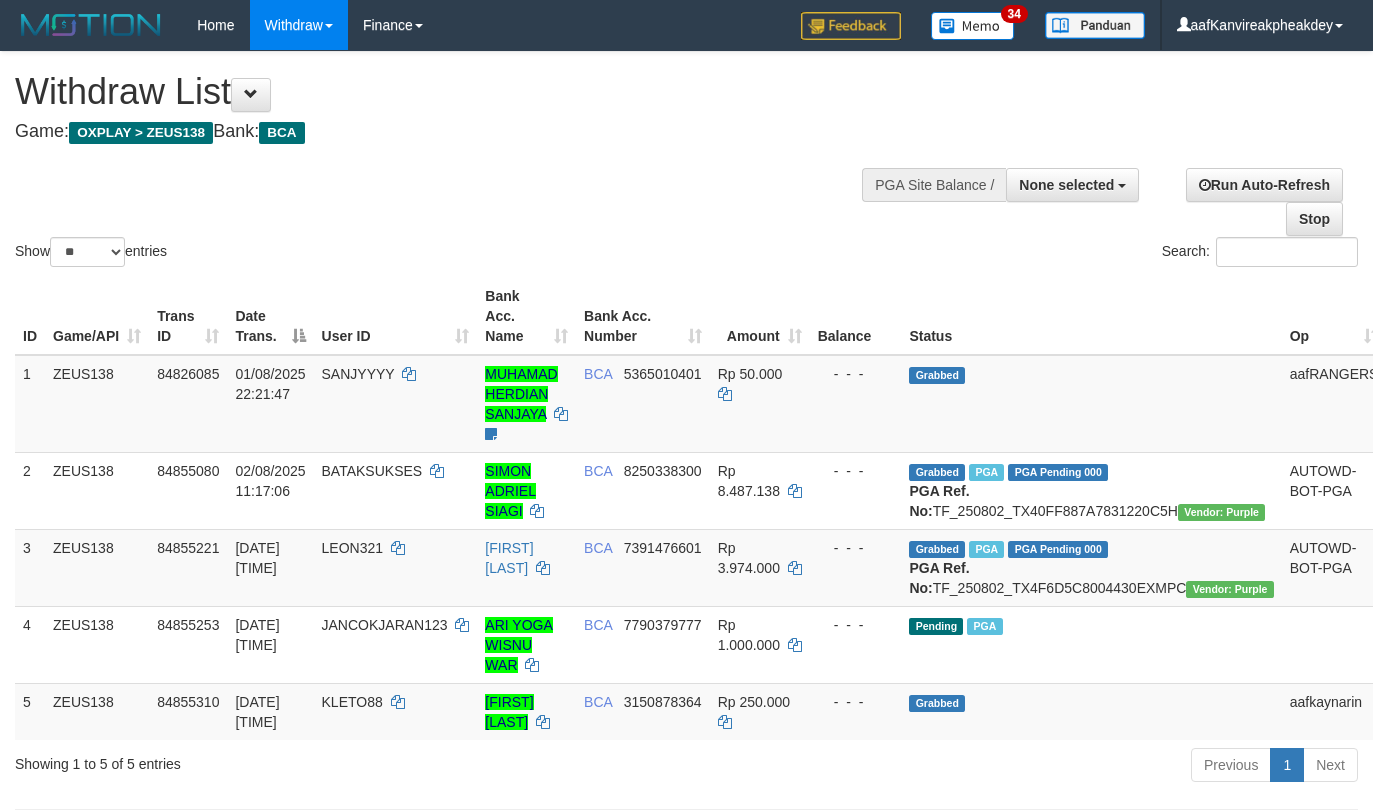 select 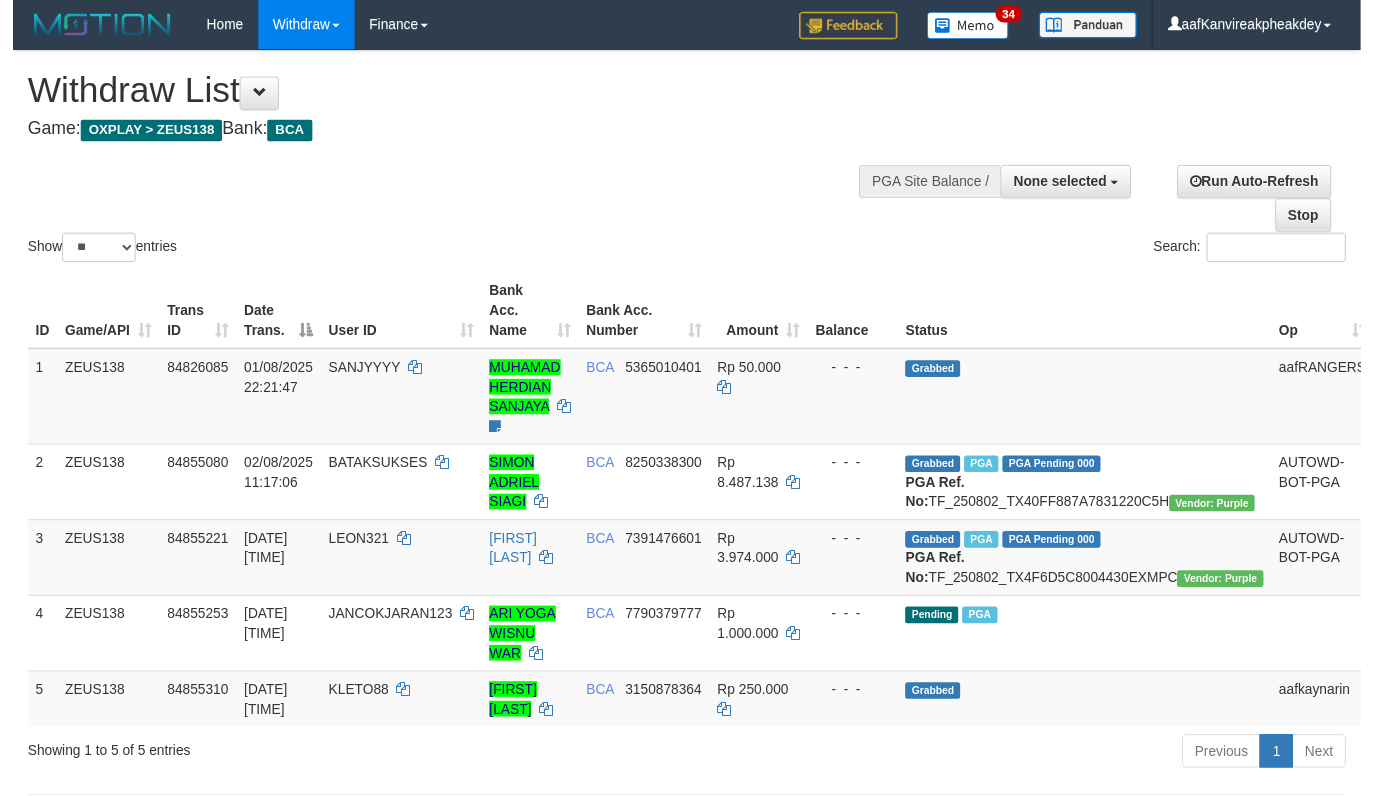 scroll, scrollTop: 200, scrollLeft: 0, axis: vertical 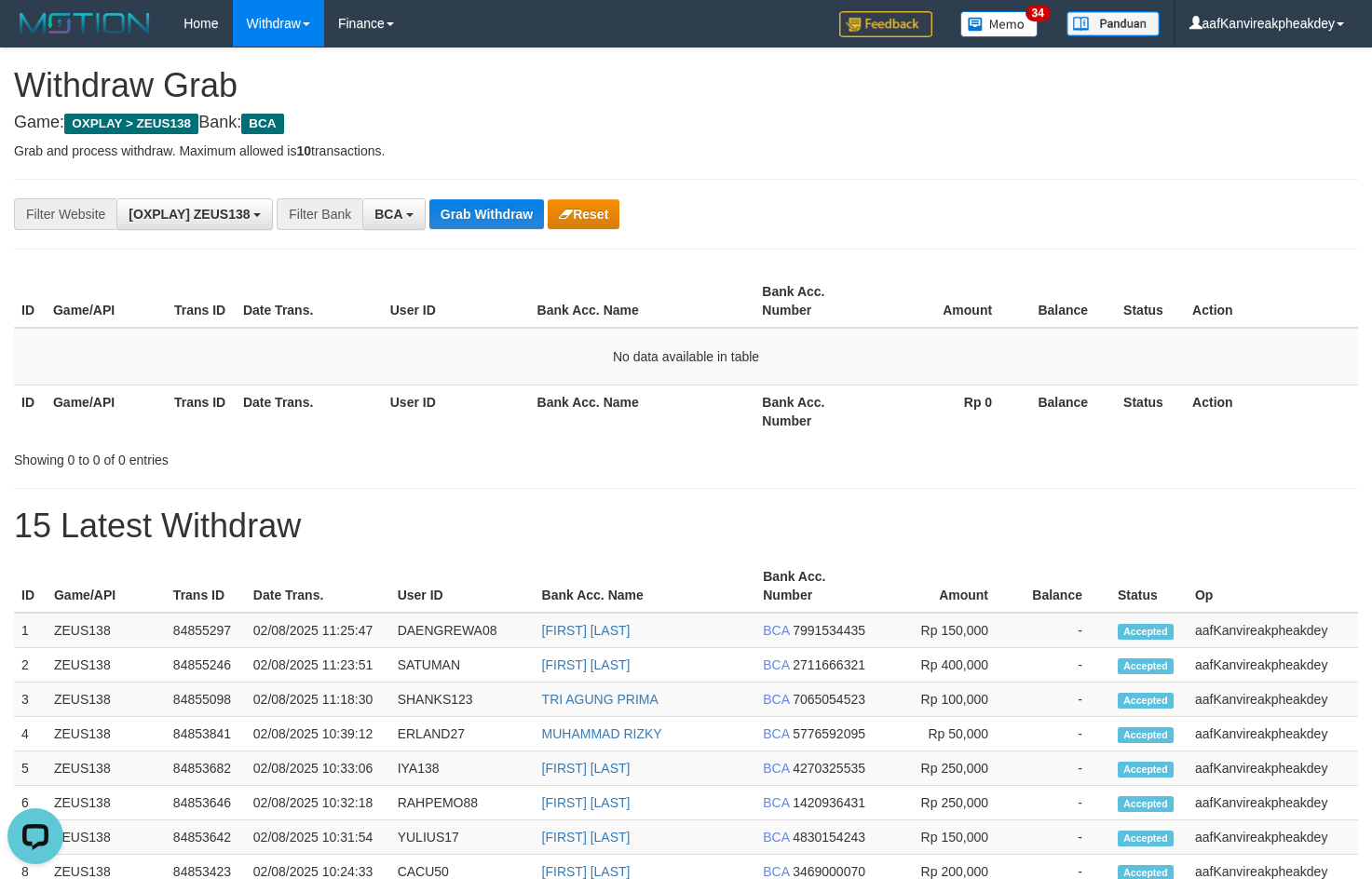 drag, startPoint x: 889, startPoint y: 139, endPoint x: 1032, endPoint y: 132, distance: 143.17123 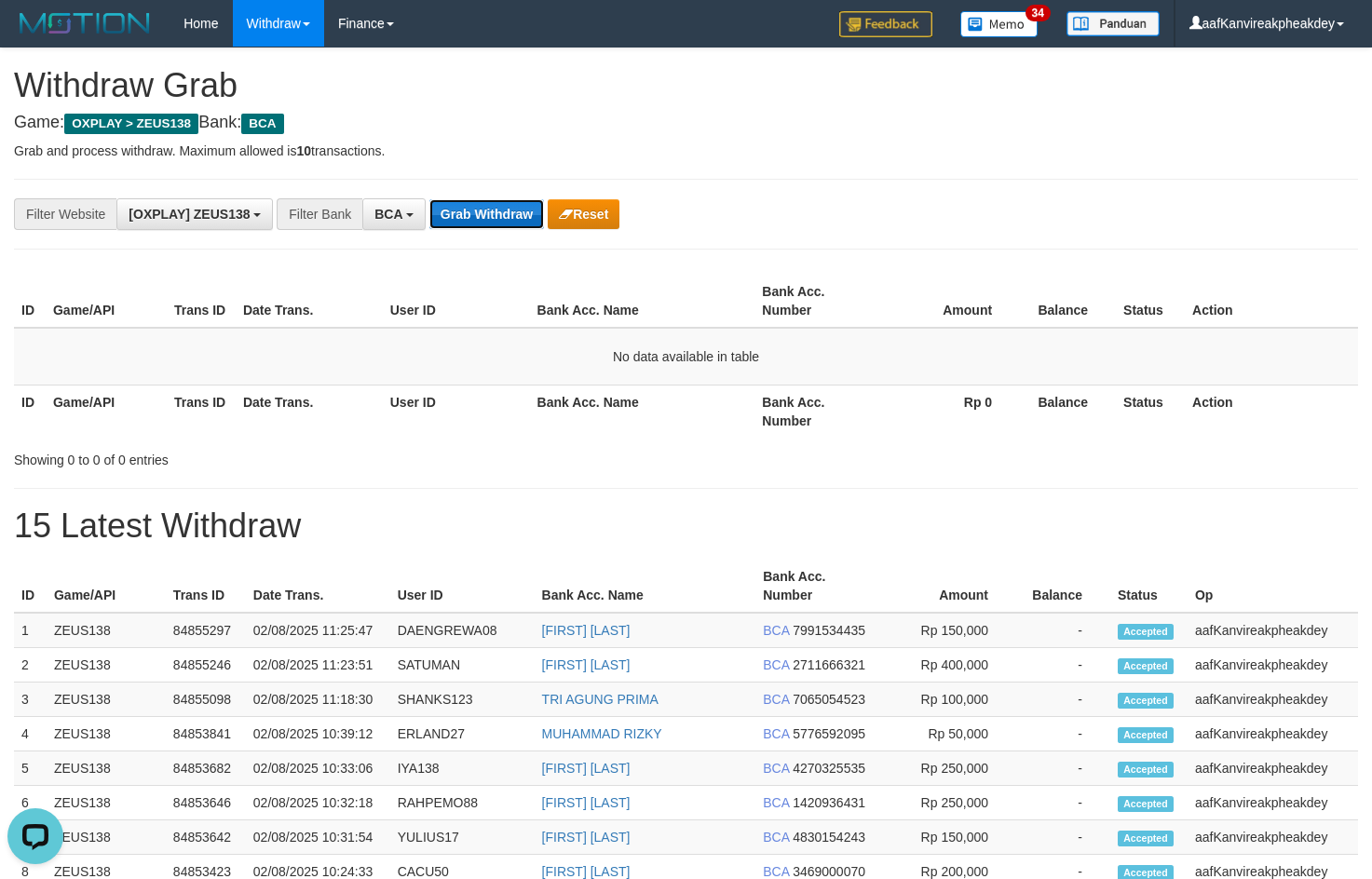 click on "Grab Withdraw" at bounding box center [486, 214] 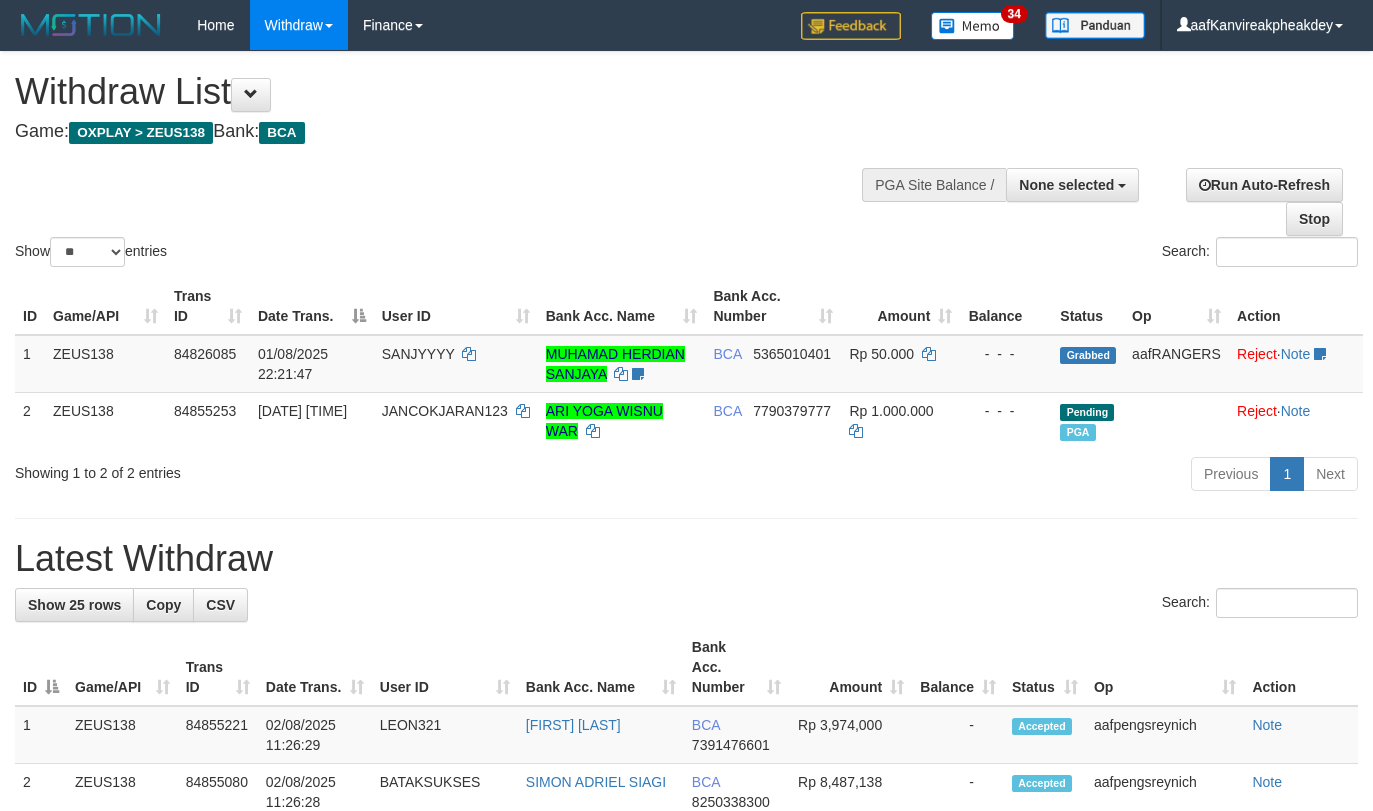 select 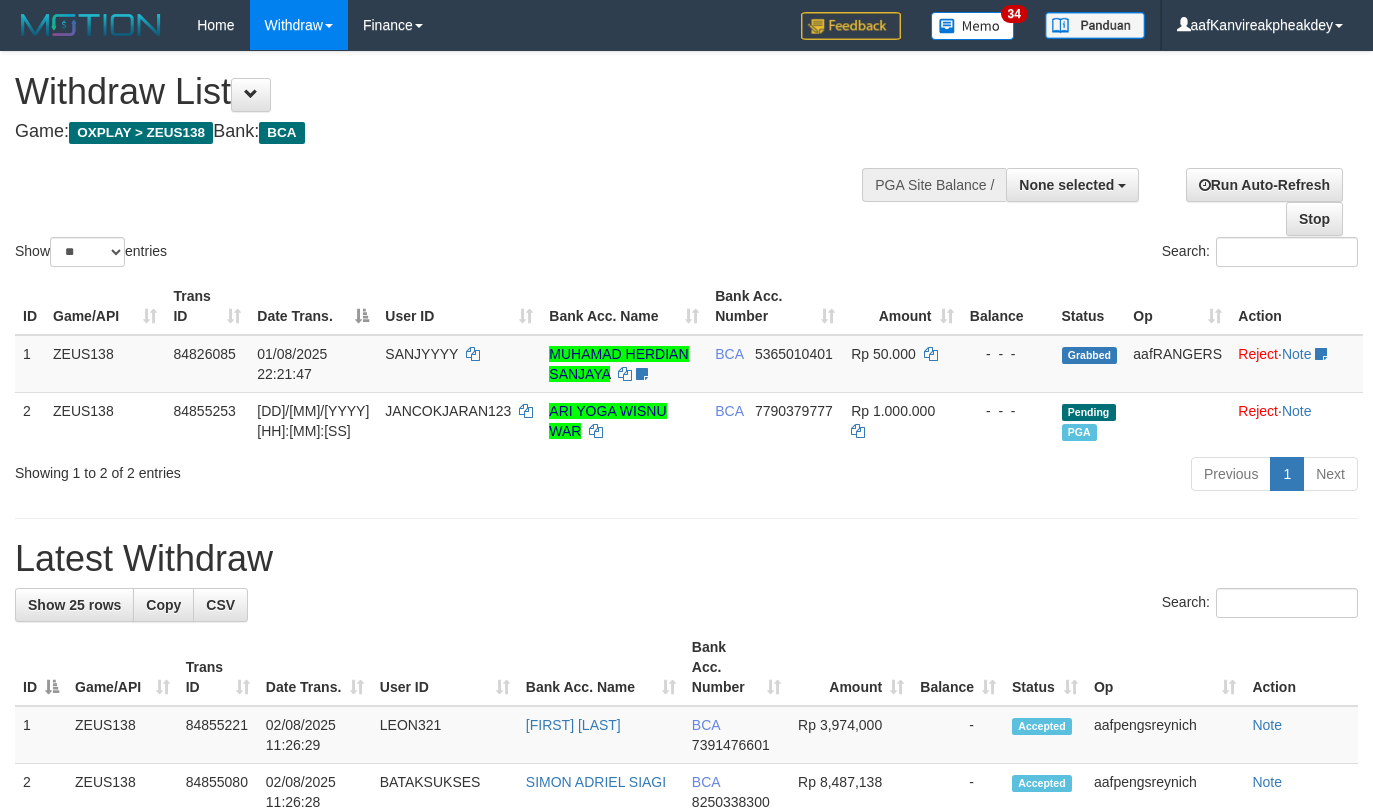 select 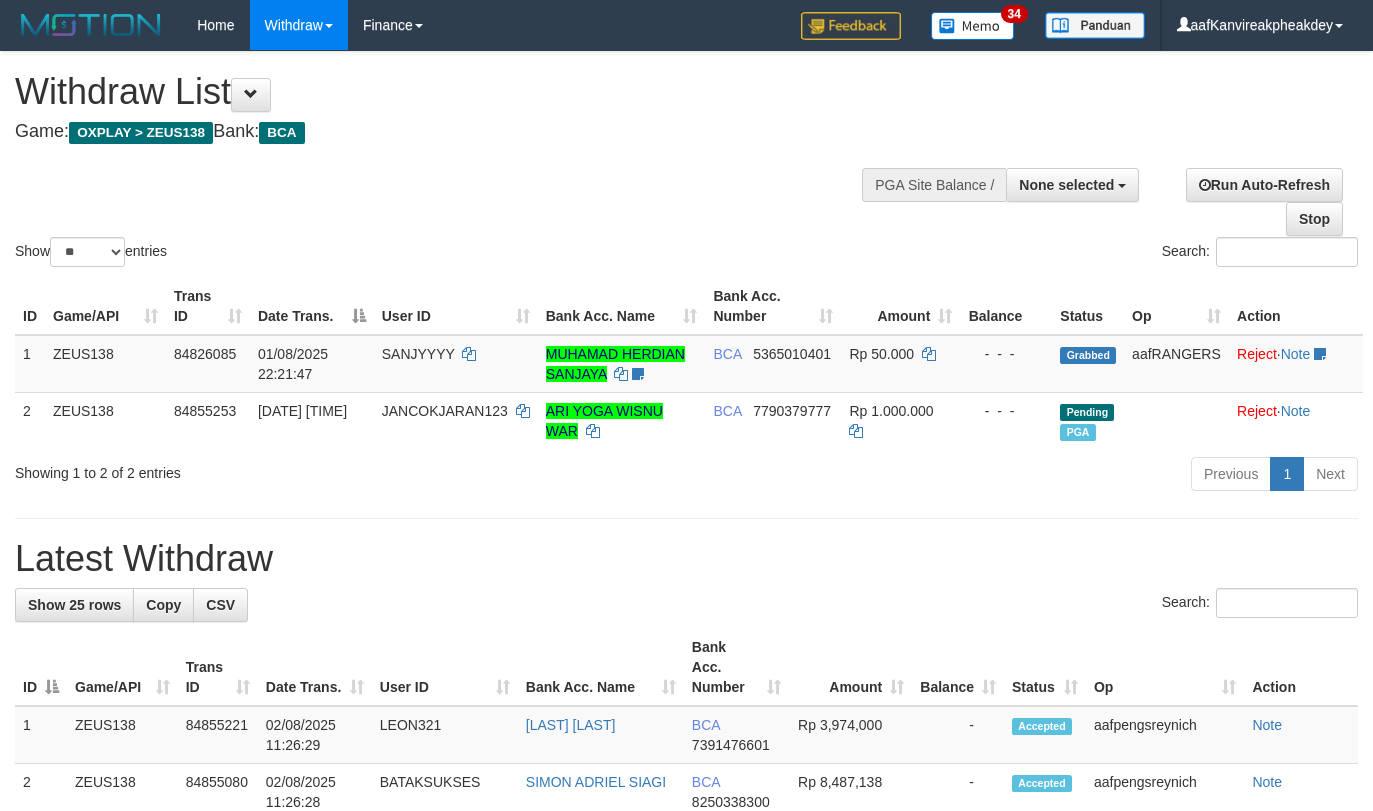 select 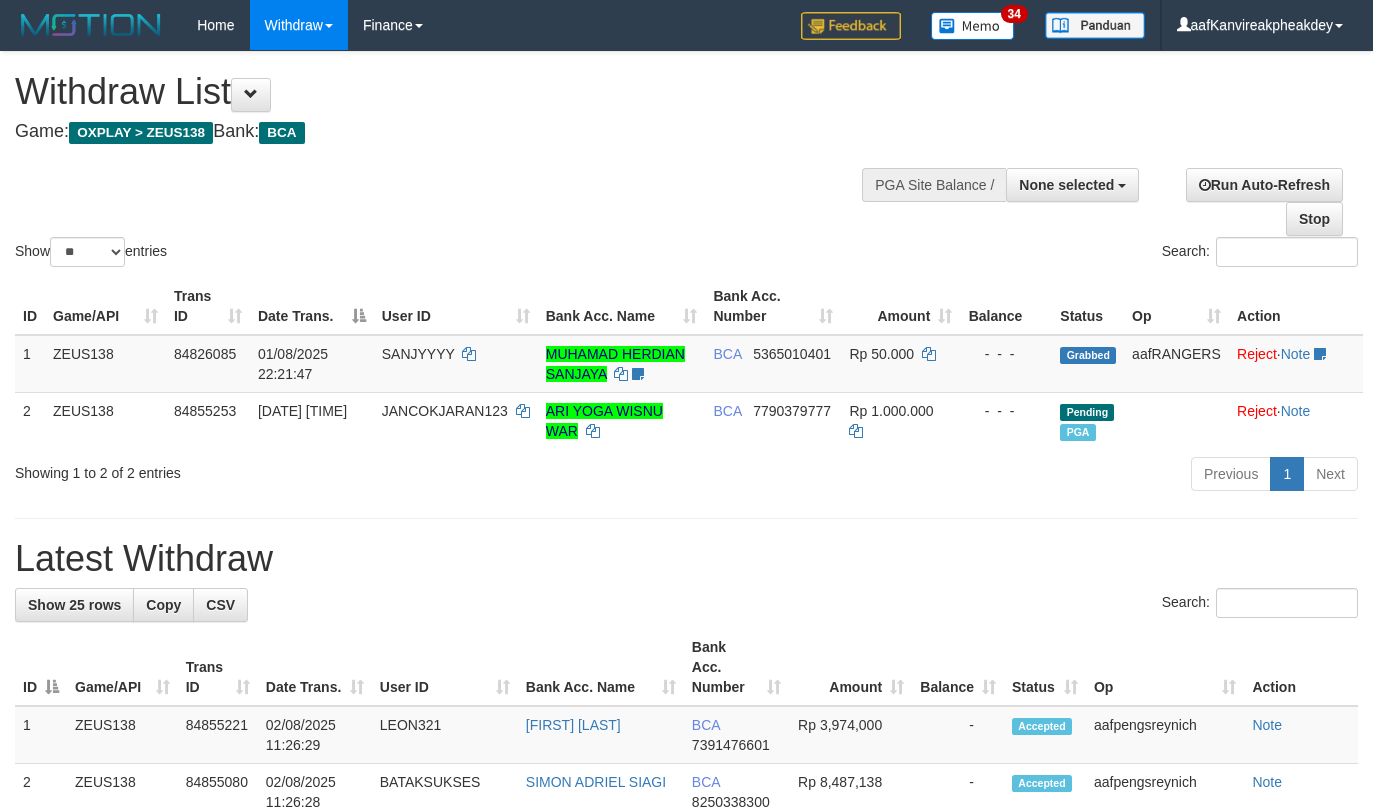 select 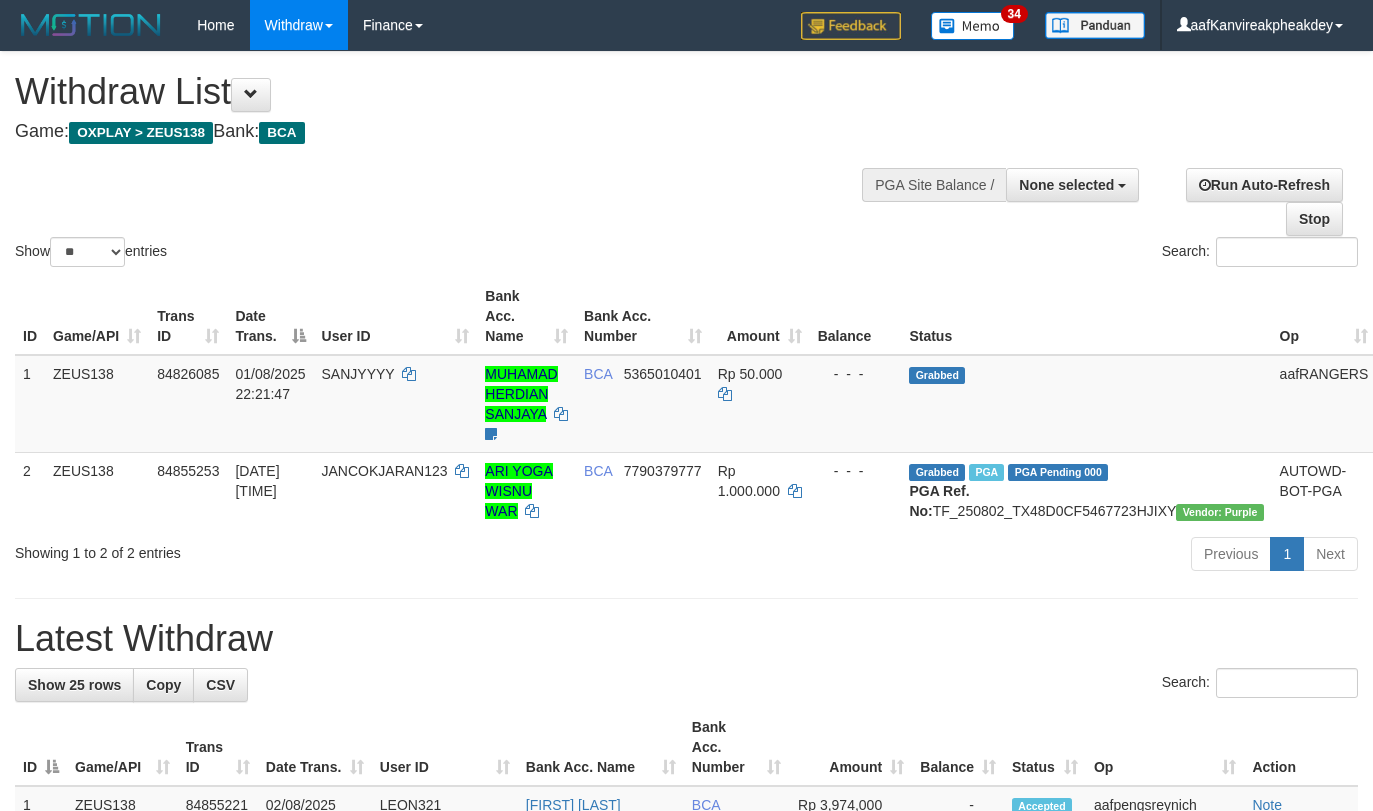select 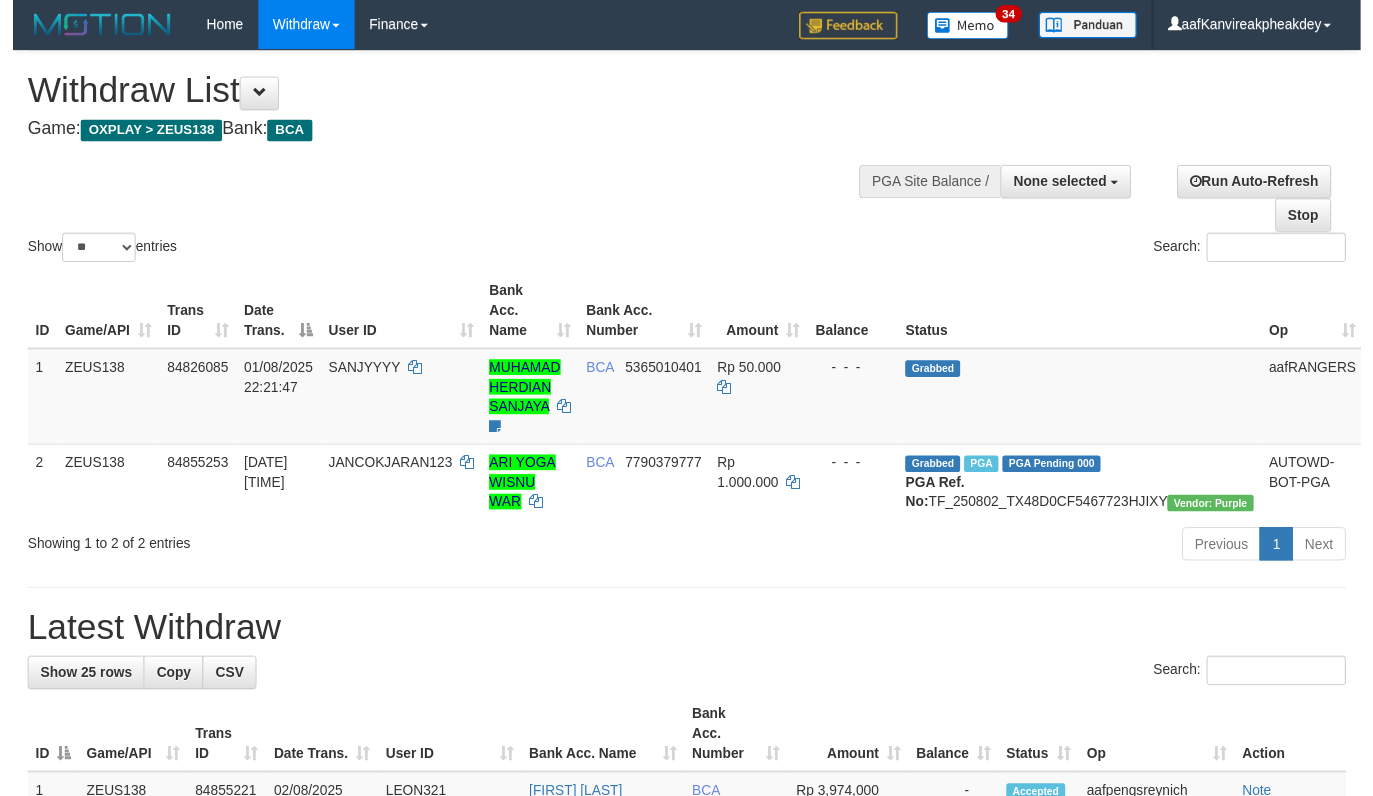 scroll, scrollTop: 200, scrollLeft: 0, axis: vertical 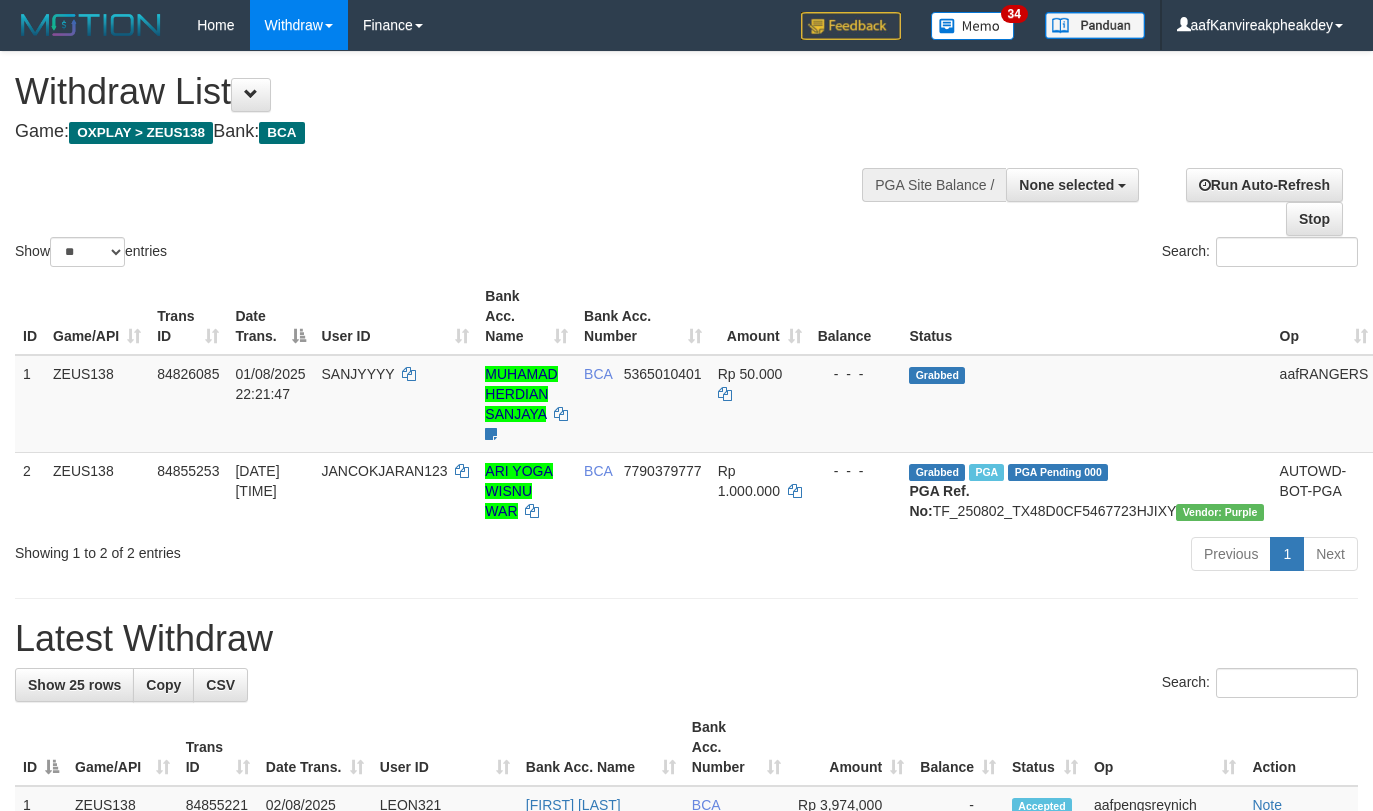 select 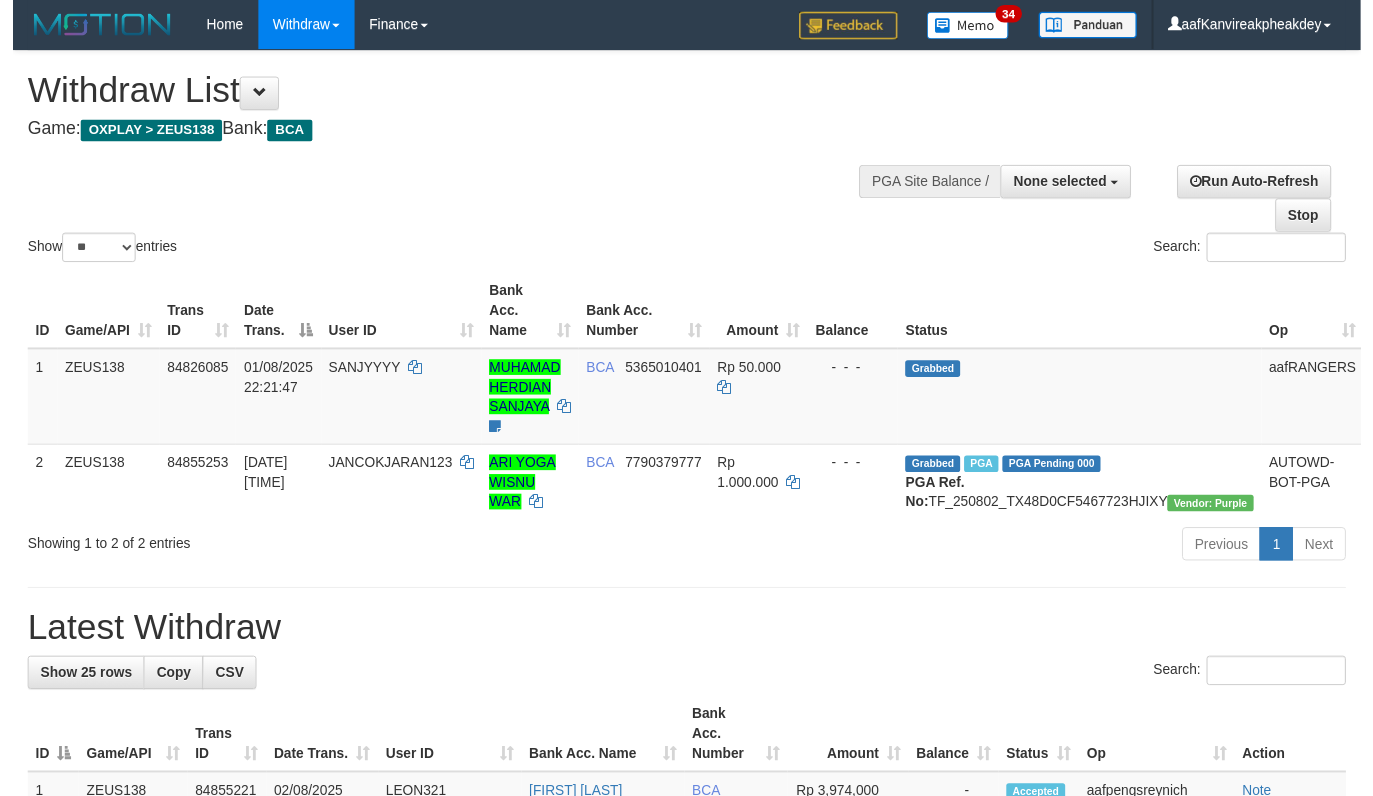 scroll, scrollTop: 200, scrollLeft: 0, axis: vertical 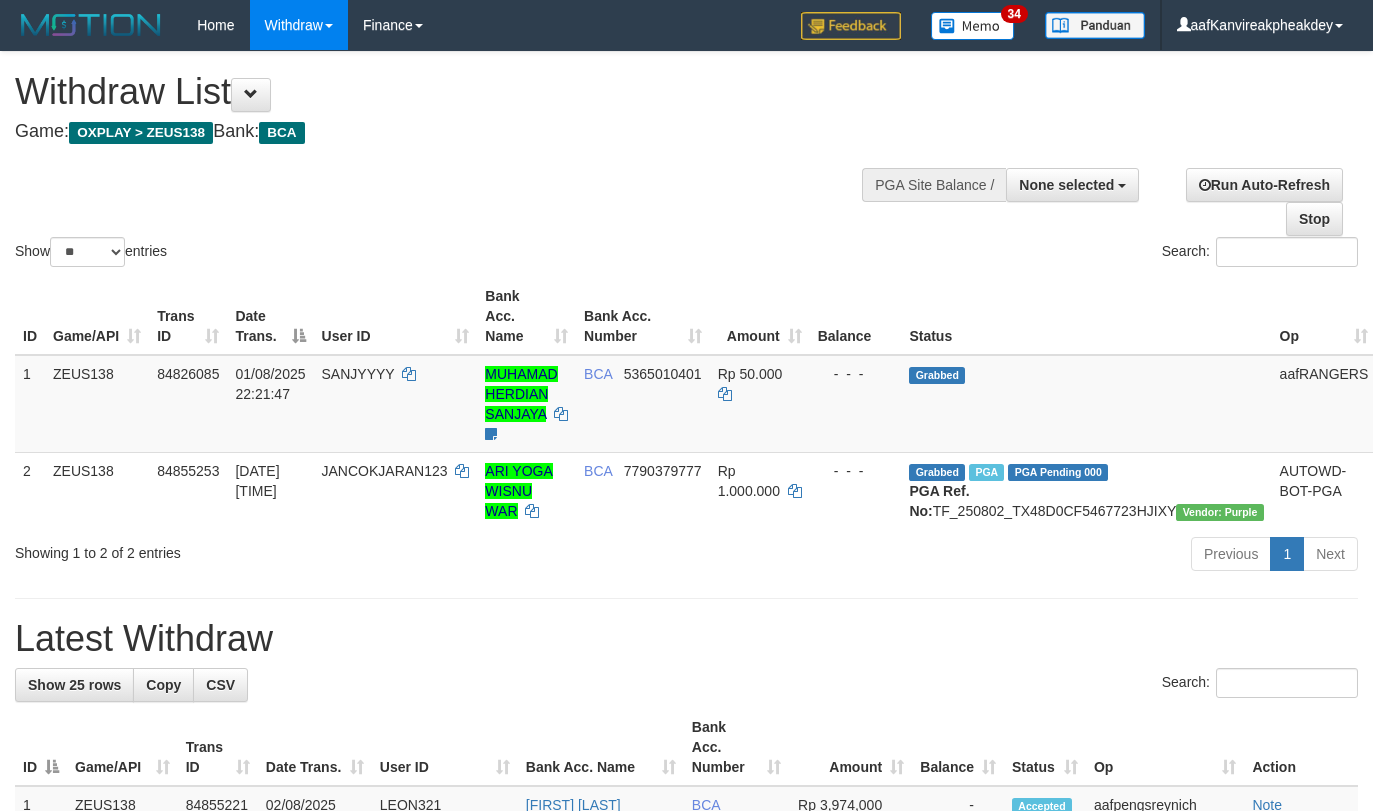select 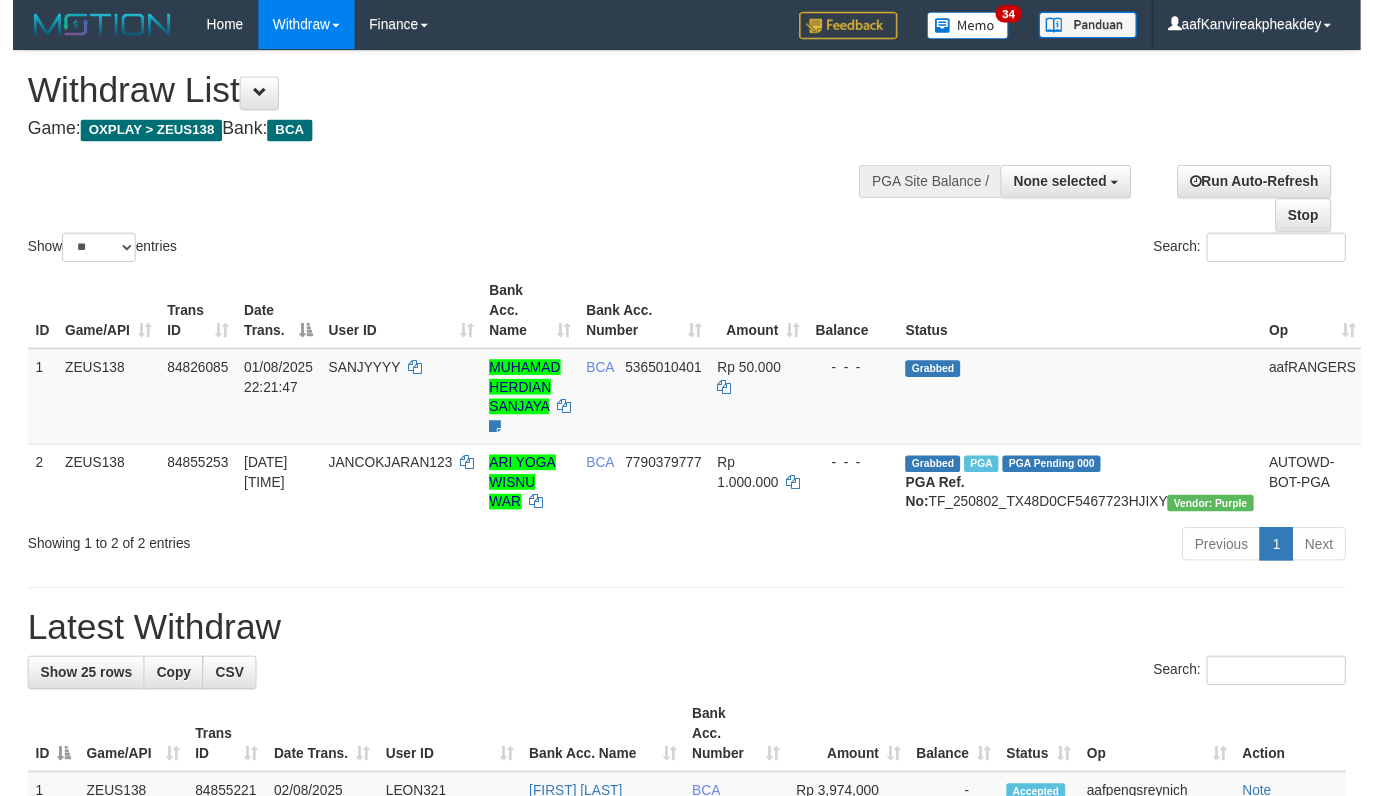 scroll, scrollTop: 200, scrollLeft: 0, axis: vertical 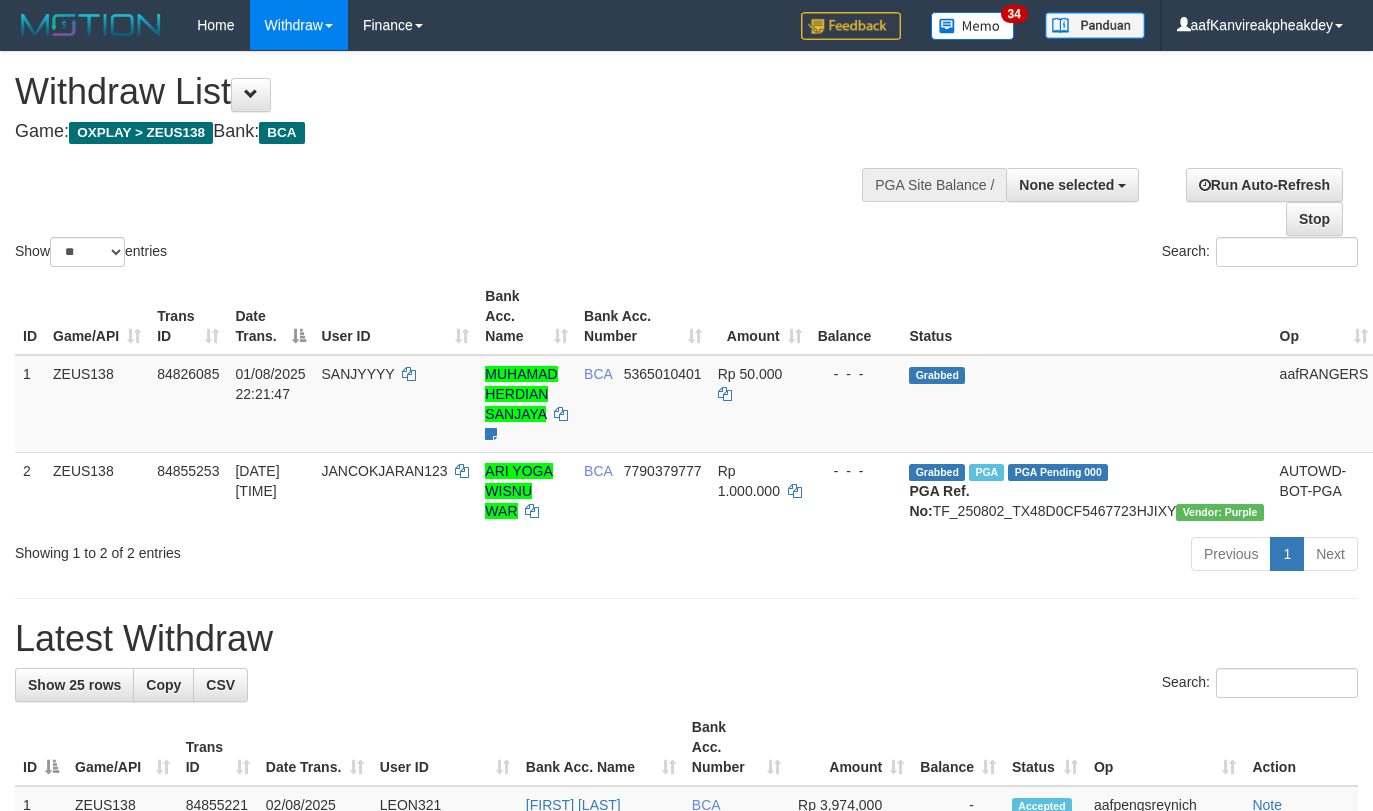 select 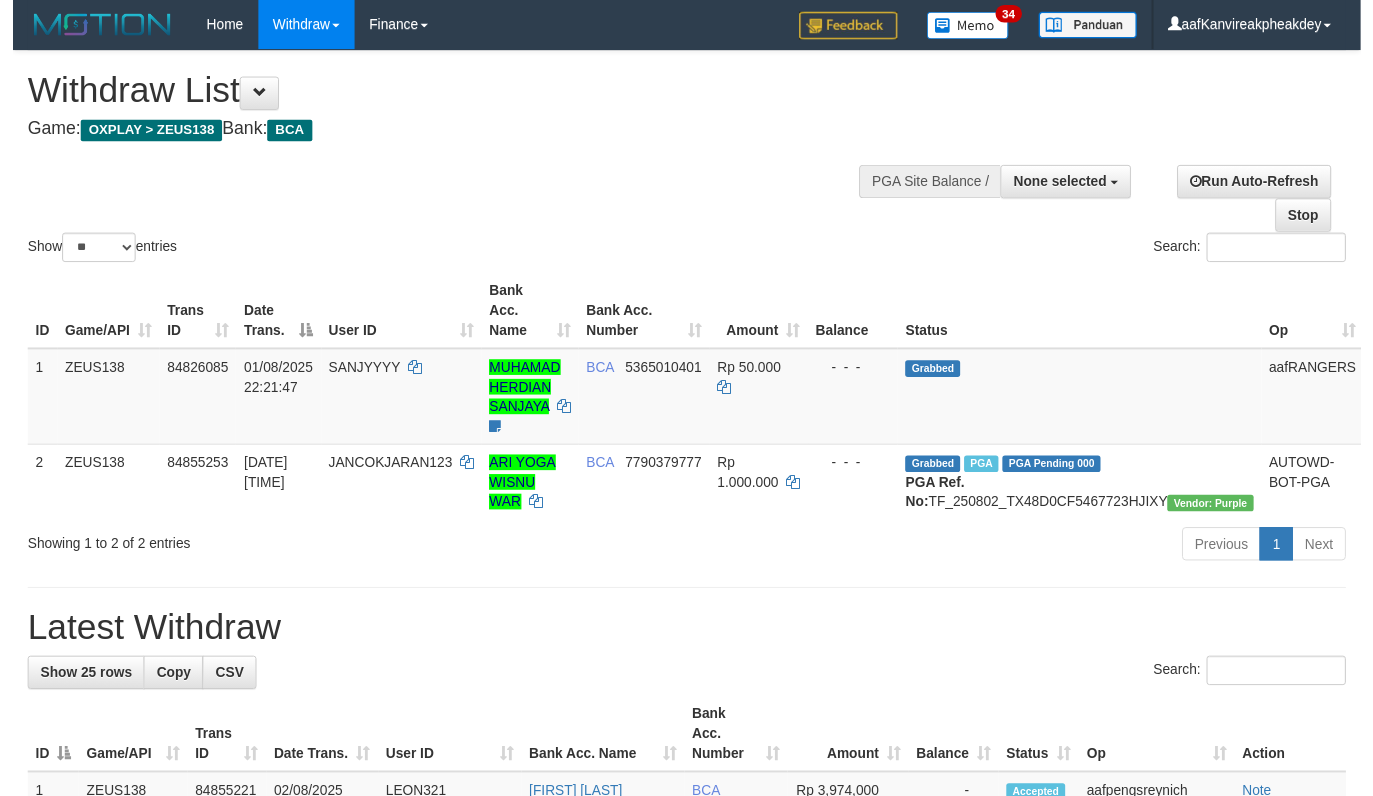 scroll, scrollTop: 200, scrollLeft: 0, axis: vertical 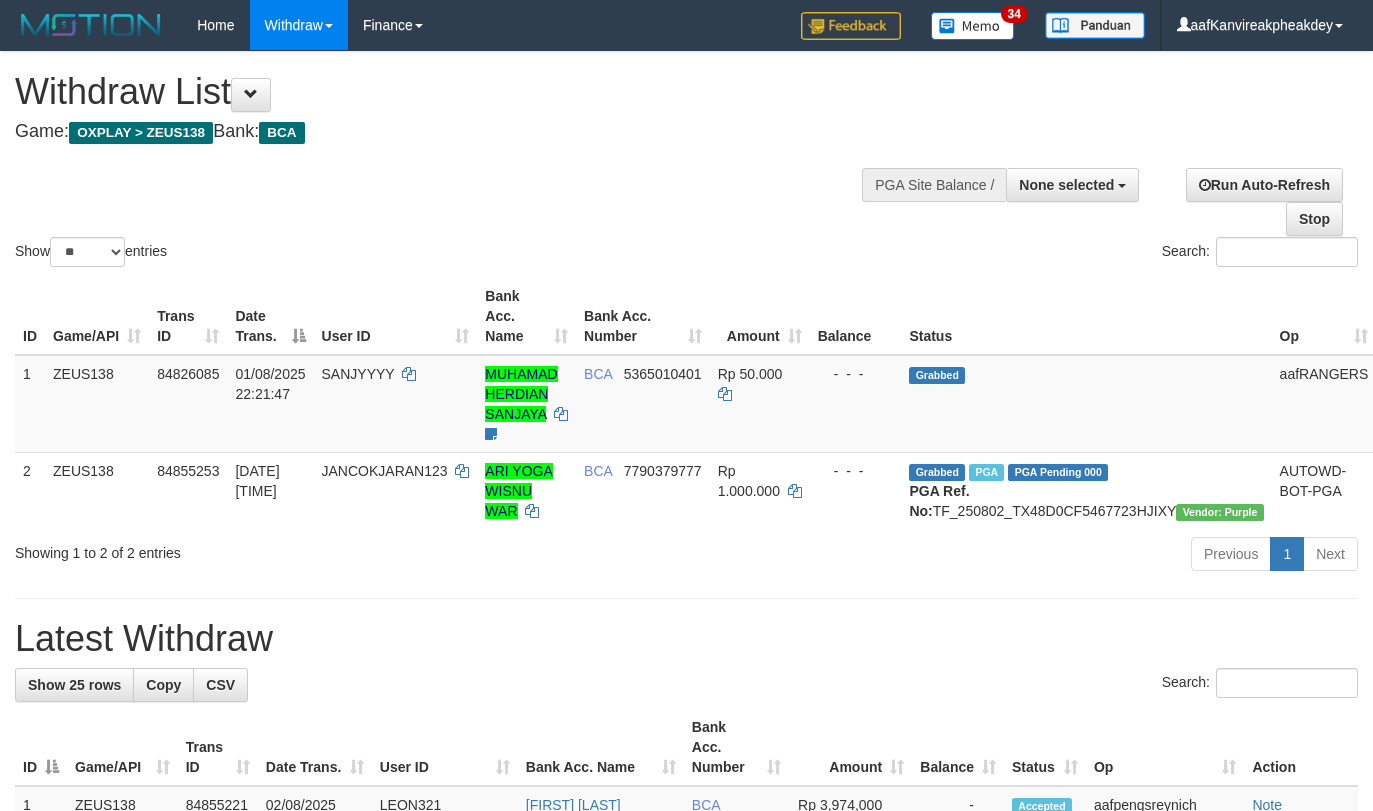 select 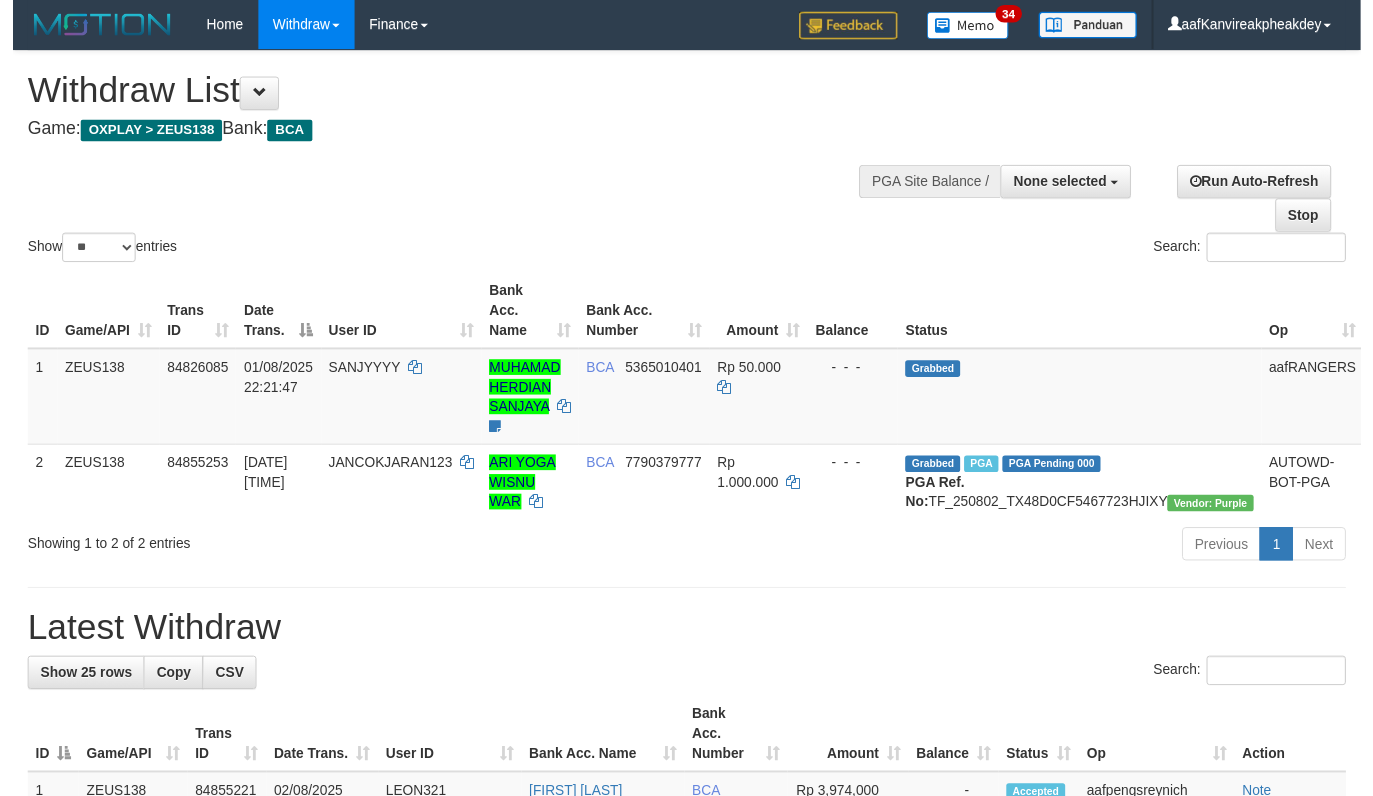 scroll, scrollTop: 200, scrollLeft: 0, axis: vertical 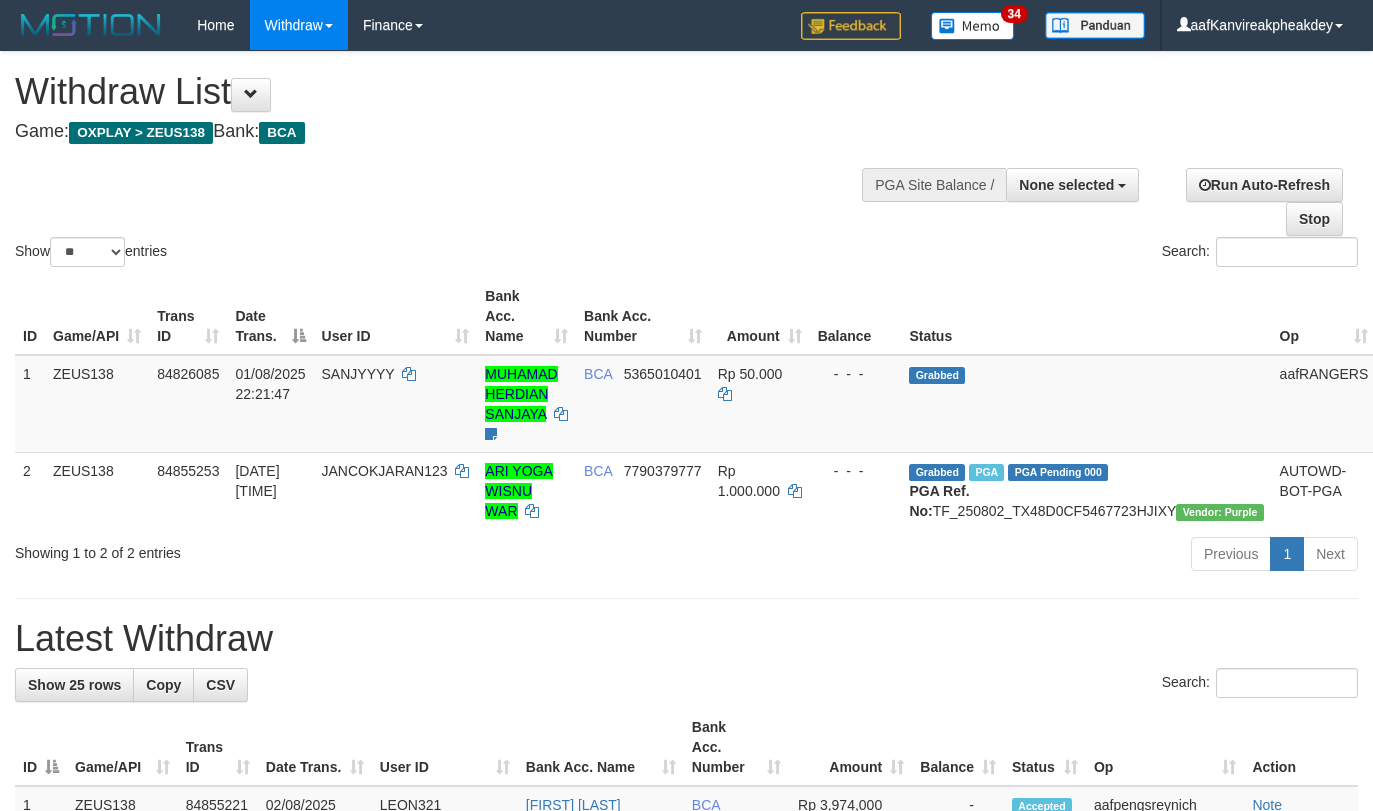 select 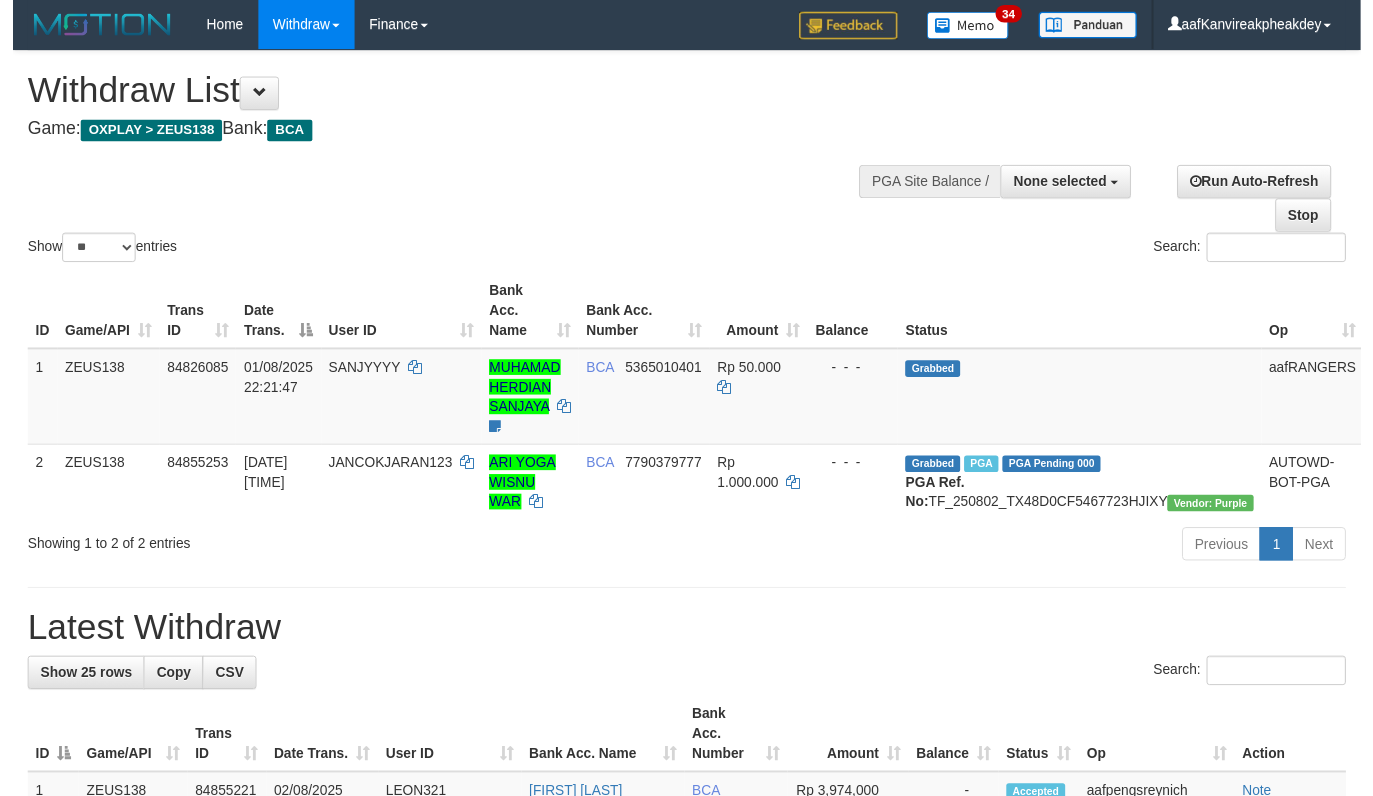 scroll, scrollTop: 200, scrollLeft: 0, axis: vertical 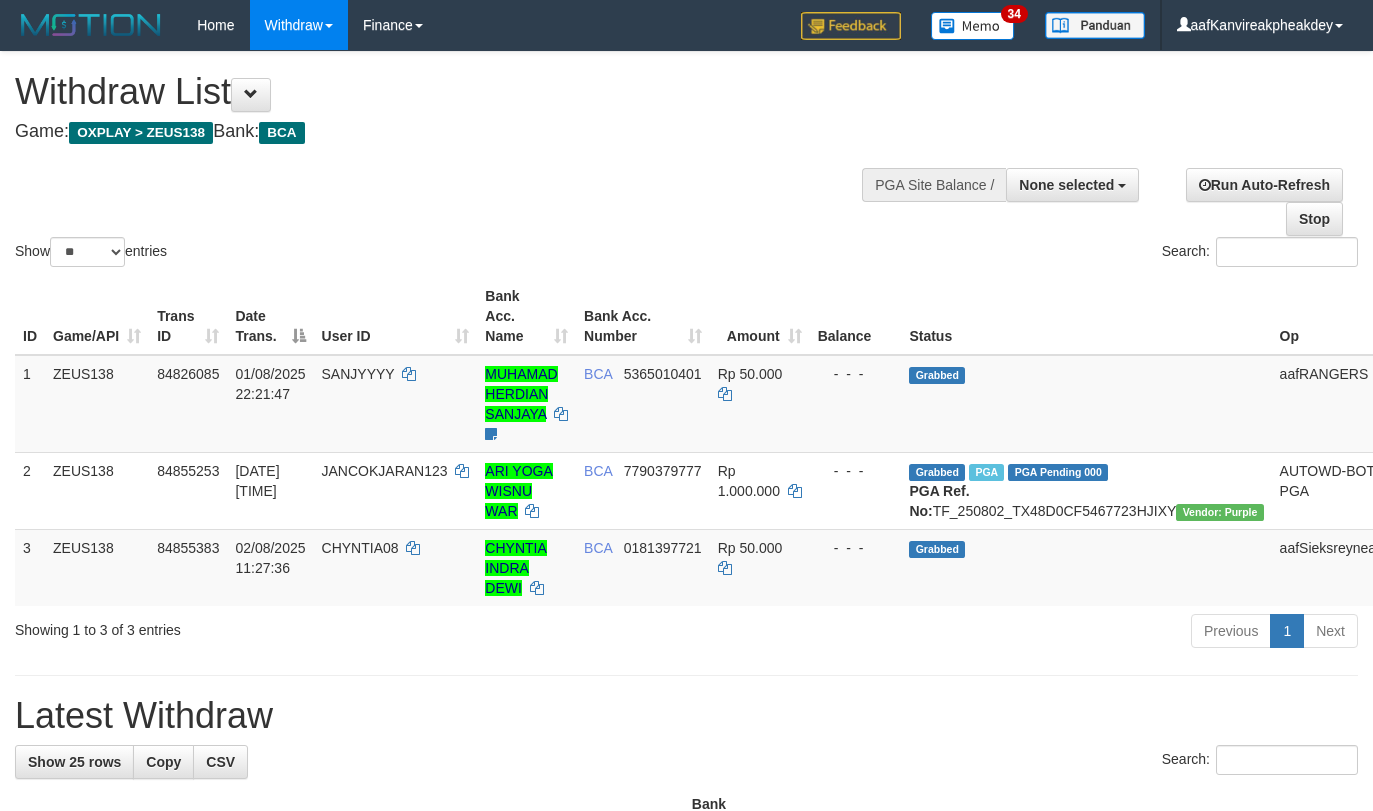 select 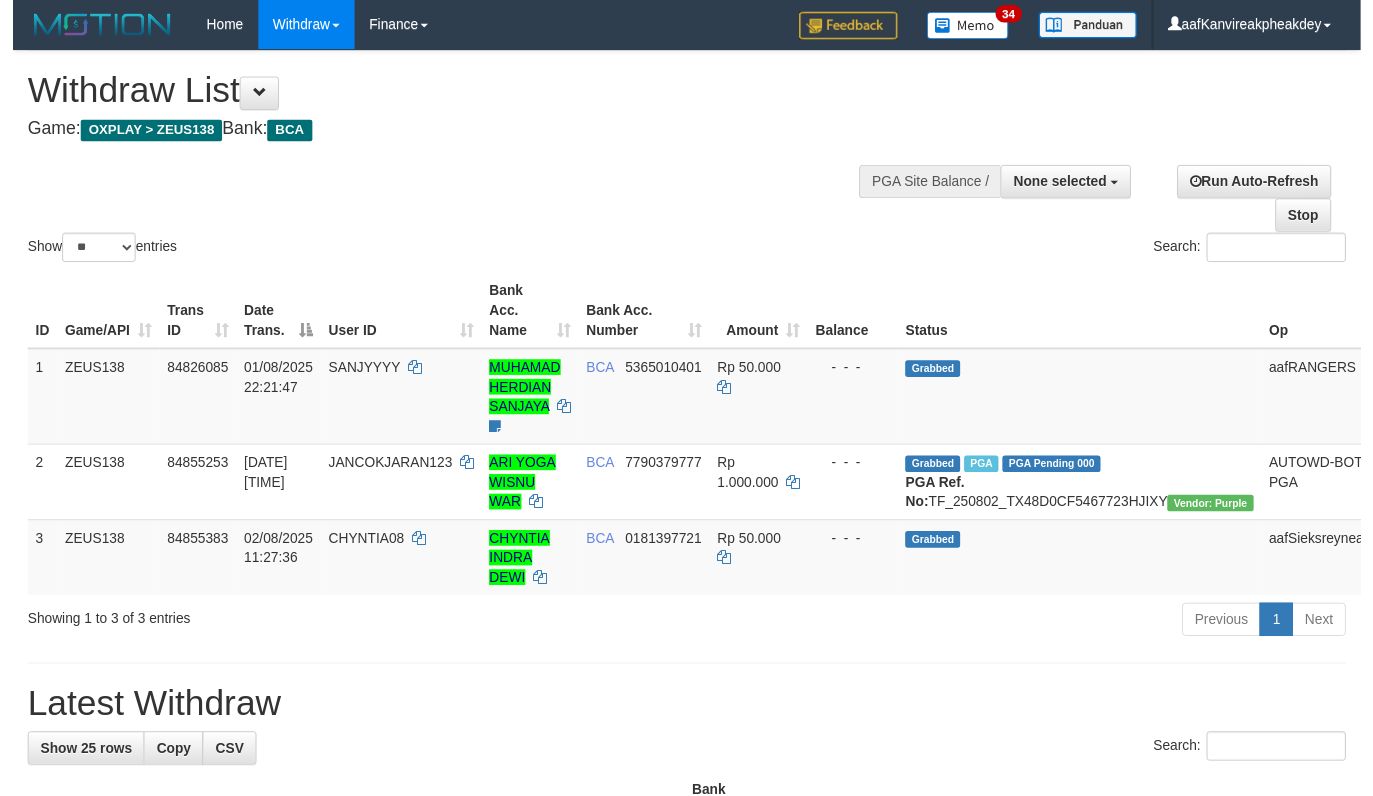 scroll, scrollTop: 200, scrollLeft: 0, axis: vertical 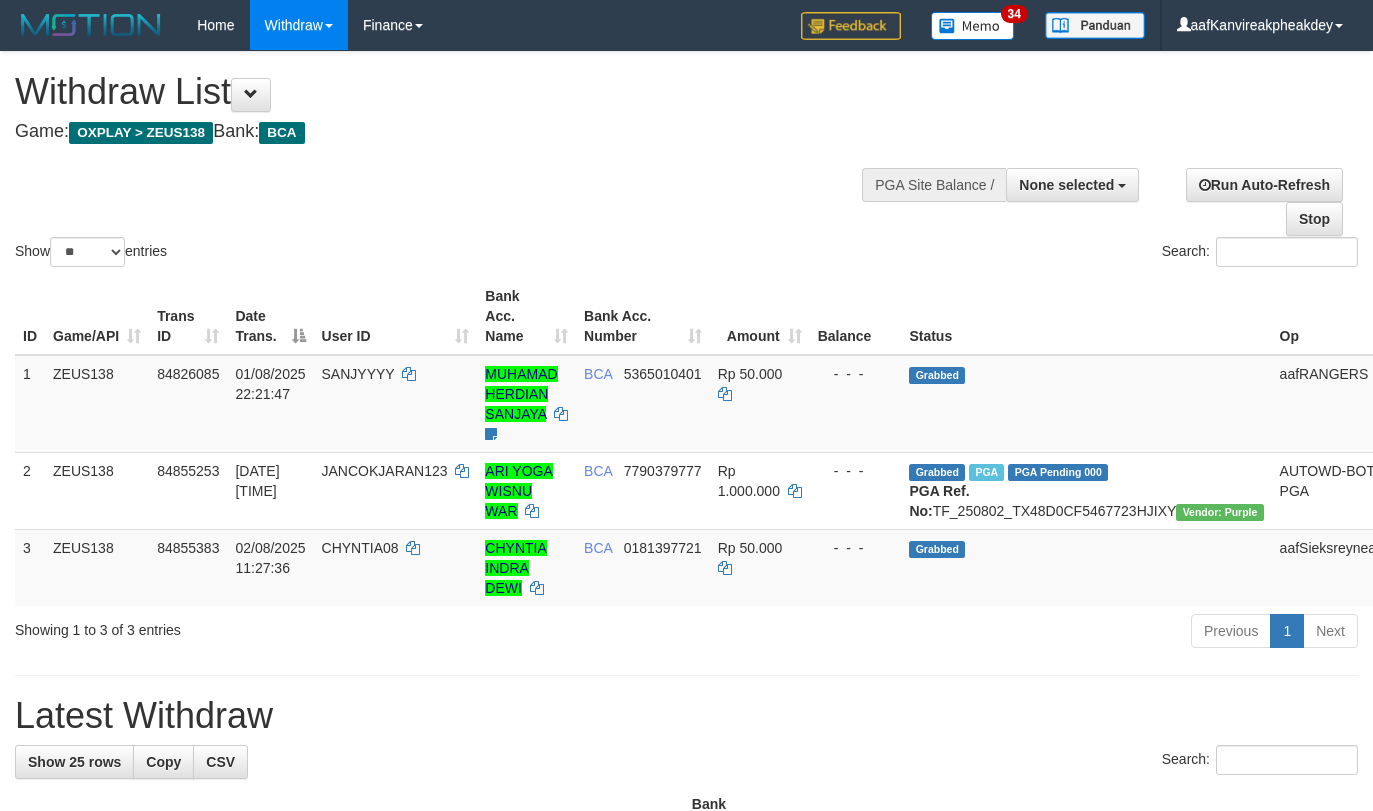 select 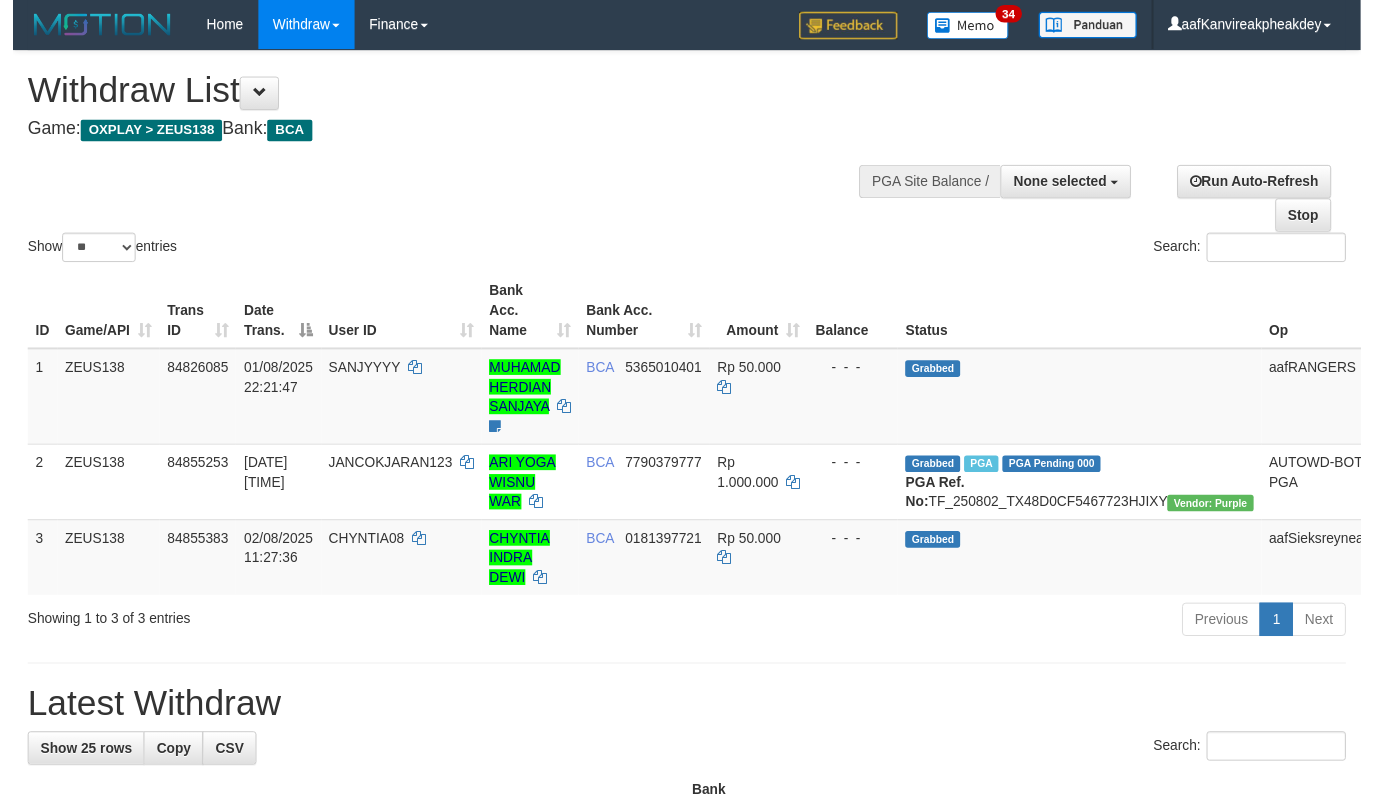 scroll, scrollTop: 200, scrollLeft: 0, axis: vertical 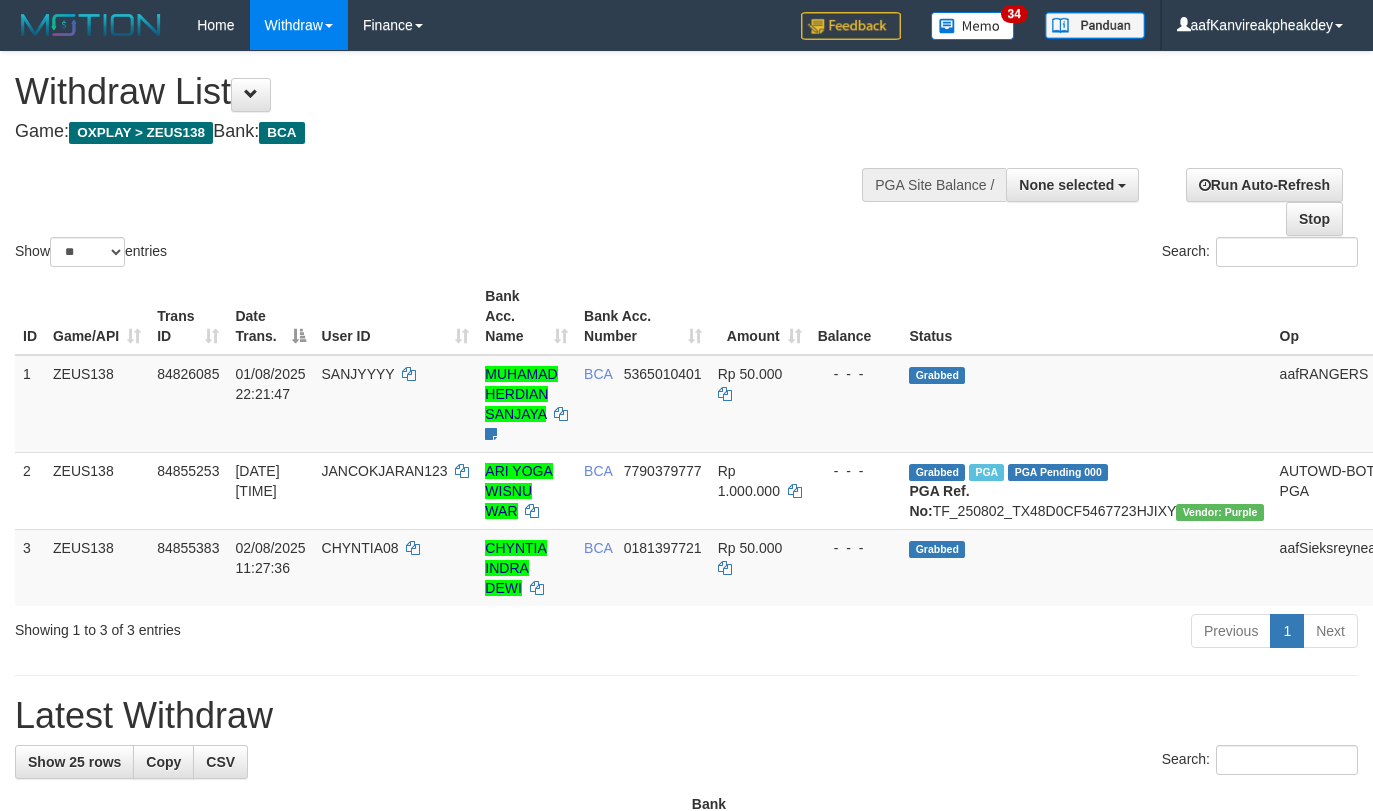 select 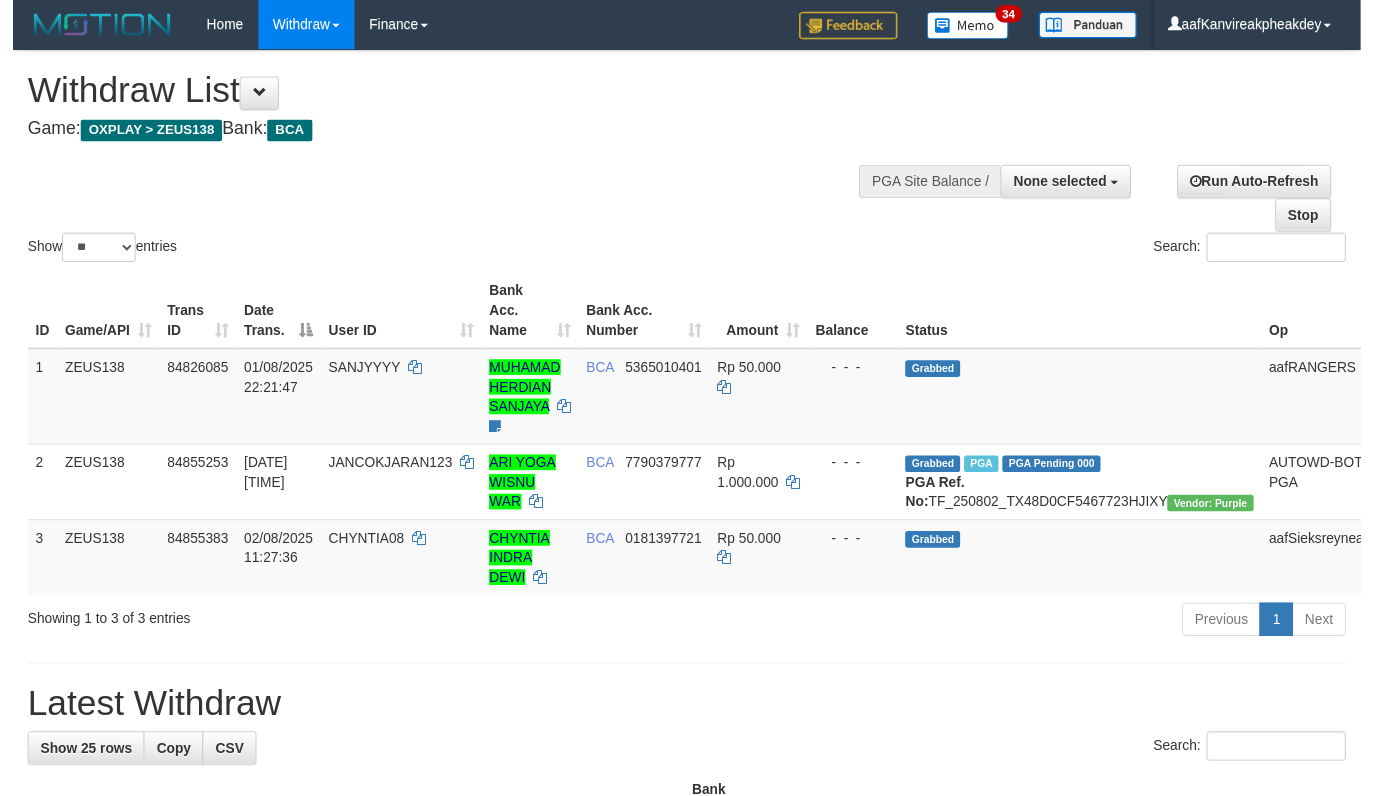 scroll, scrollTop: 200, scrollLeft: 0, axis: vertical 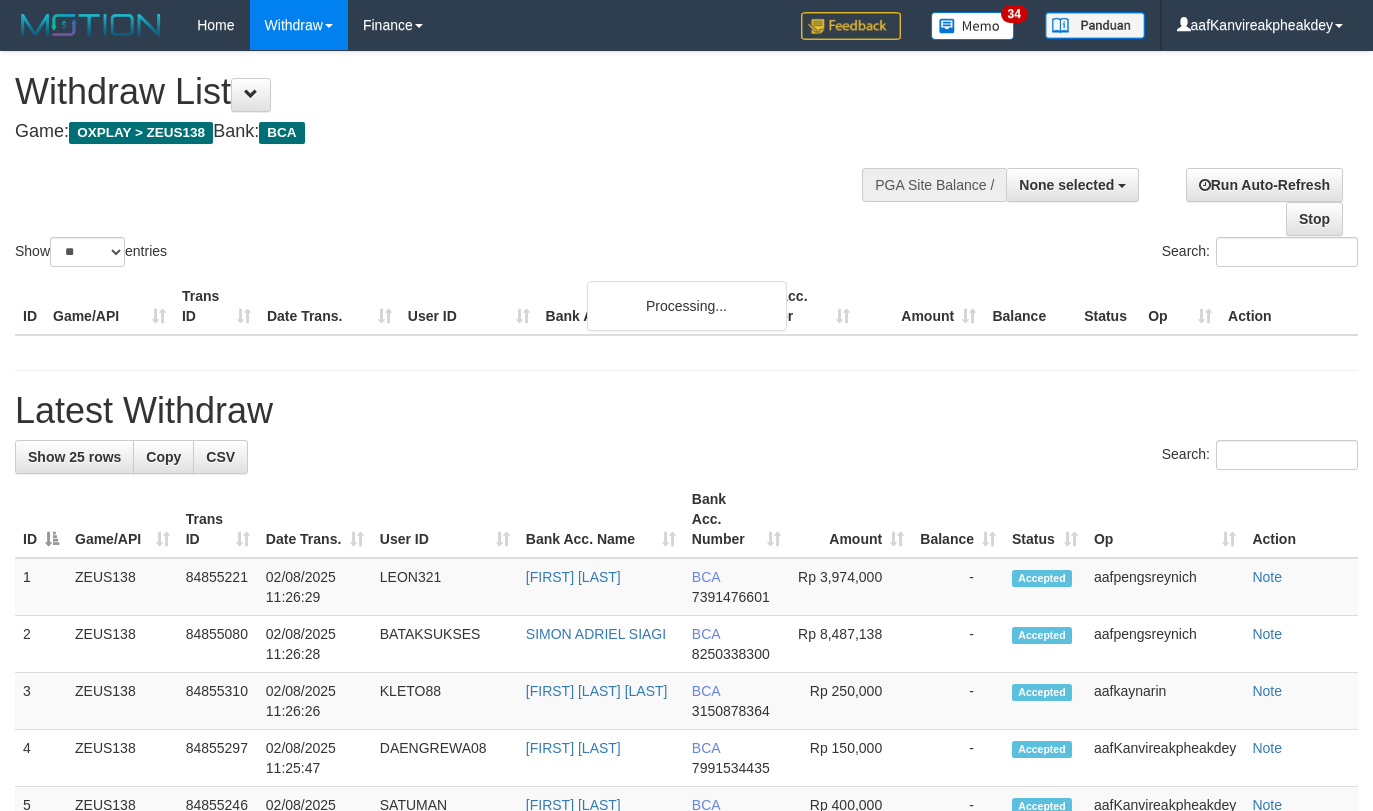 select 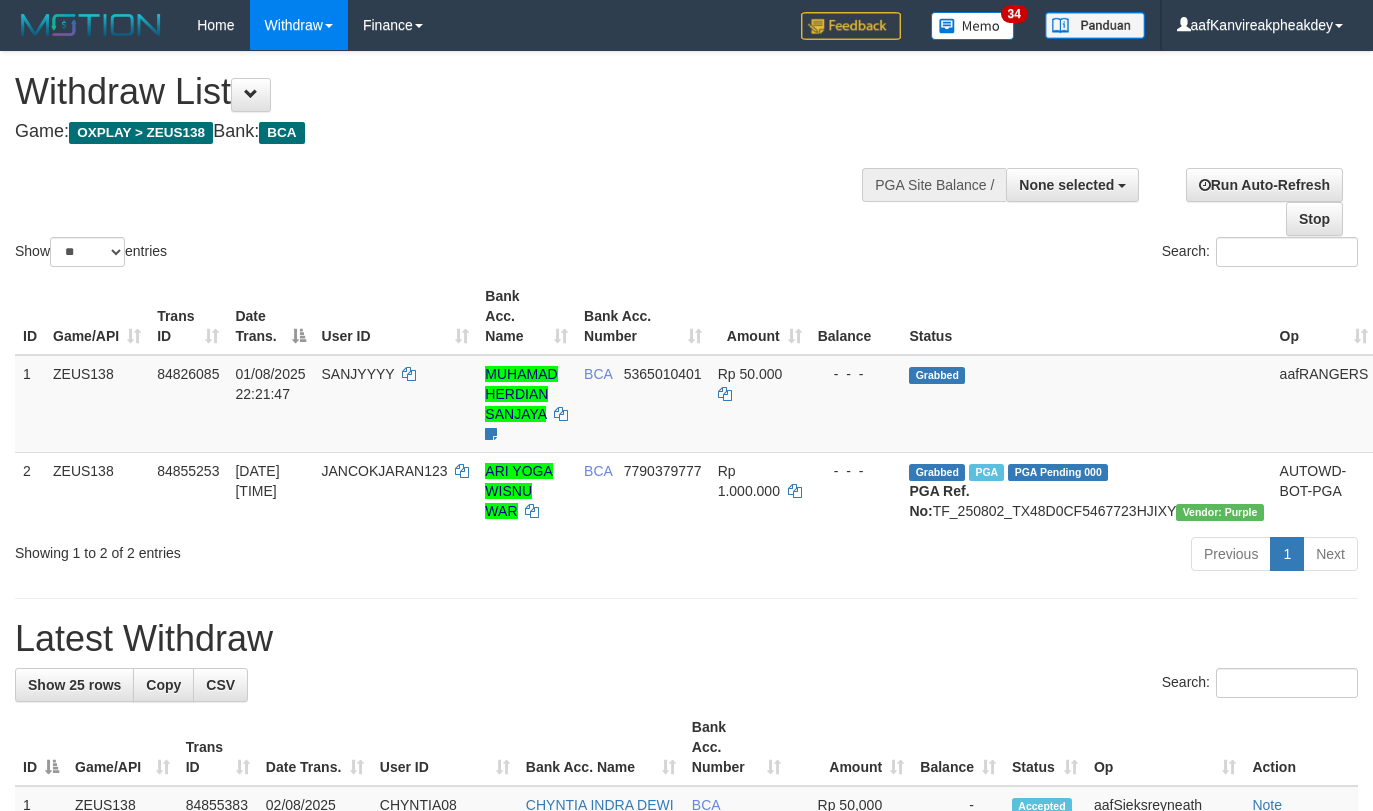 select 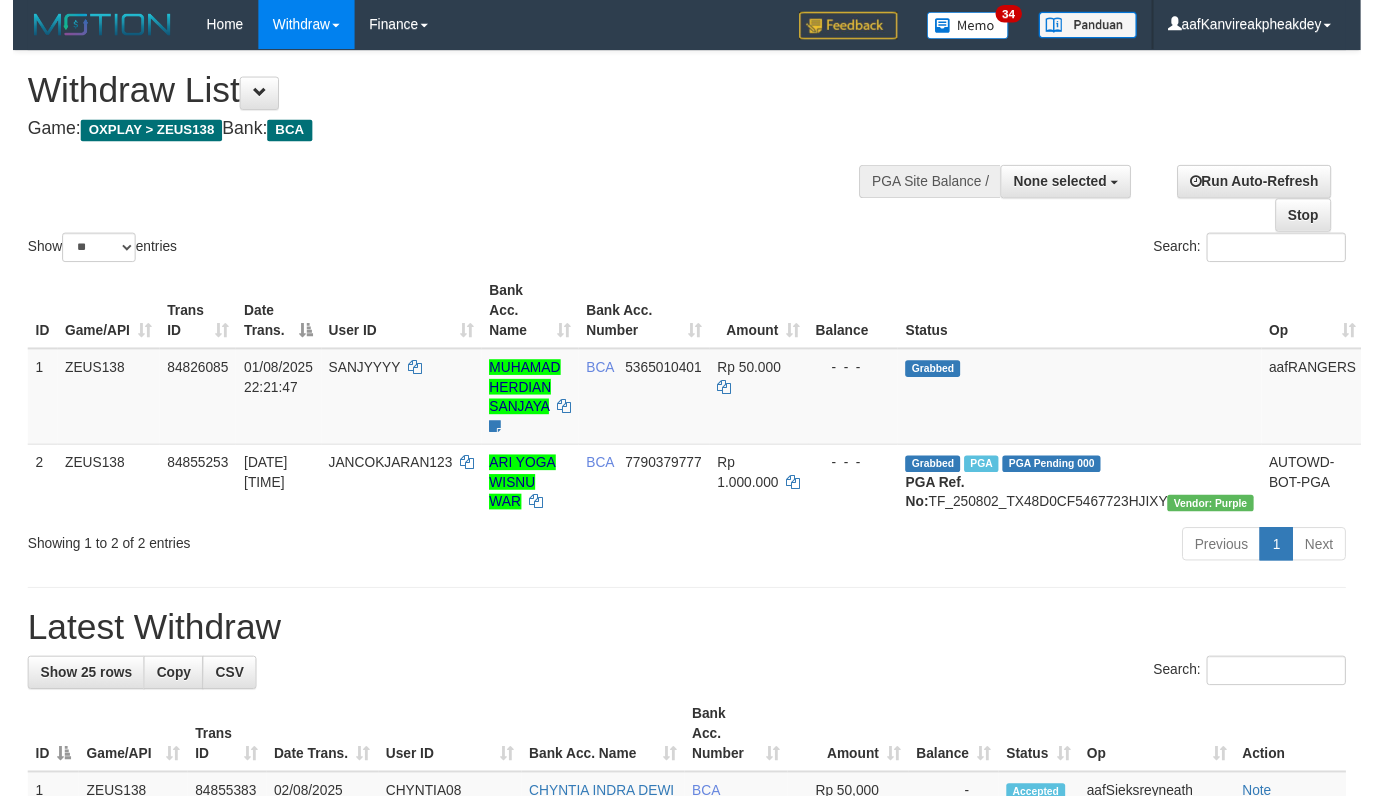 scroll, scrollTop: 200, scrollLeft: 0, axis: vertical 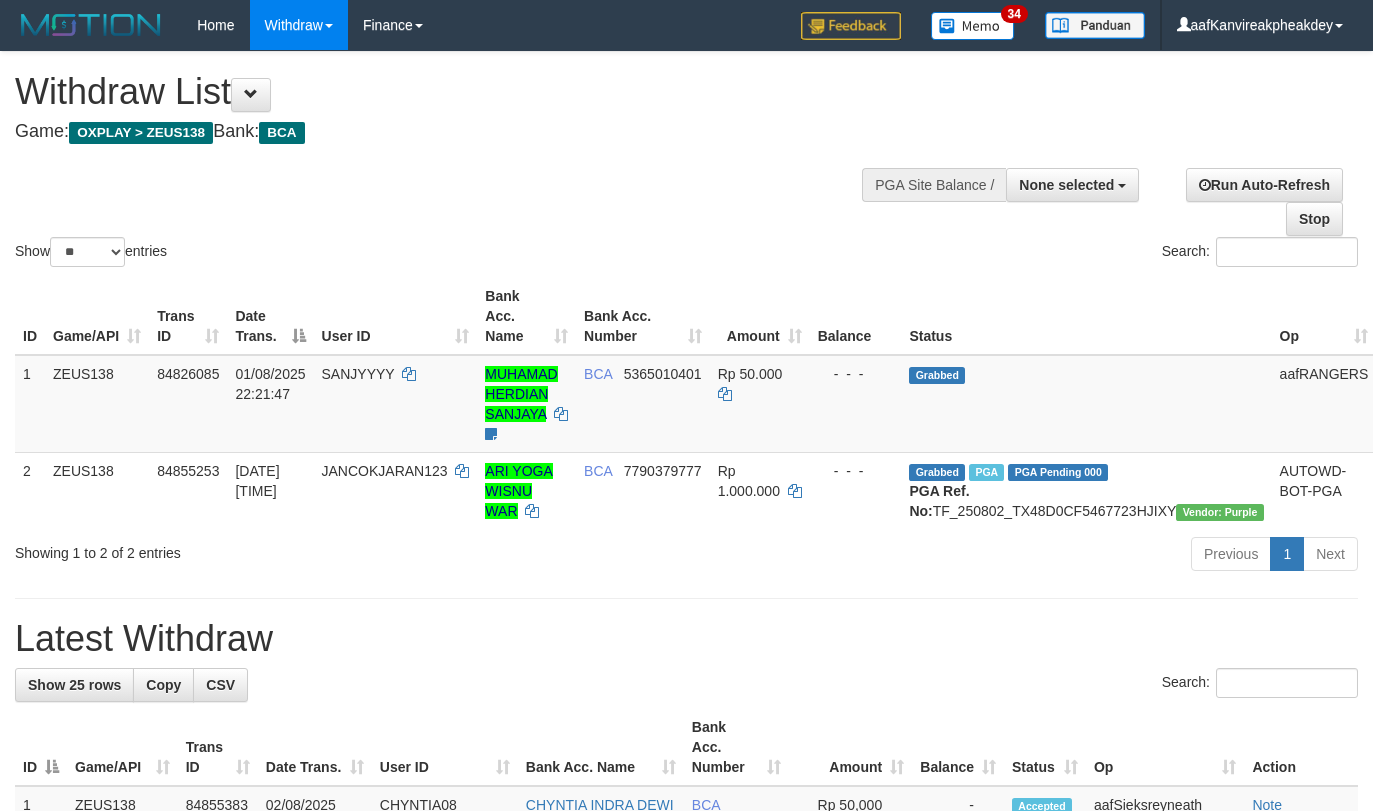 select 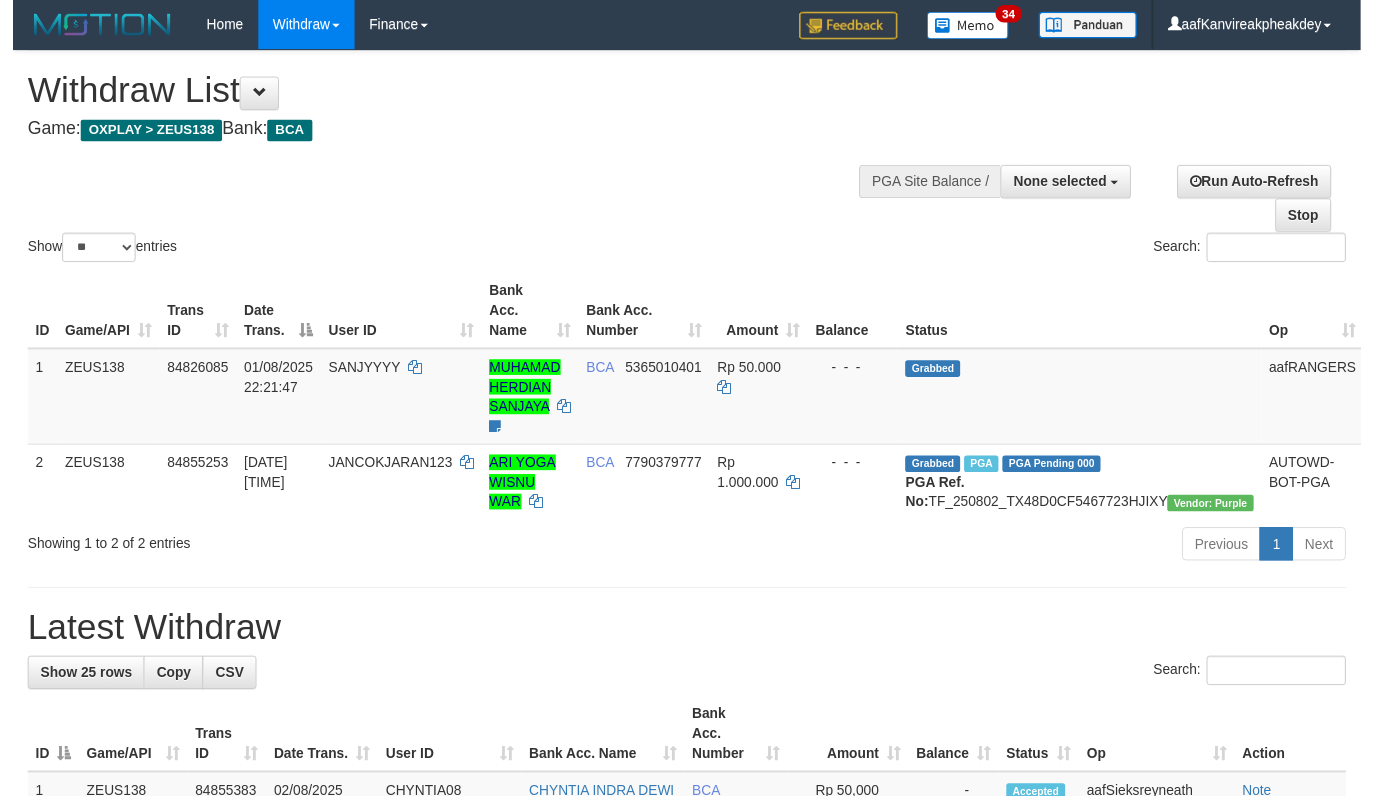 scroll, scrollTop: 200, scrollLeft: 0, axis: vertical 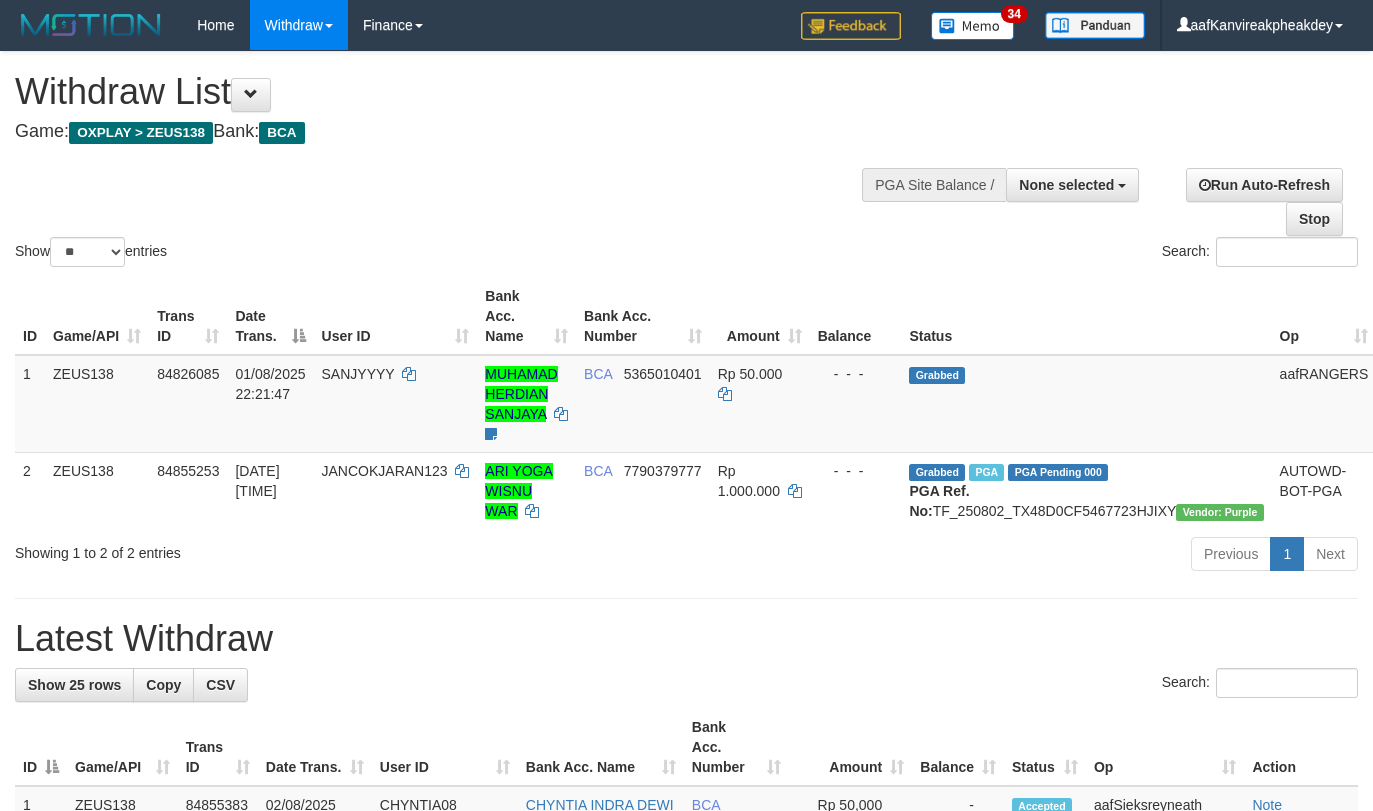 select 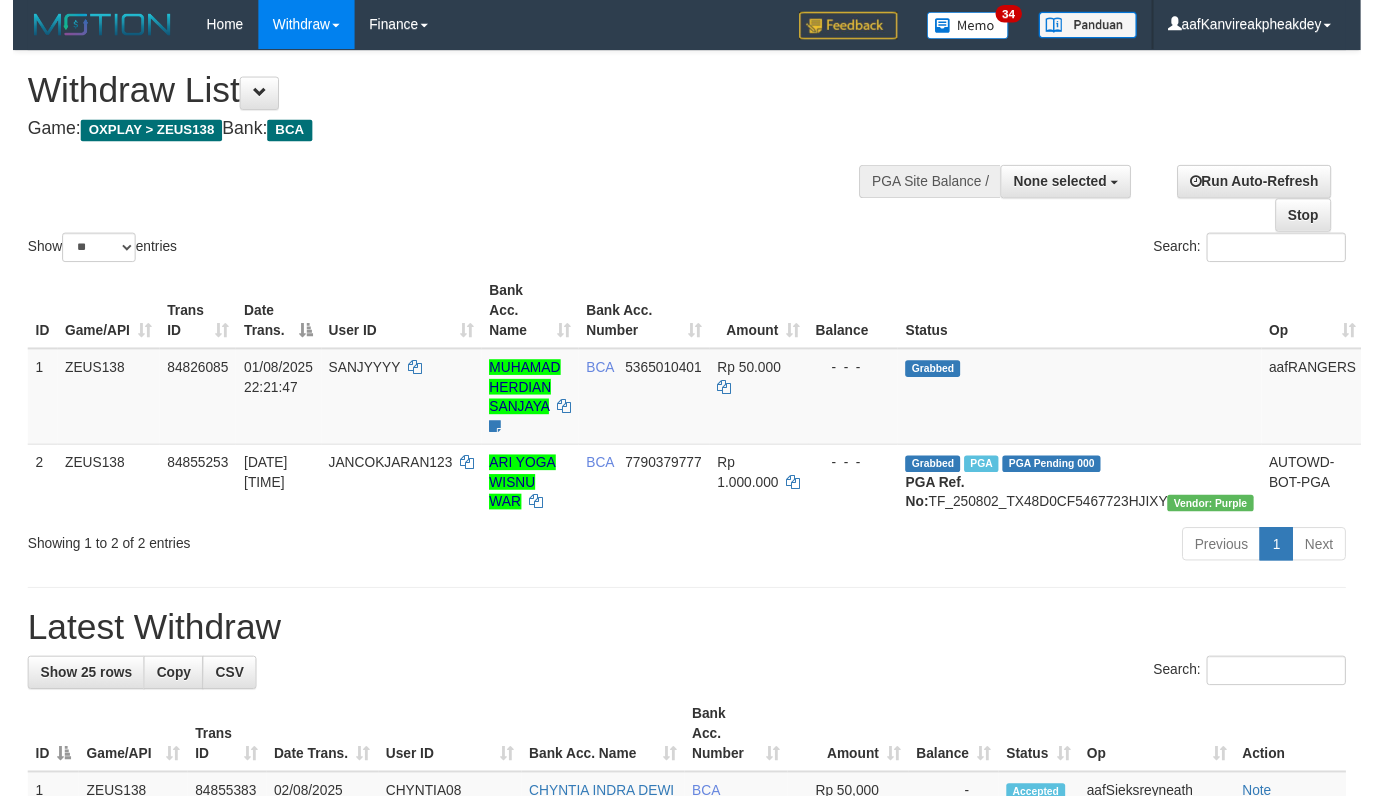 scroll, scrollTop: 200, scrollLeft: 0, axis: vertical 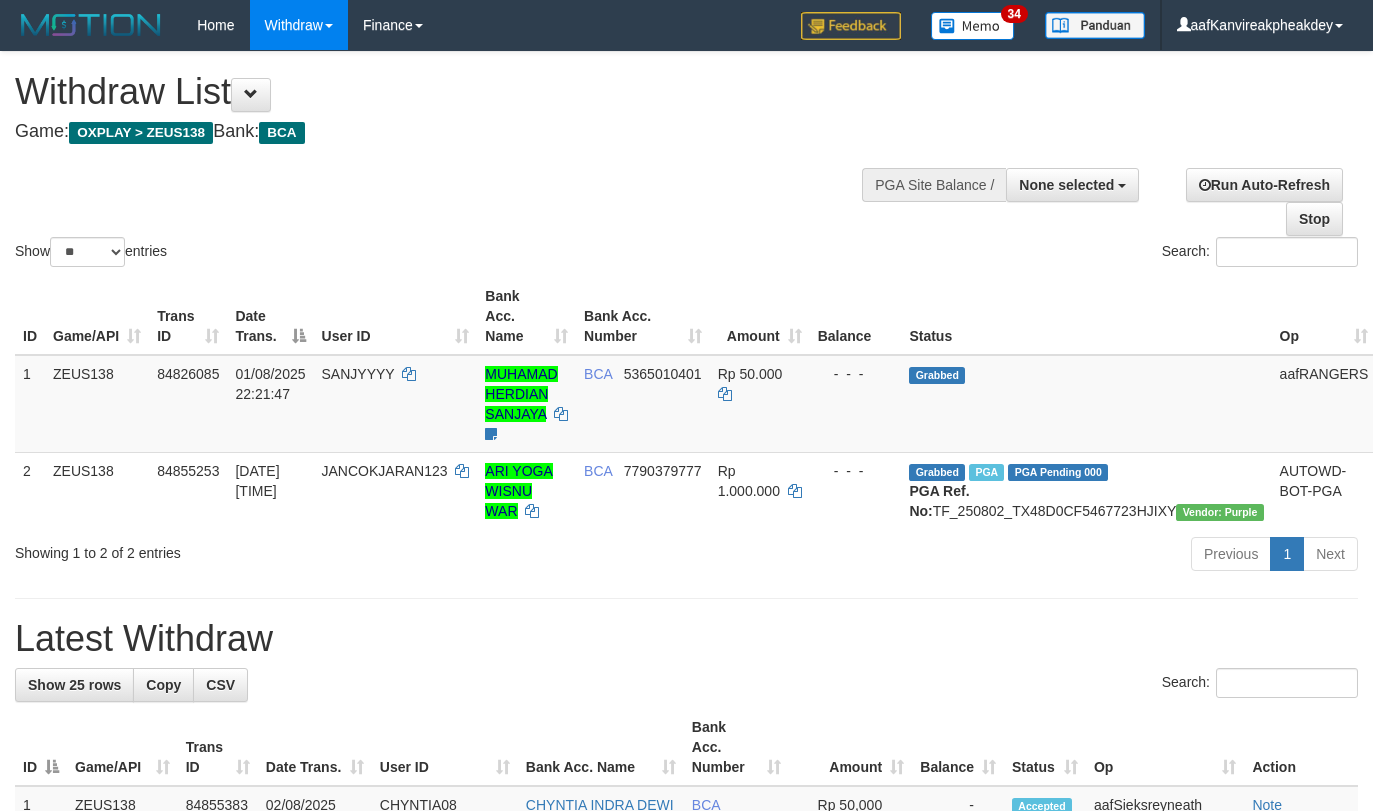 select 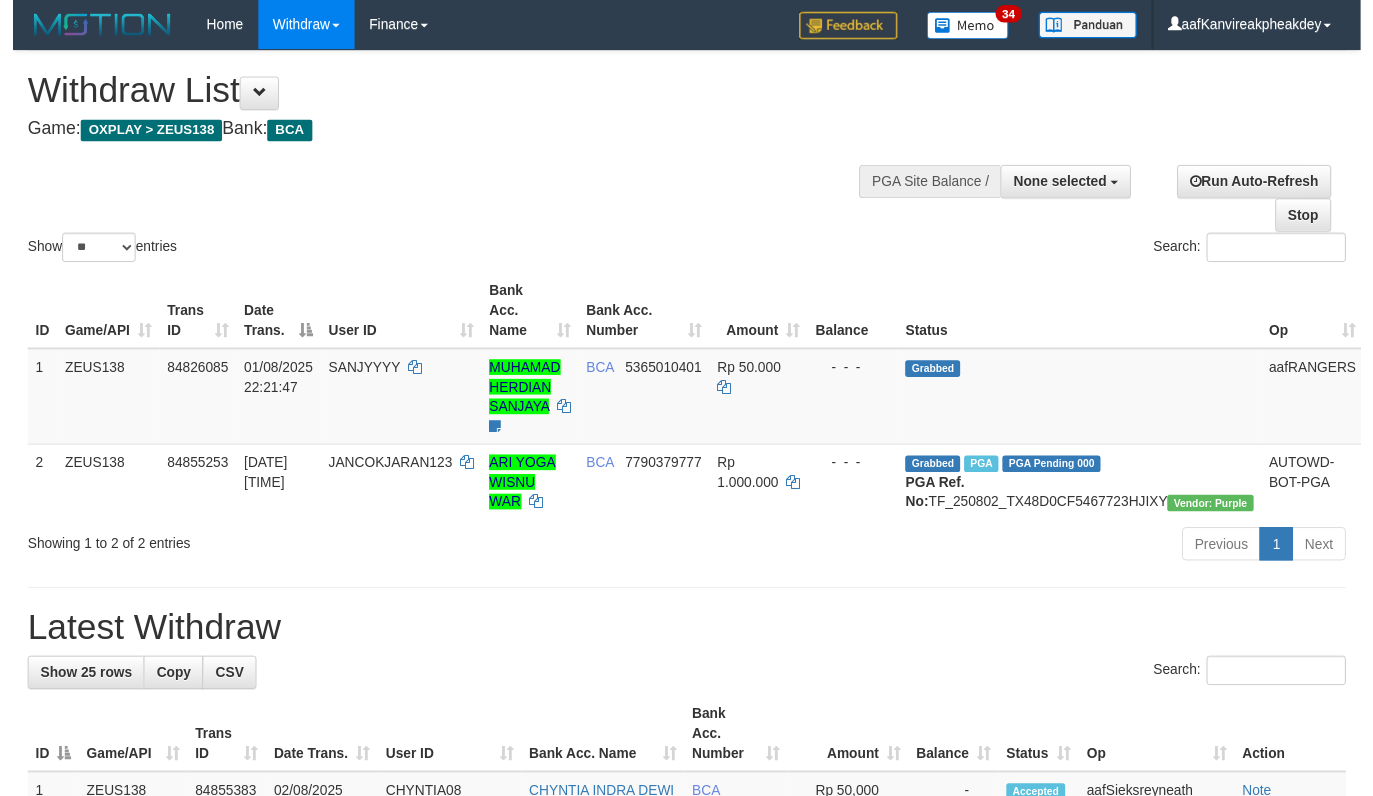 scroll, scrollTop: 200, scrollLeft: 0, axis: vertical 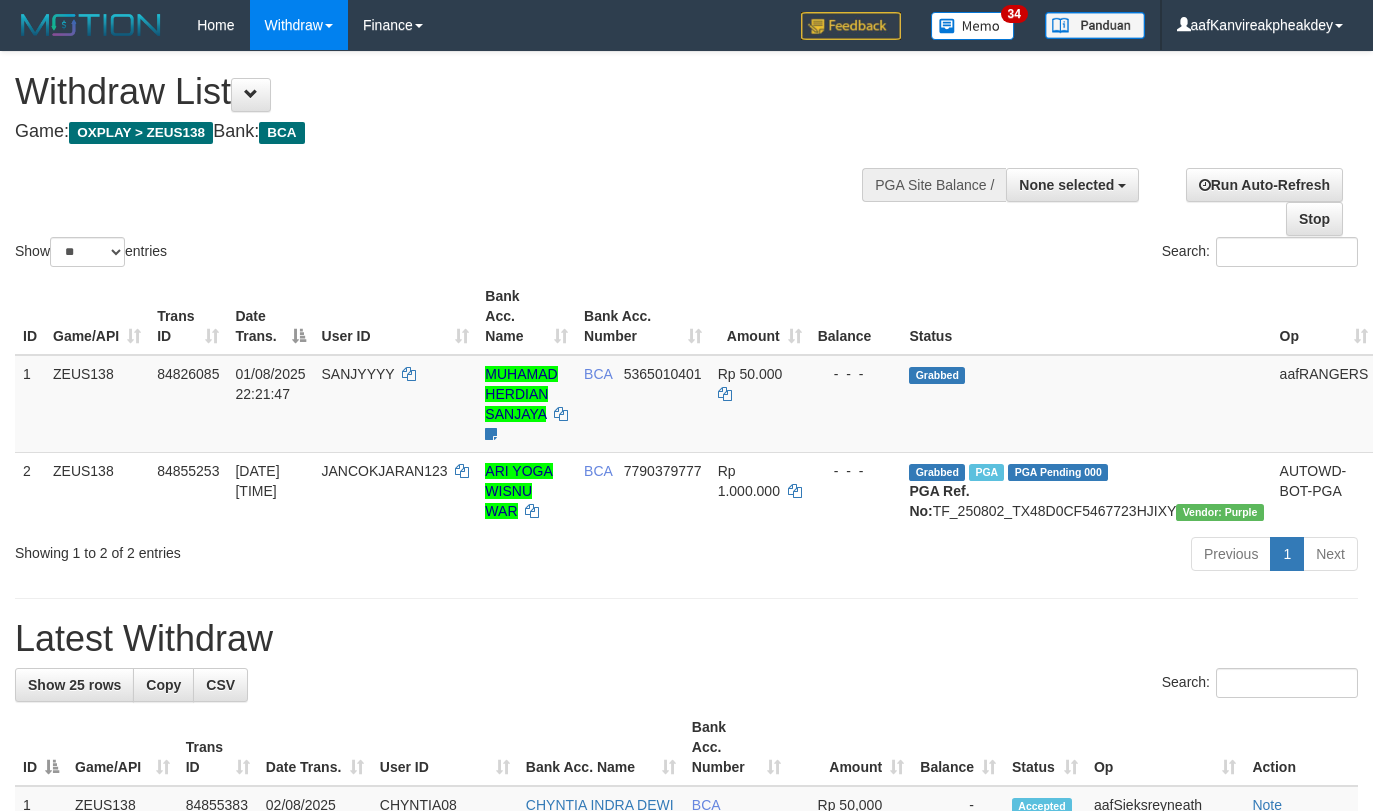 select 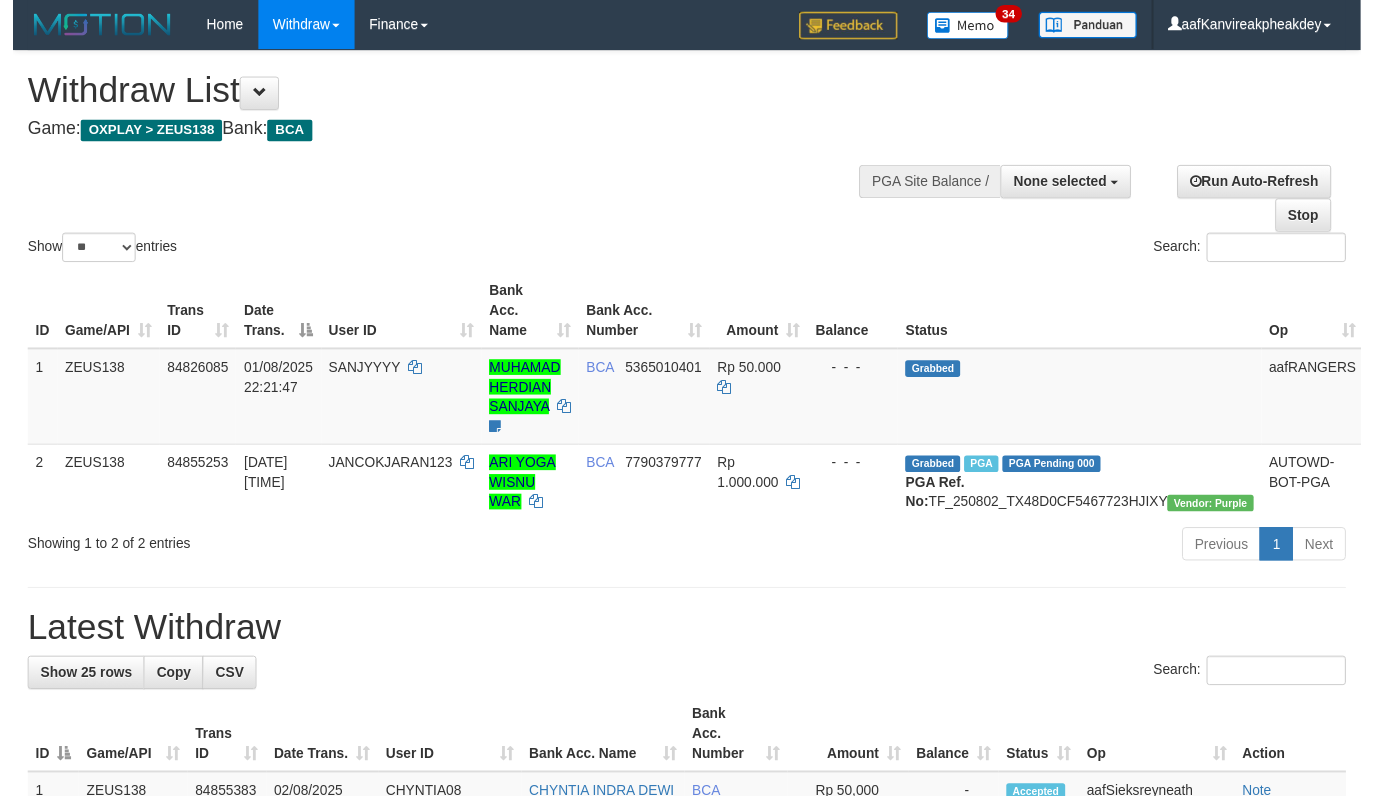 scroll, scrollTop: 200, scrollLeft: 0, axis: vertical 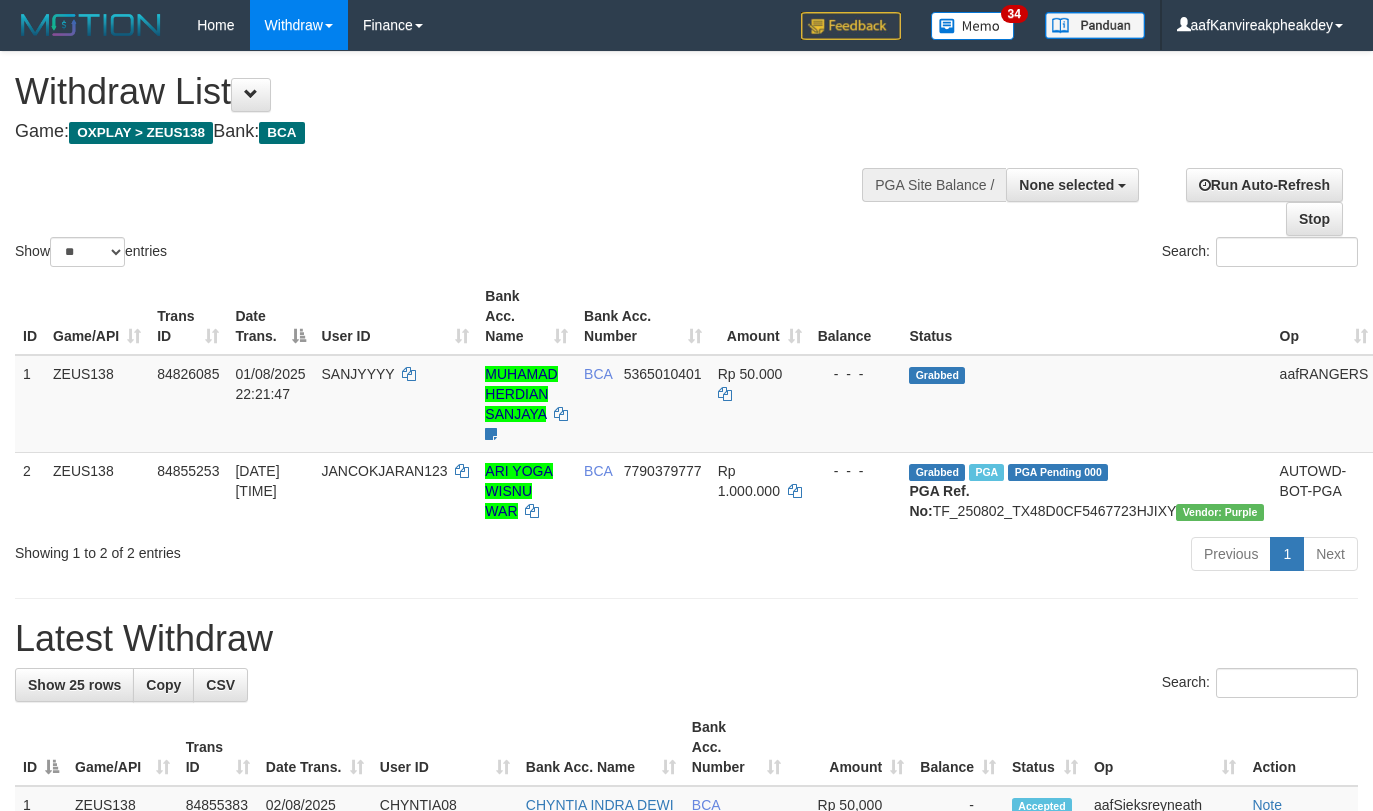 select 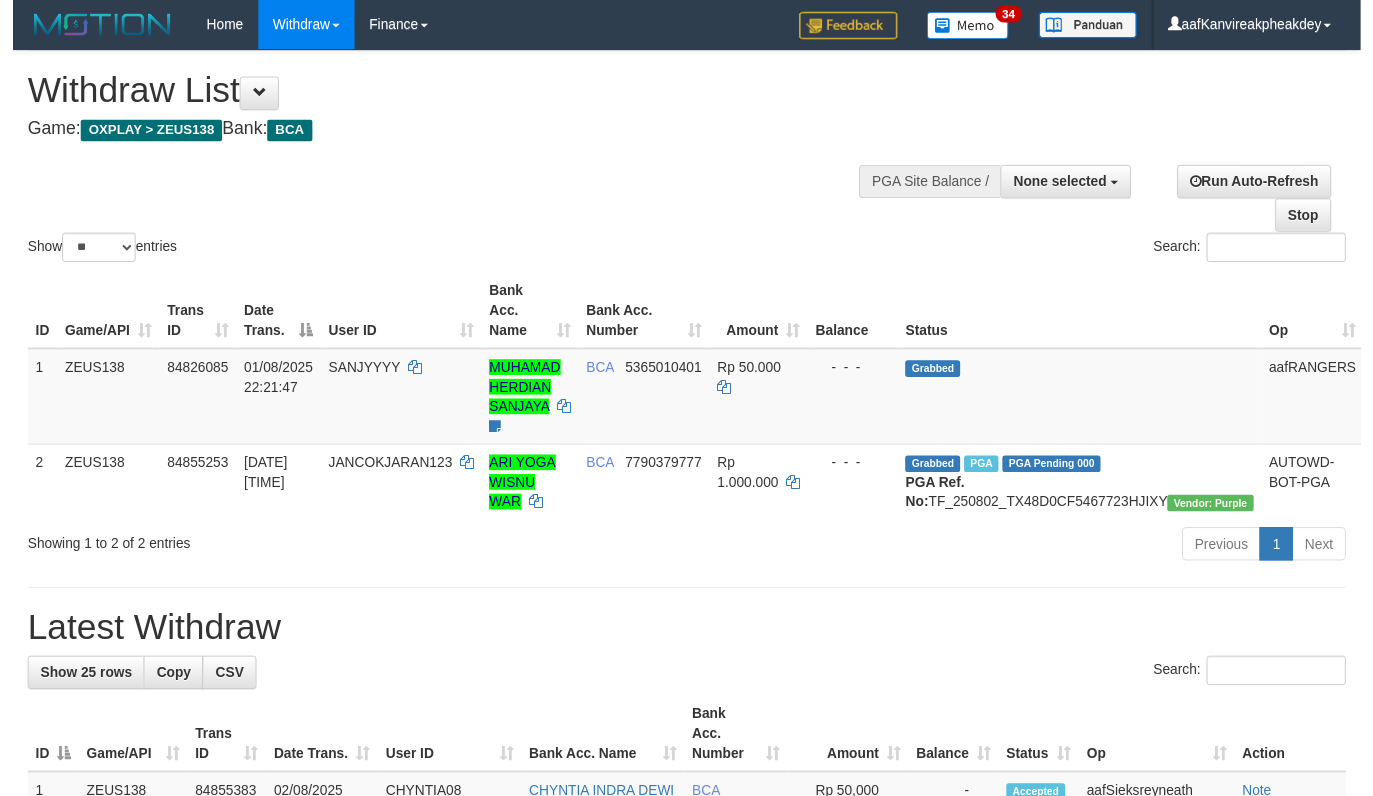 scroll, scrollTop: 200, scrollLeft: 0, axis: vertical 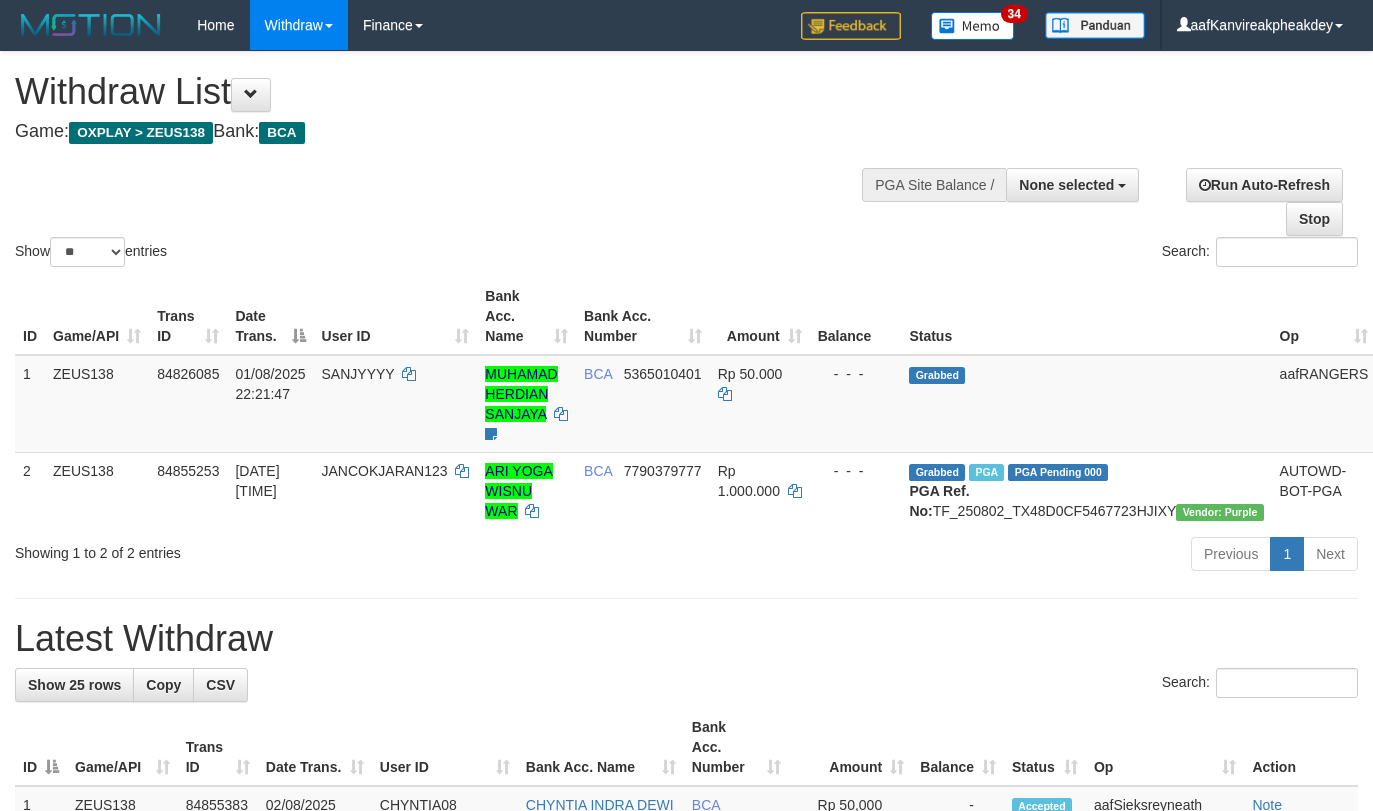 select 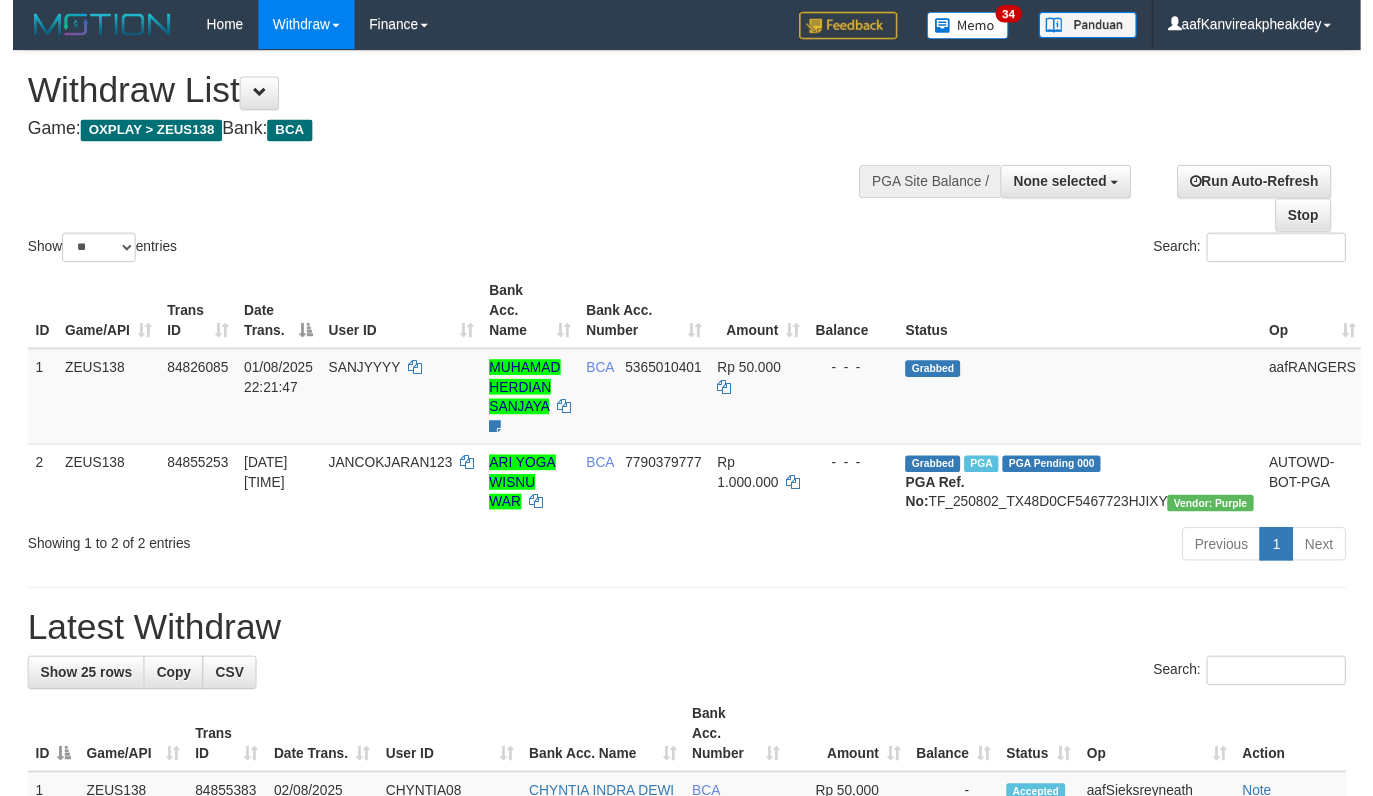 scroll, scrollTop: 200, scrollLeft: 0, axis: vertical 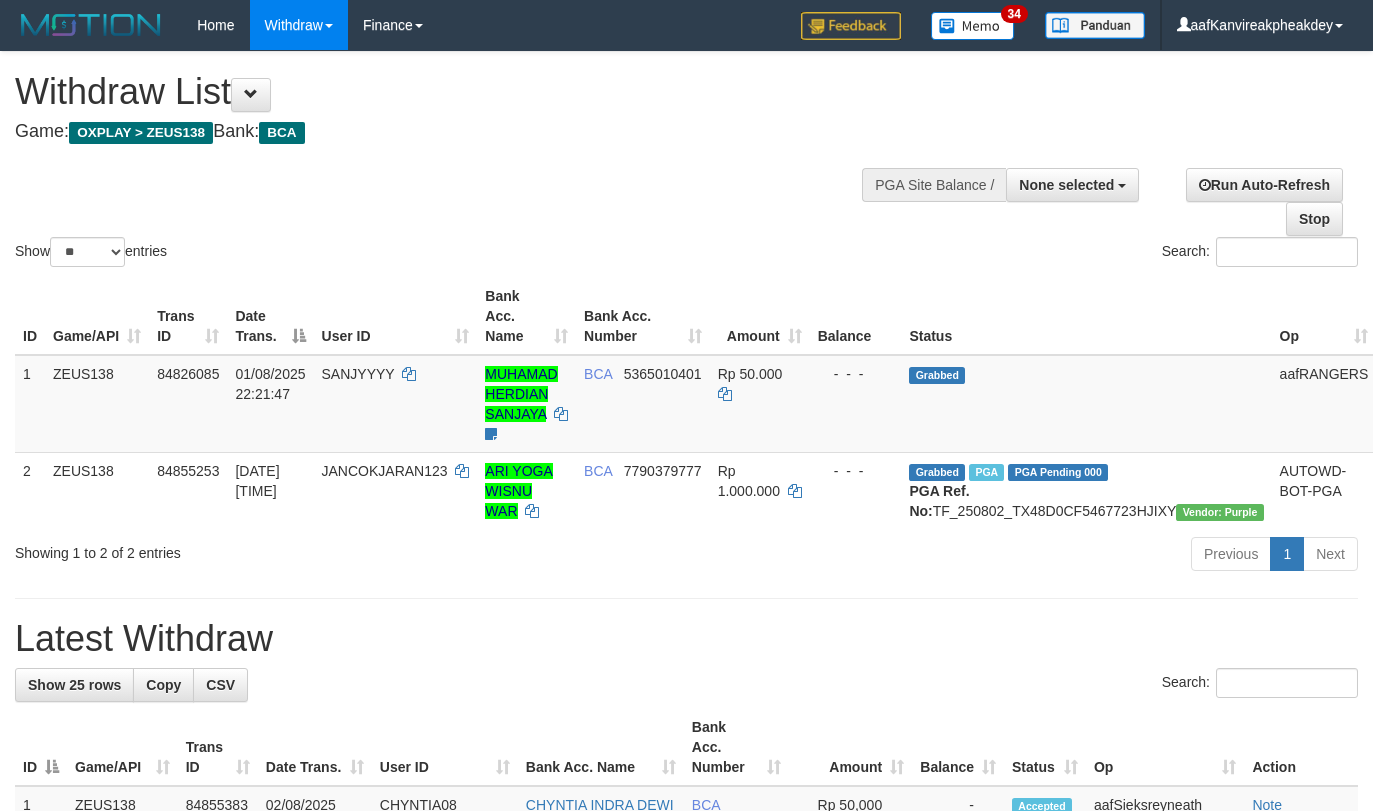 select 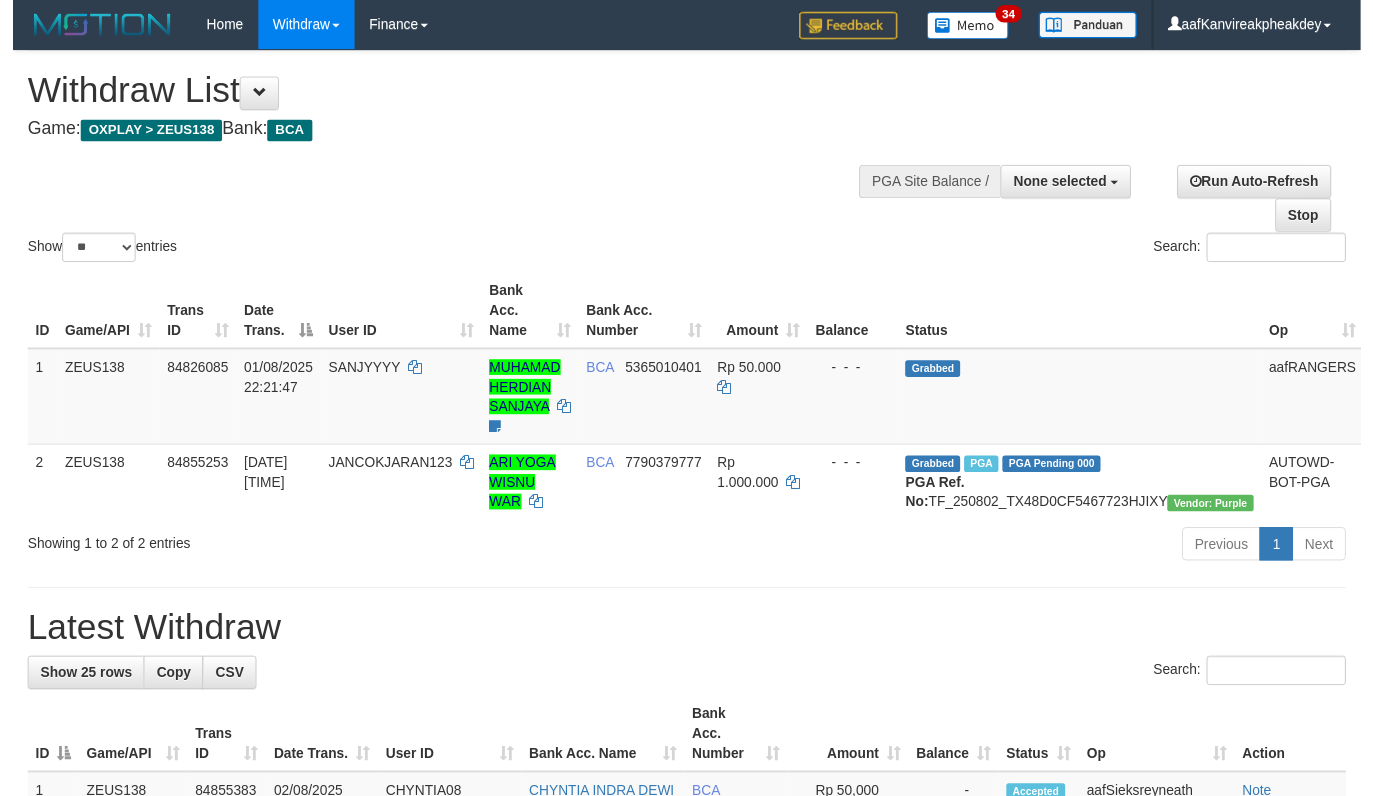 scroll, scrollTop: 200, scrollLeft: 0, axis: vertical 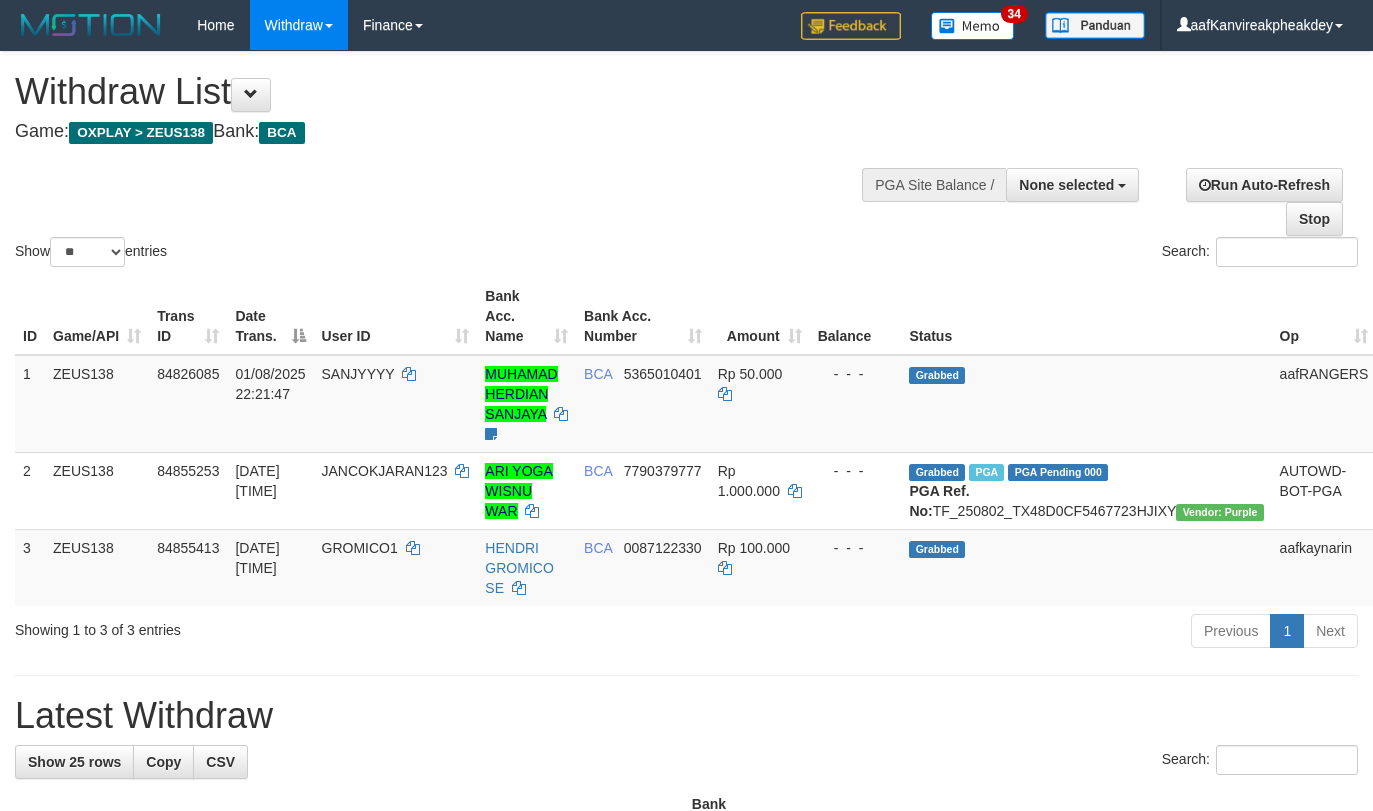 select 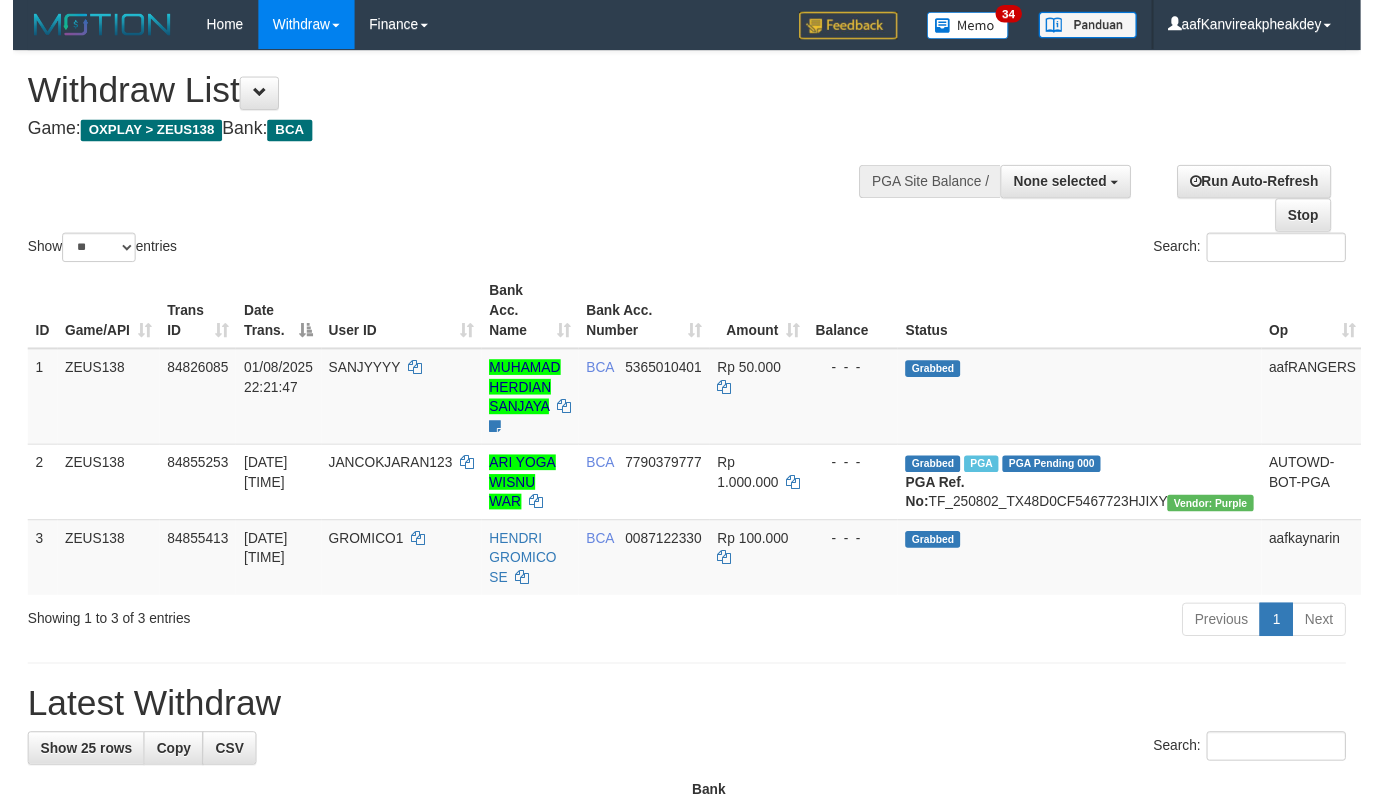 scroll, scrollTop: 200, scrollLeft: 0, axis: vertical 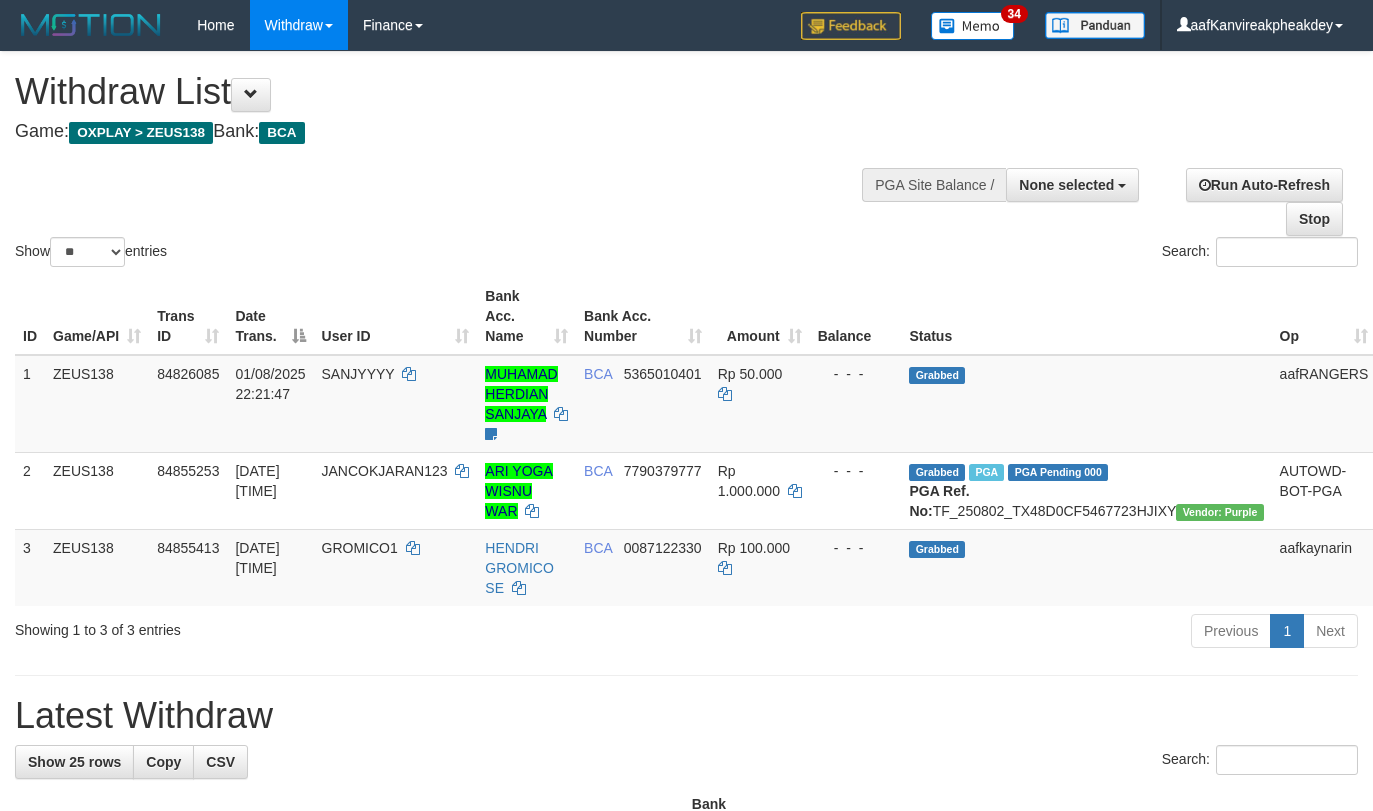select 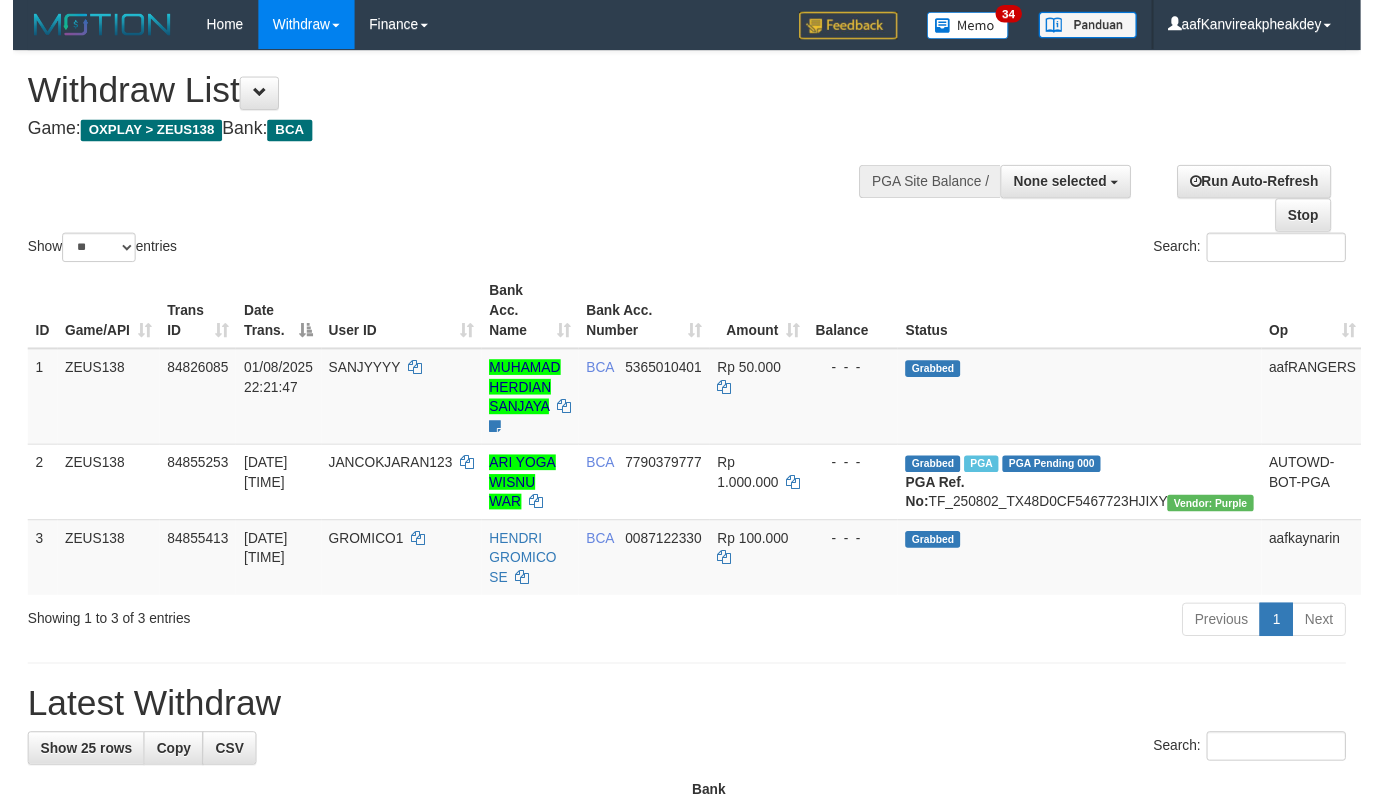 scroll, scrollTop: 200, scrollLeft: 0, axis: vertical 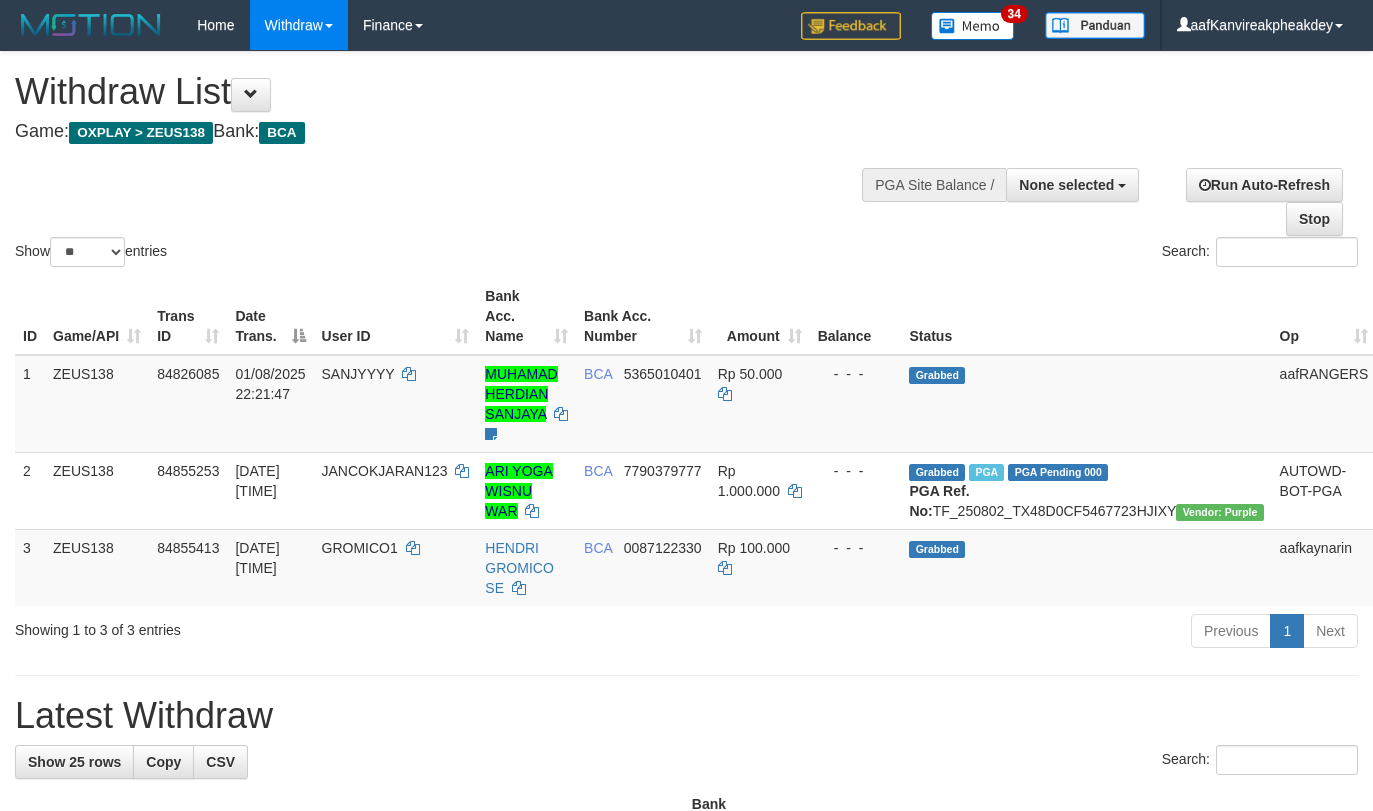 select 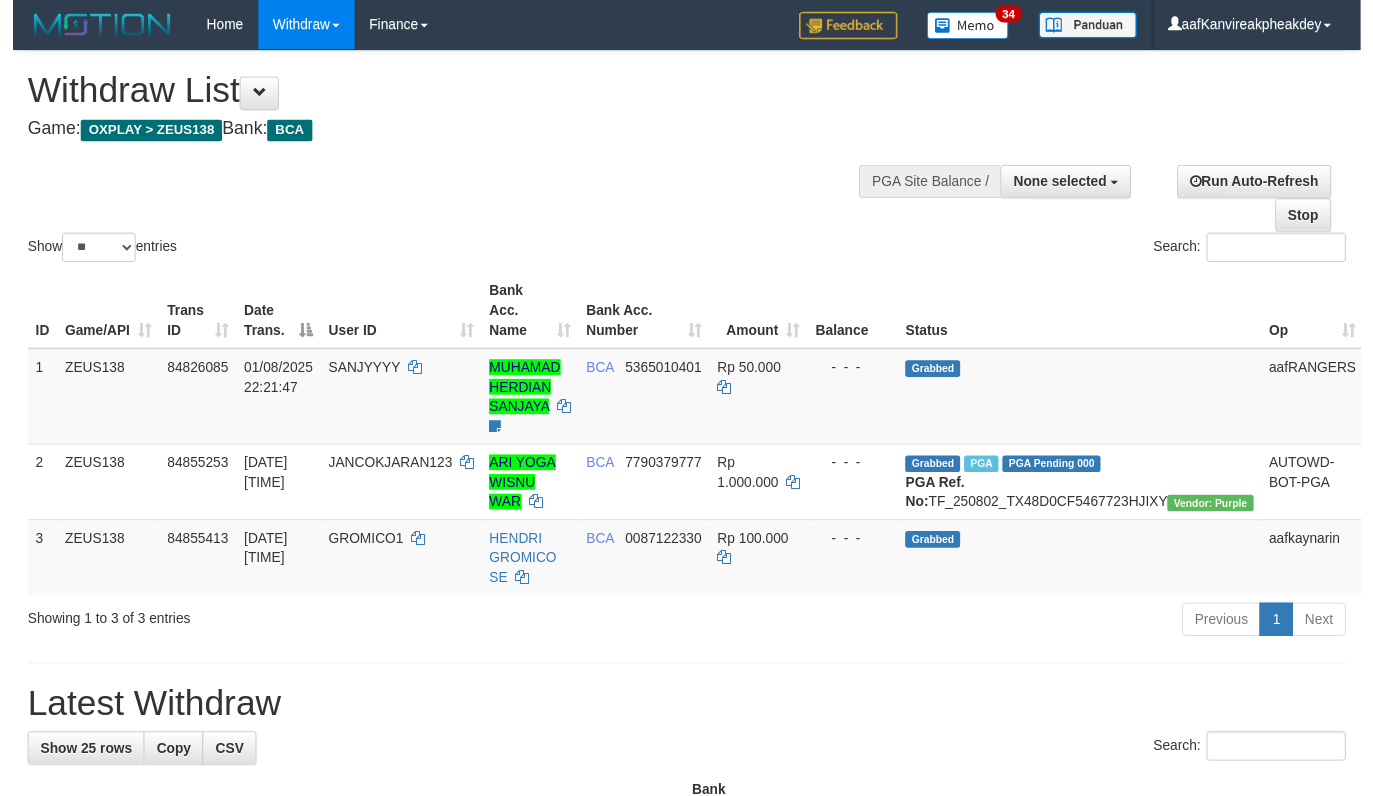 scroll, scrollTop: 200, scrollLeft: 0, axis: vertical 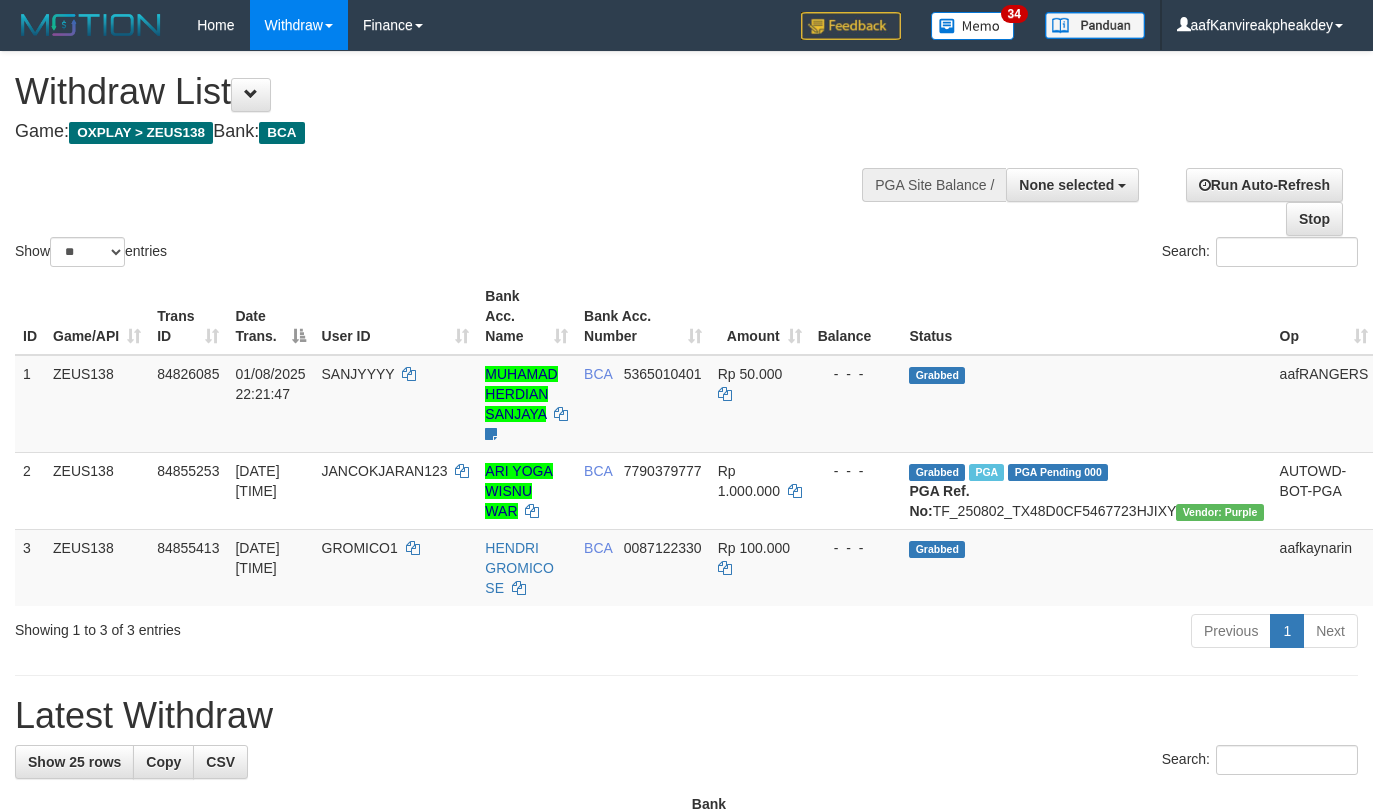 select 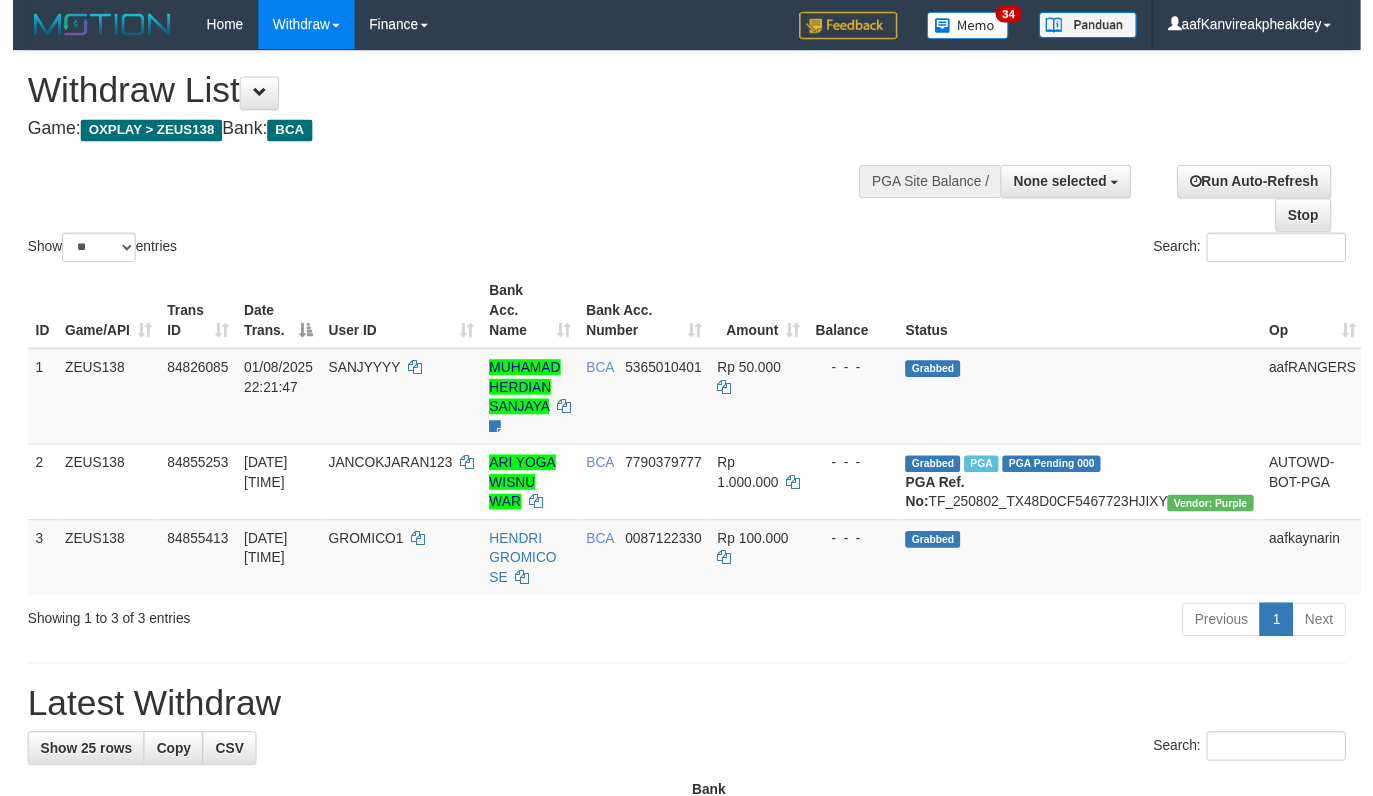 scroll, scrollTop: 200, scrollLeft: 0, axis: vertical 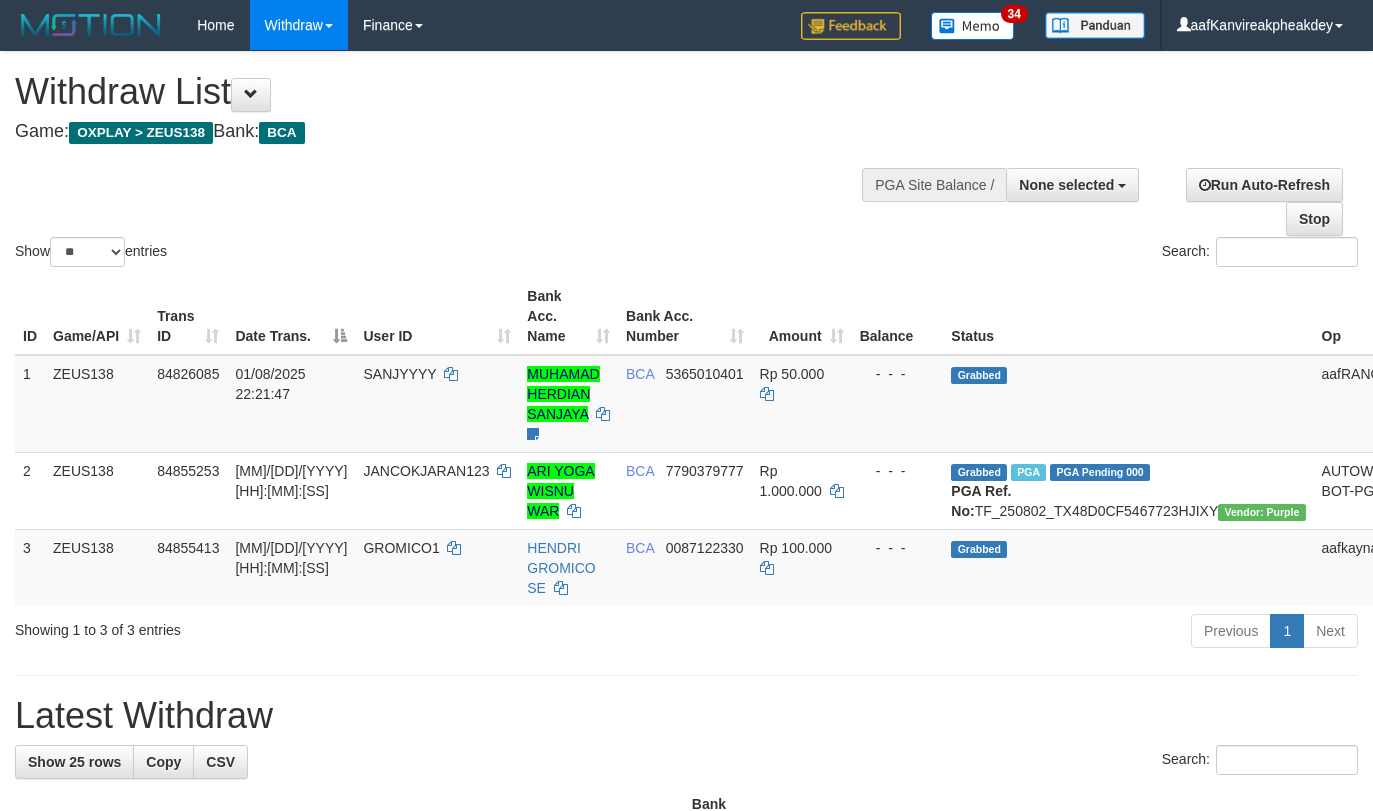 select 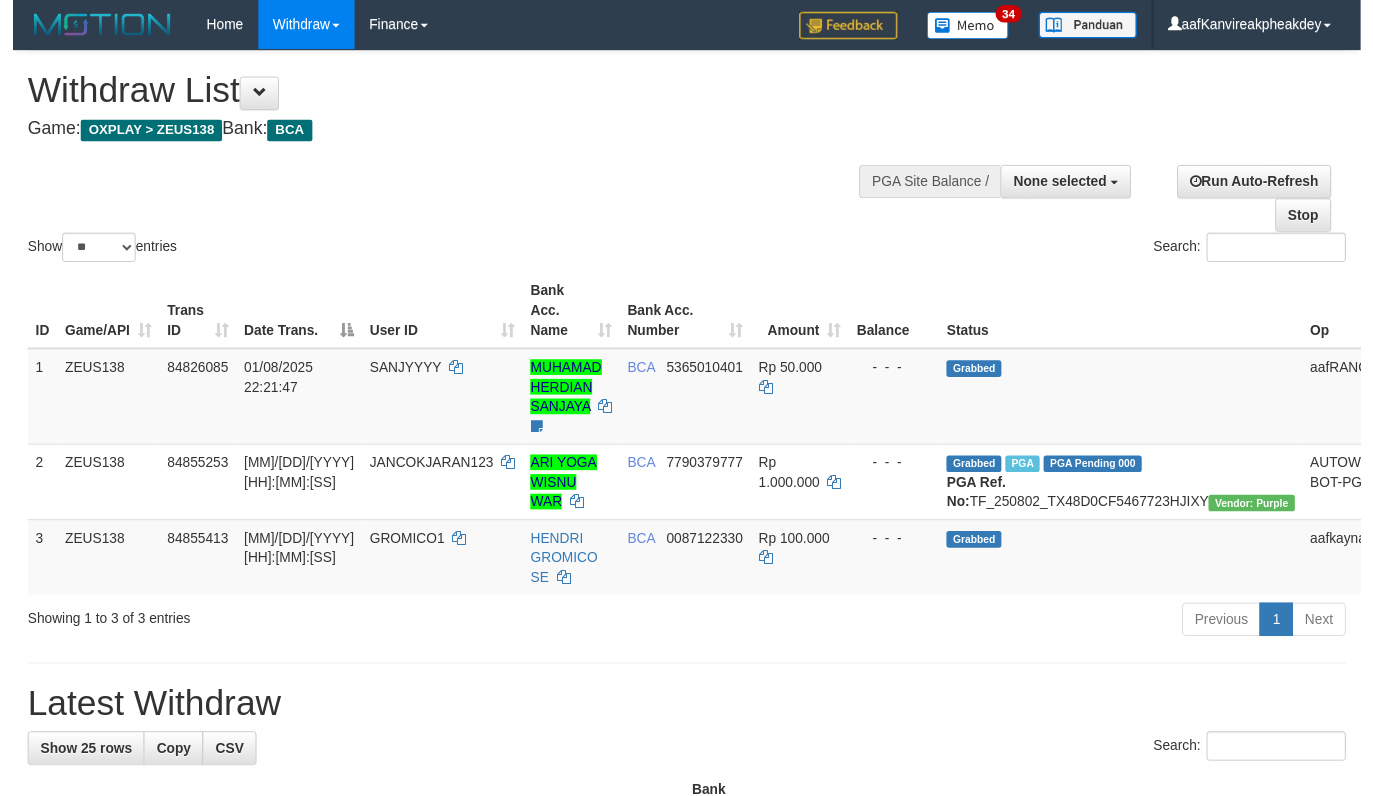 scroll, scrollTop: 200, scrollLeft: 0, axis: vertical 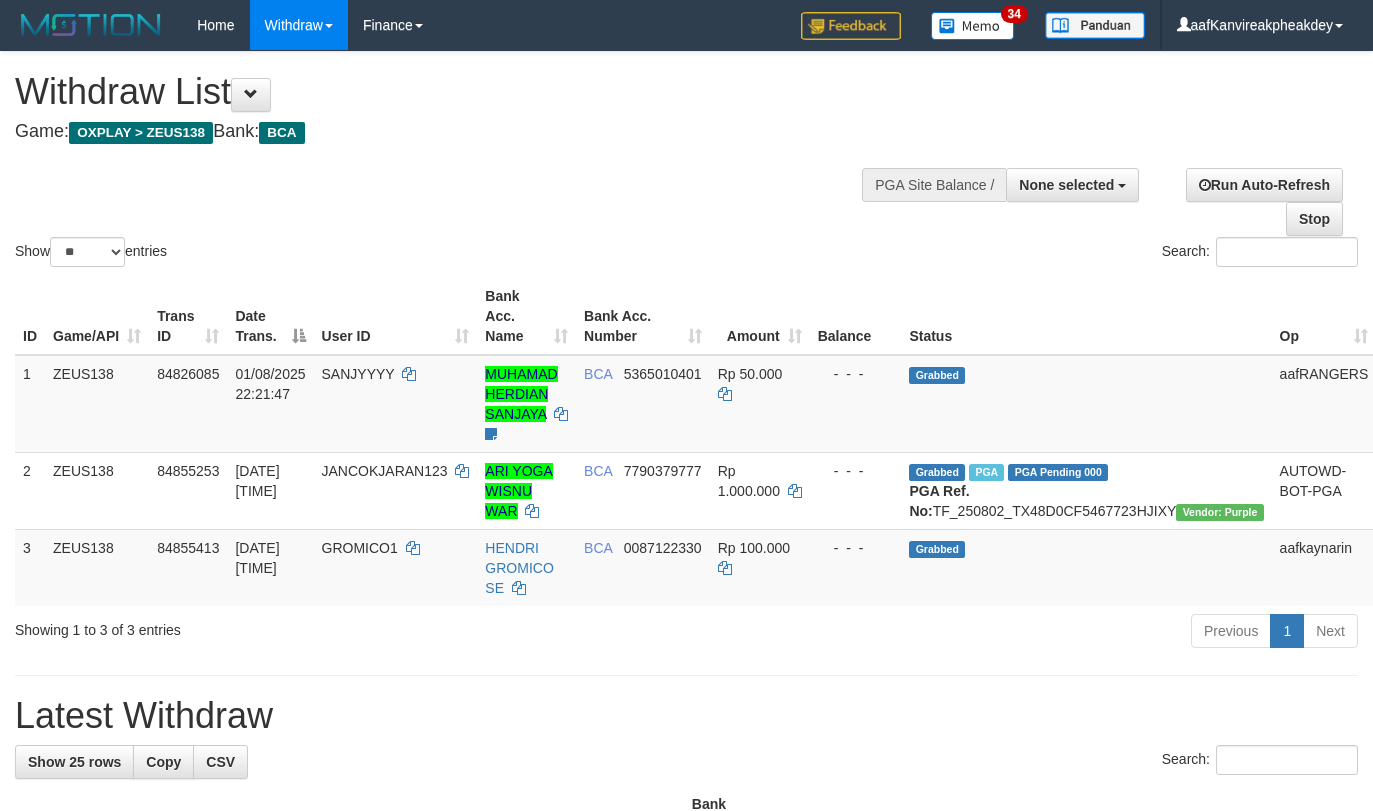 select 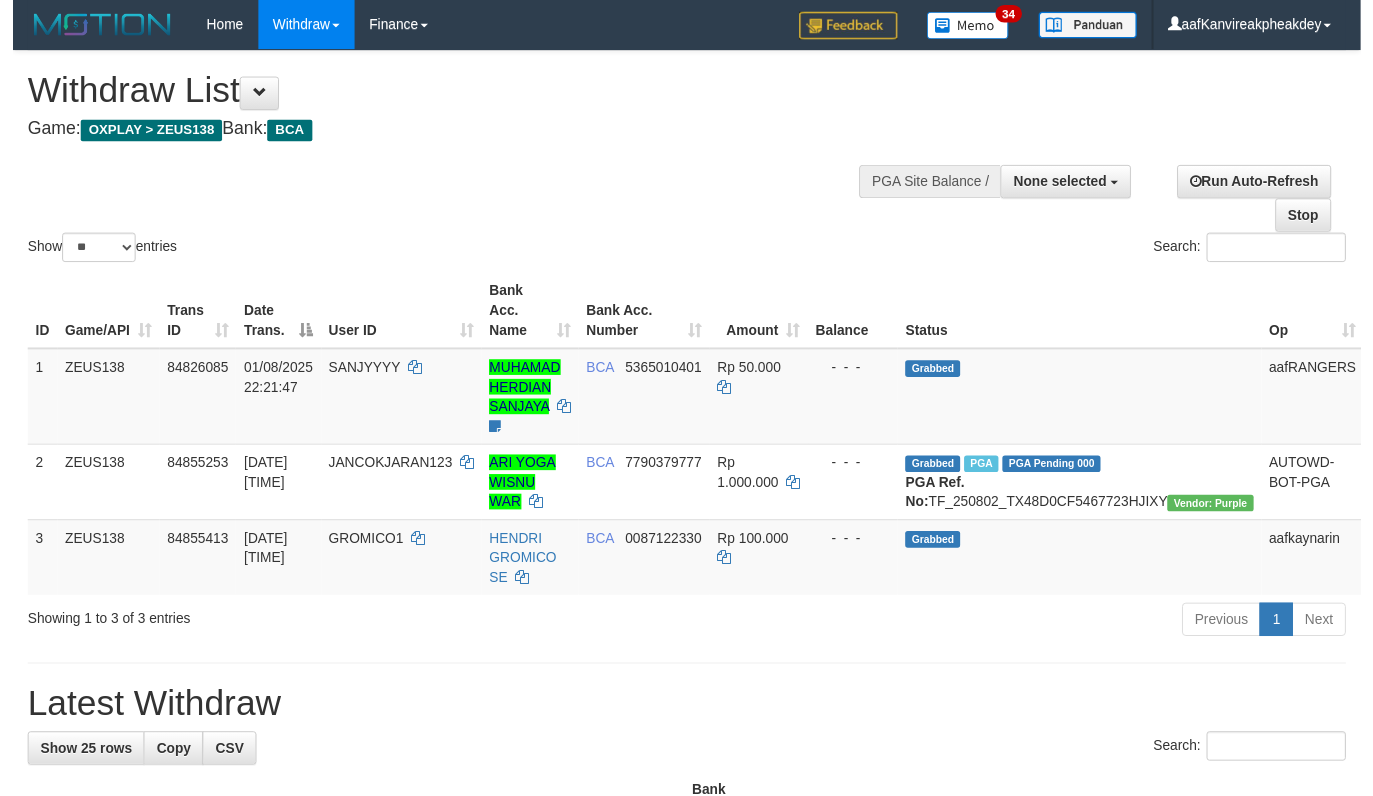 scroll, scrollTop: 200, scrollLeft: 0, axis: vertical 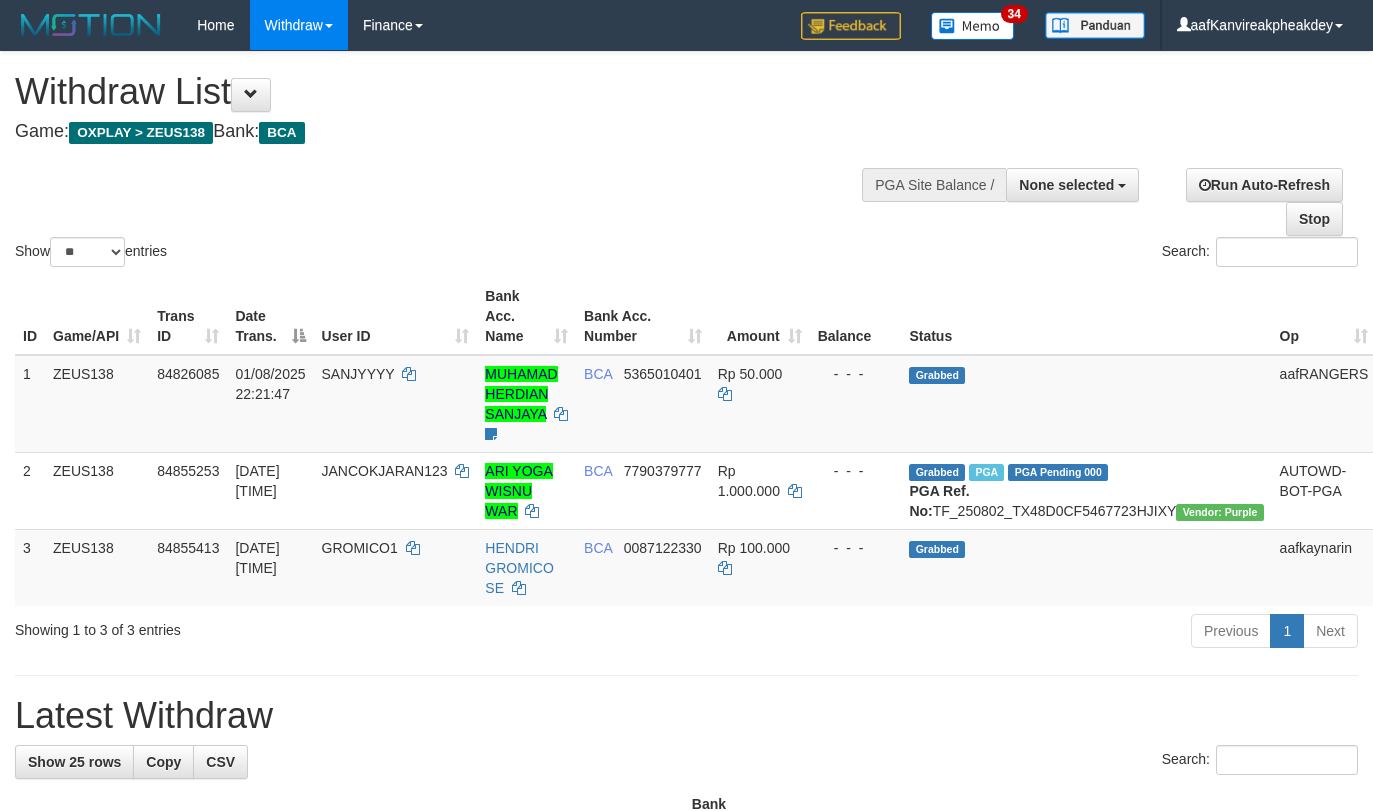 select 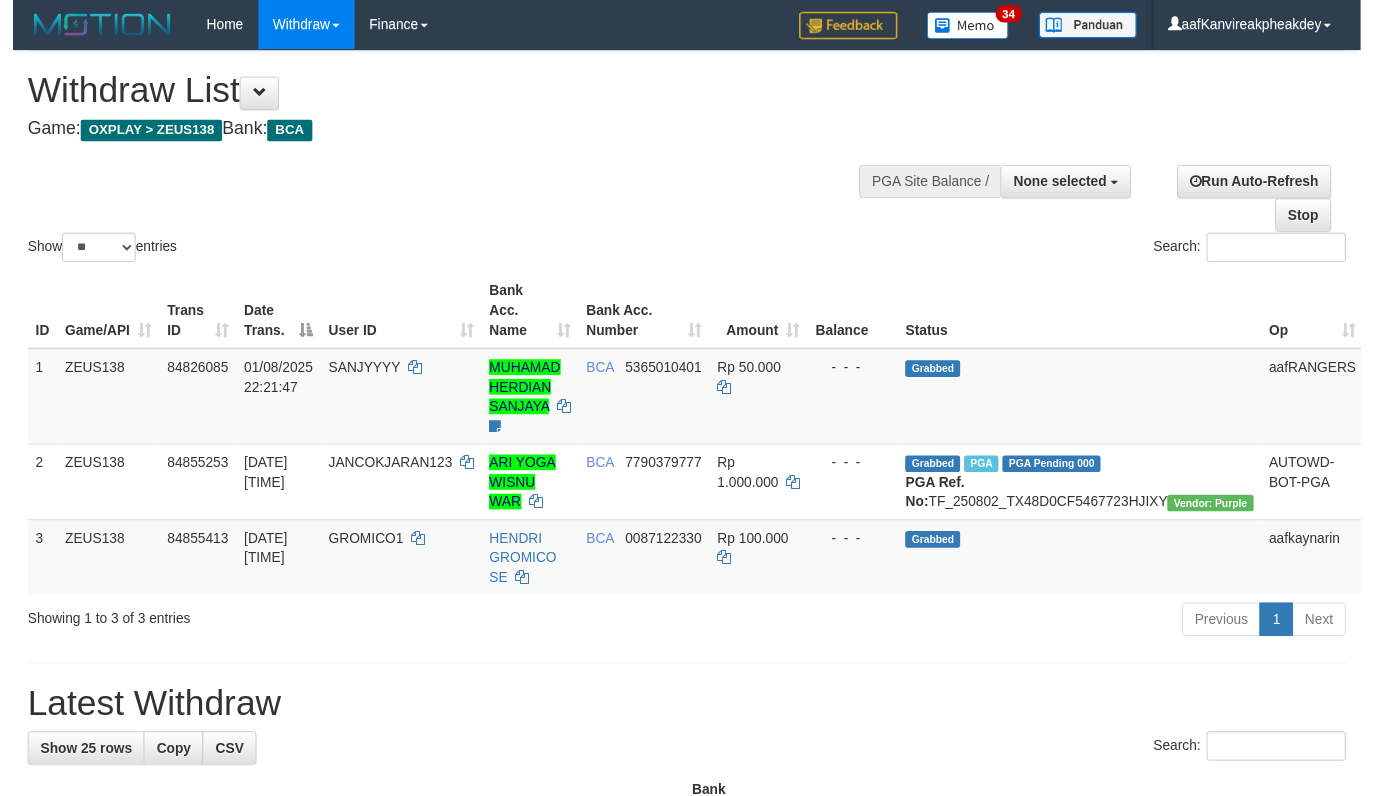 scroll, scrollTop: 200, scrollLeft: 0, axis: vertical 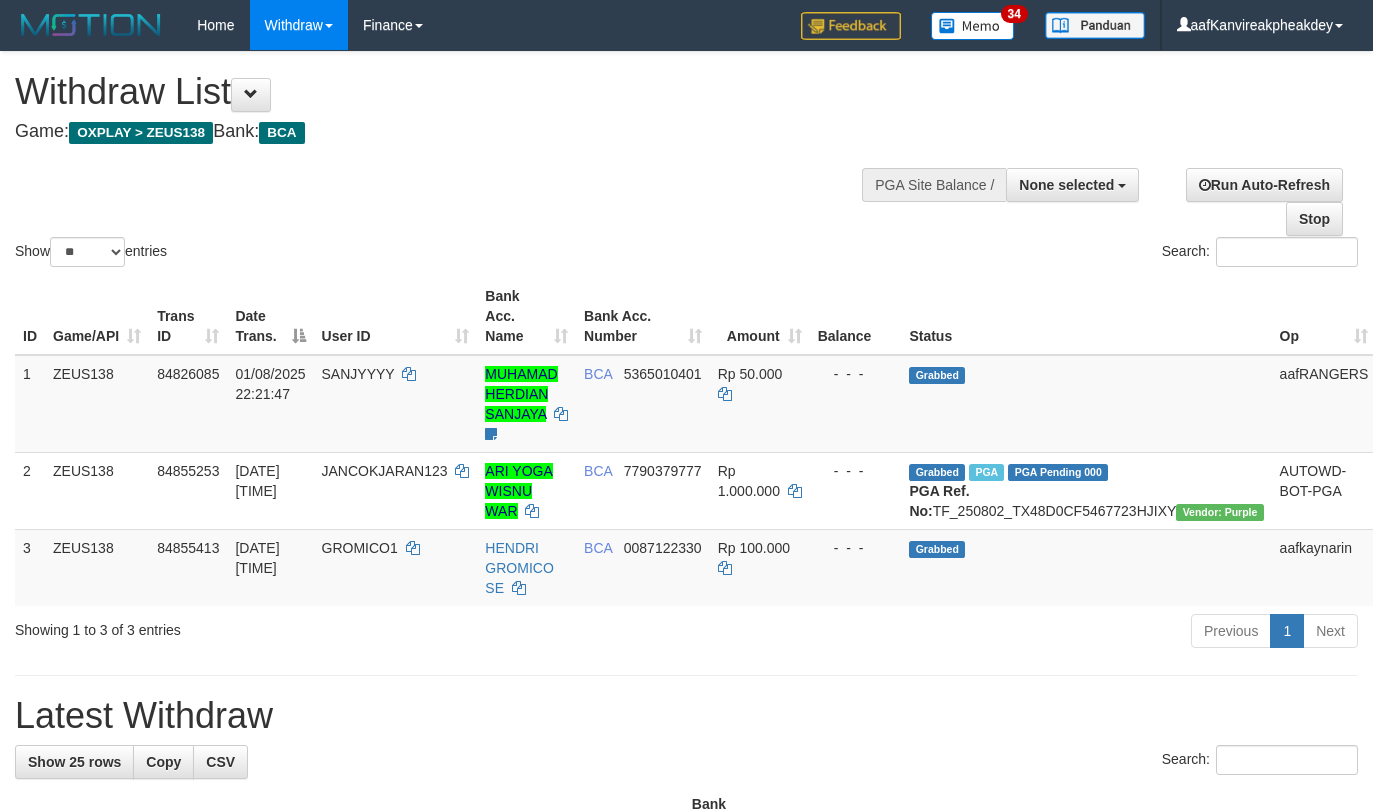select 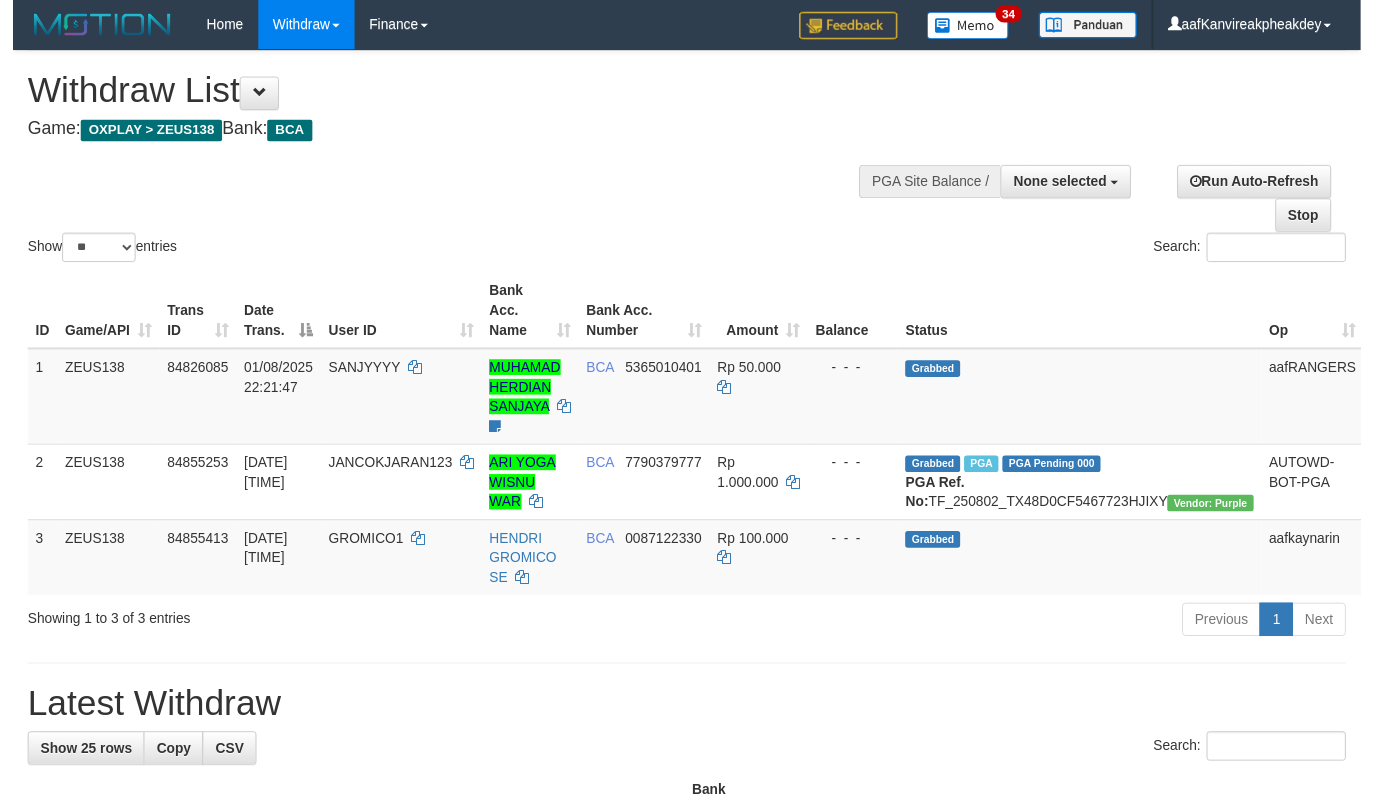 scroll, scrollTop: 200, scrollLeft: 0, axis: vertical 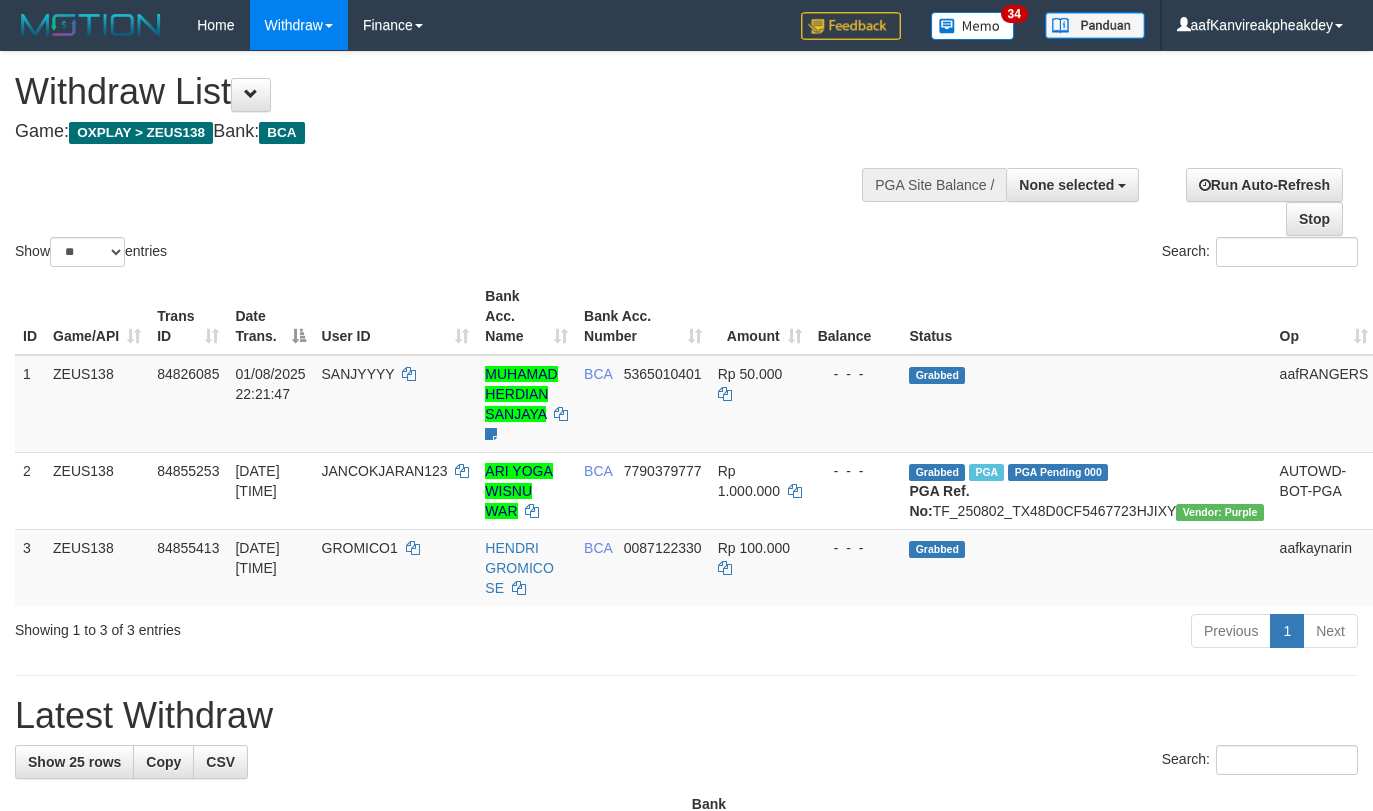 select 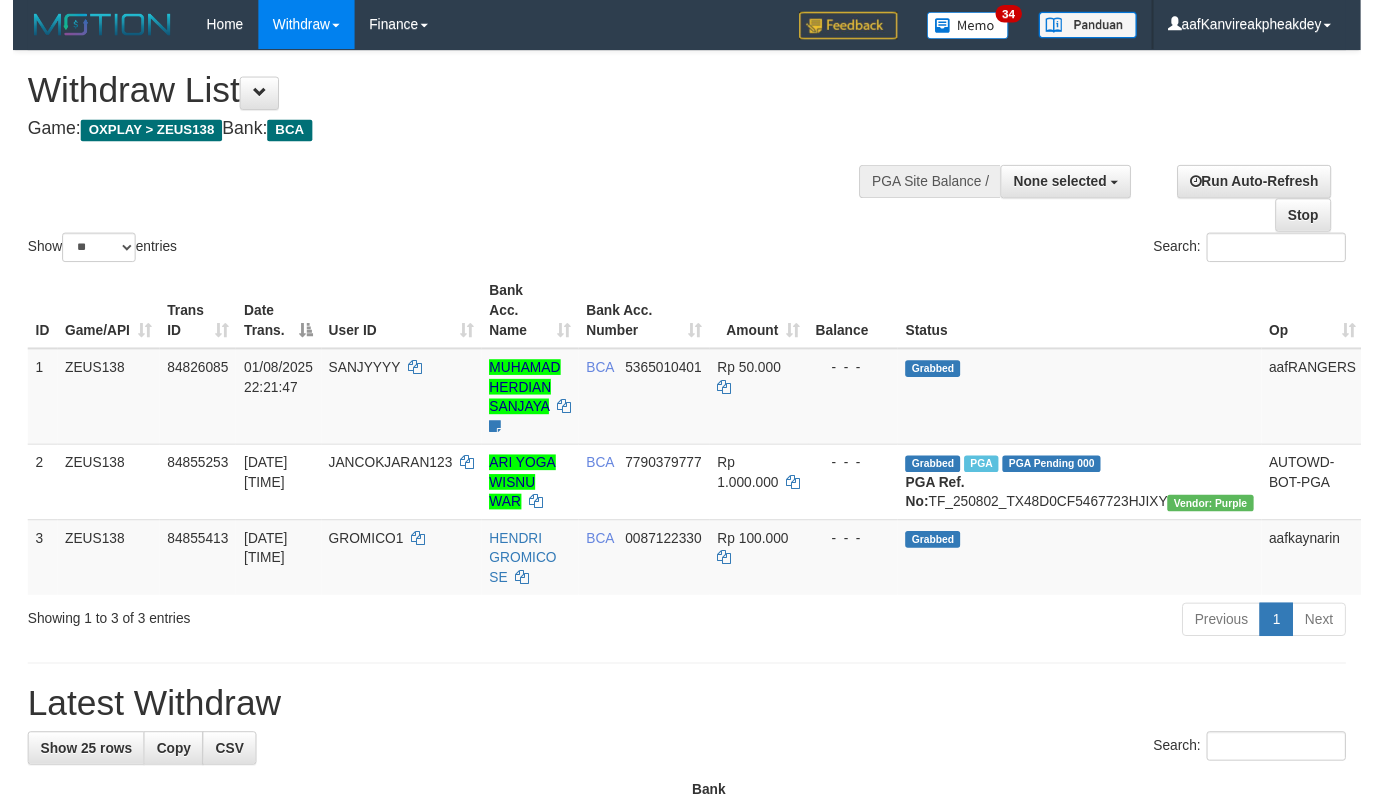 scroll, scrollTop: 200, scrollLeft: 0, axis: vertical 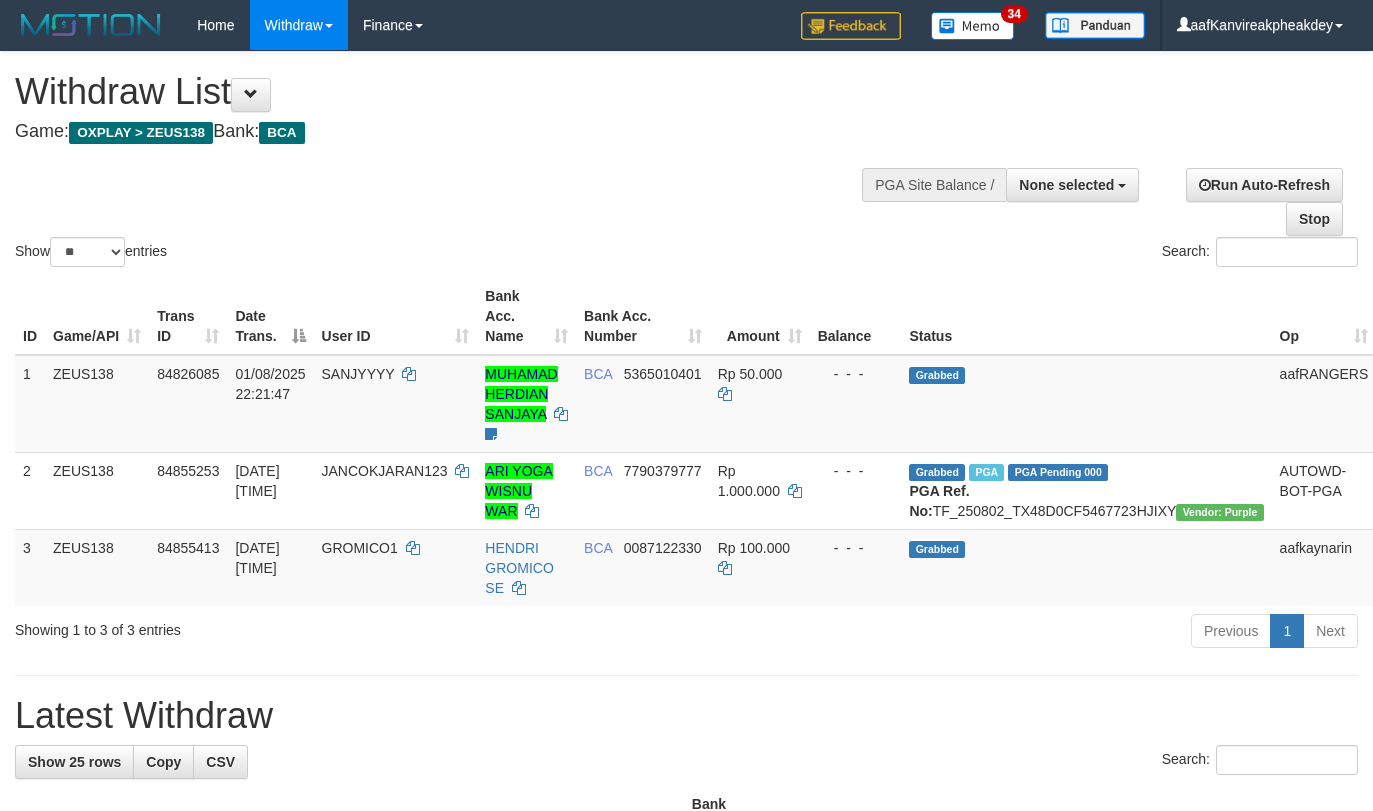 select 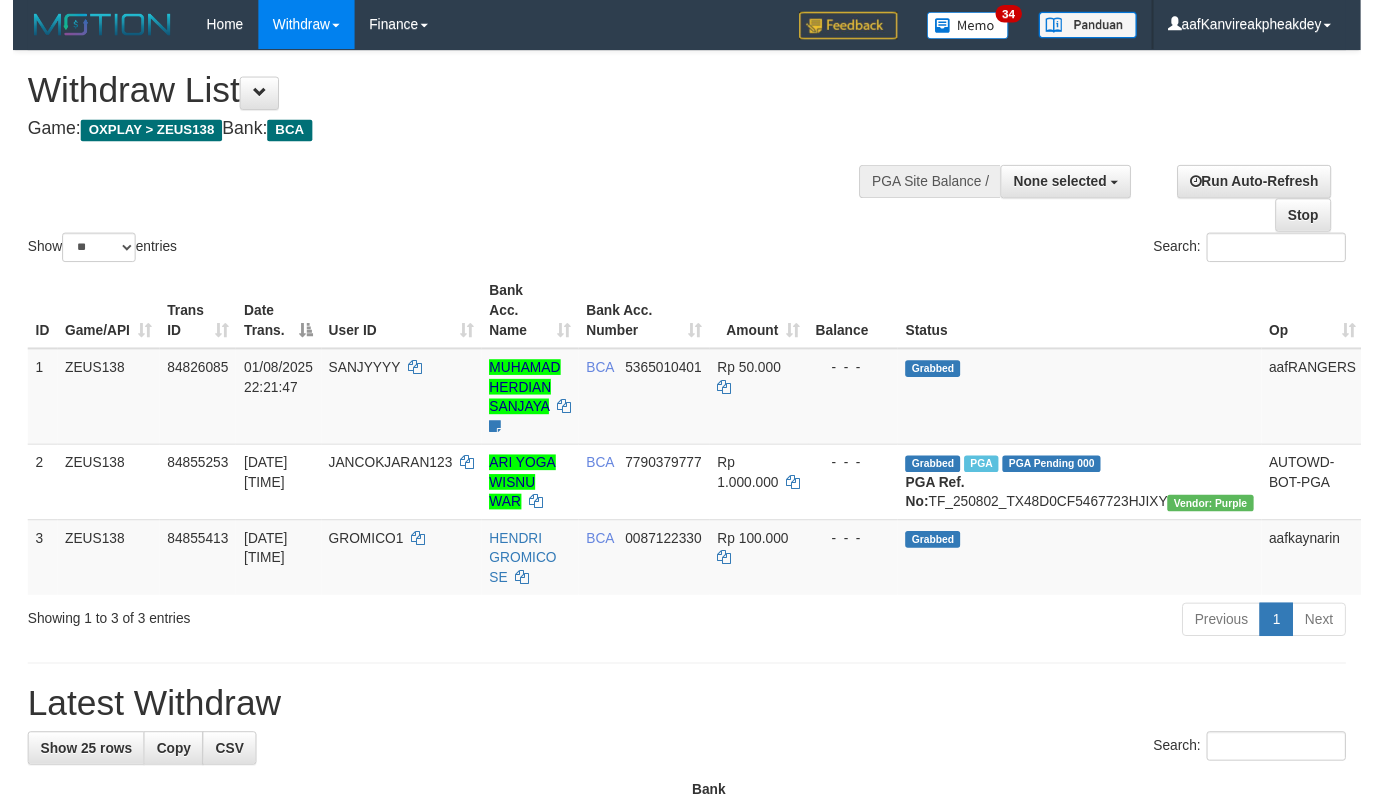 scroll, scrollTop: 200, scrollLeft: 0, axis: vertical 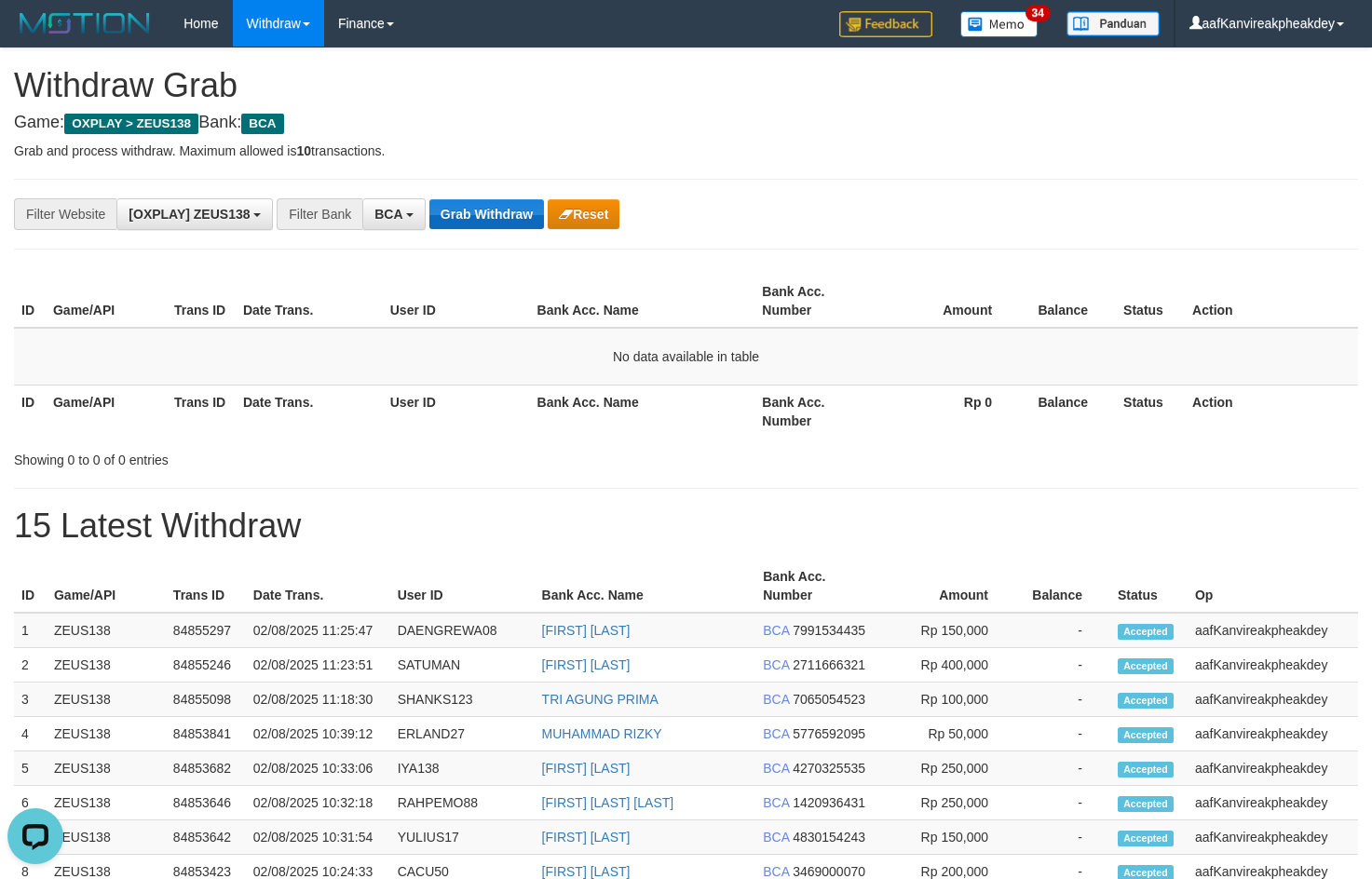 click on "**********" at bounding box center [572, 214] 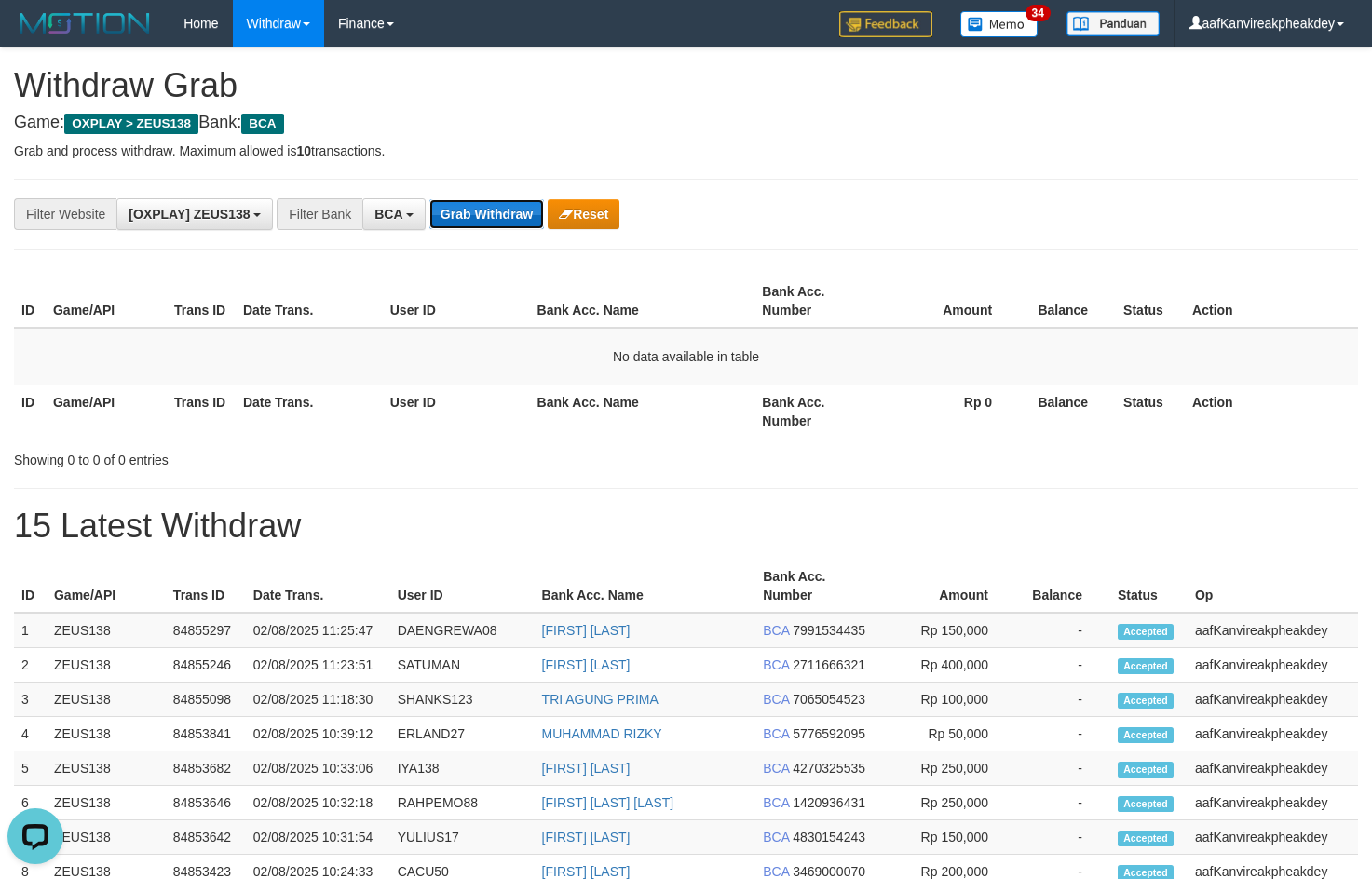 click on "Grab Withdraw" at bounding box center [486, 214] 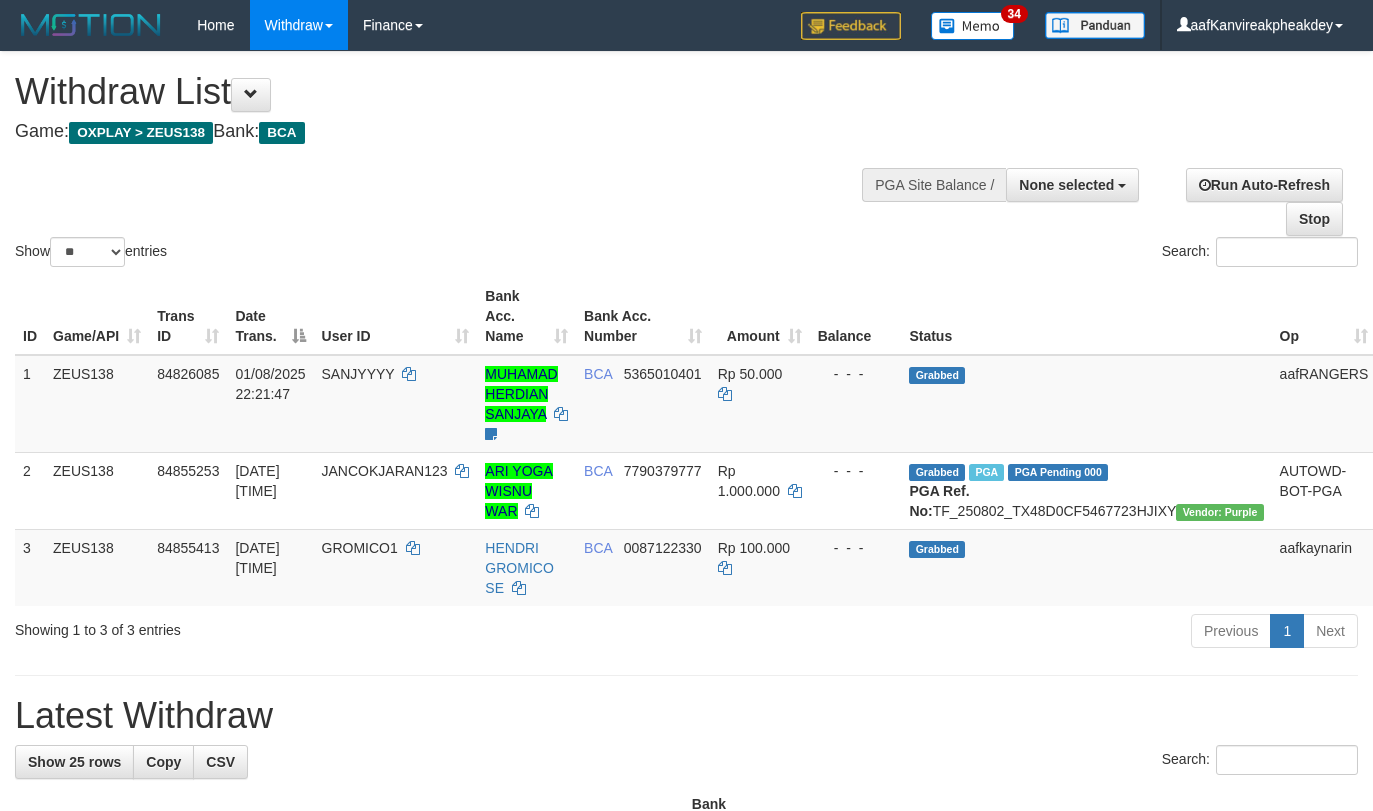 select 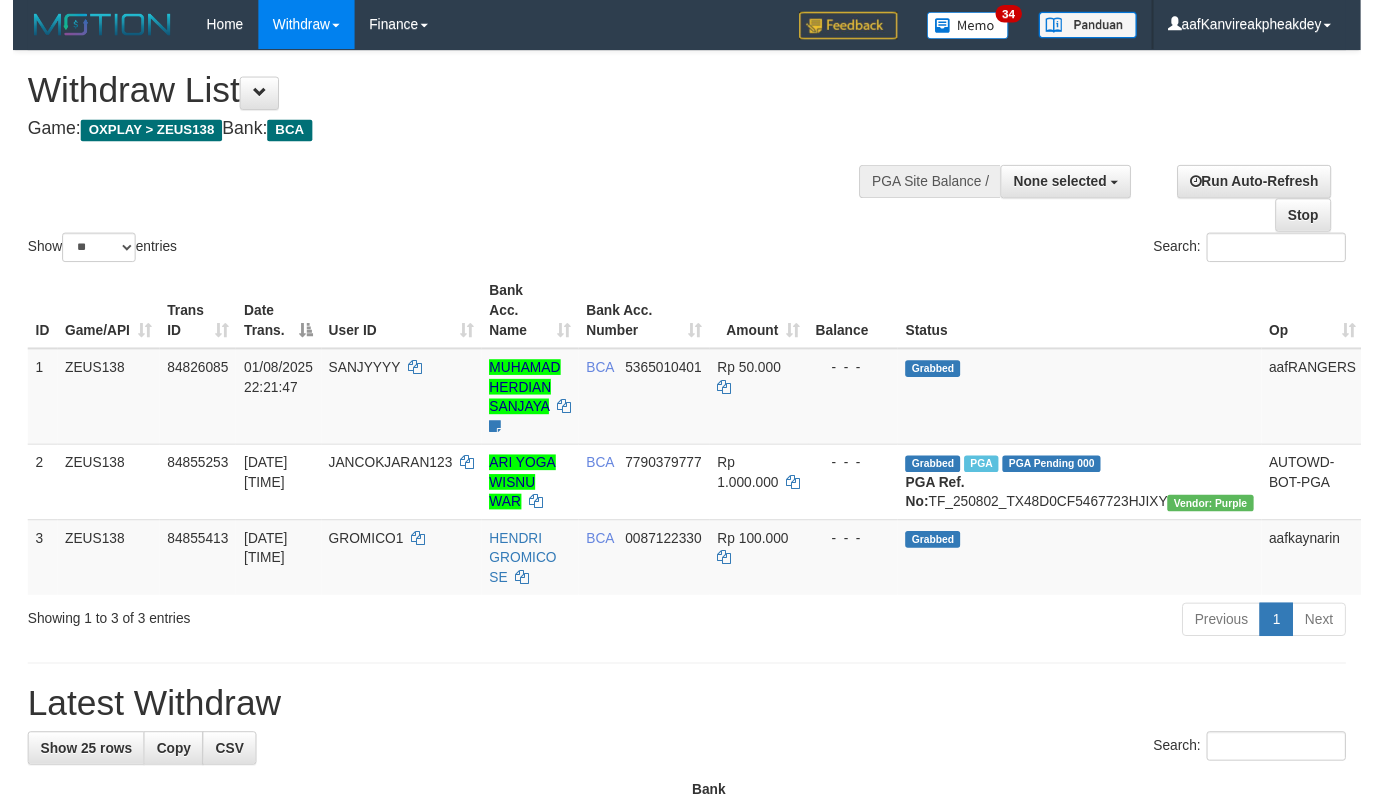 scroll, scrollTop: 200, scrollLeft: 0, axis: vertical 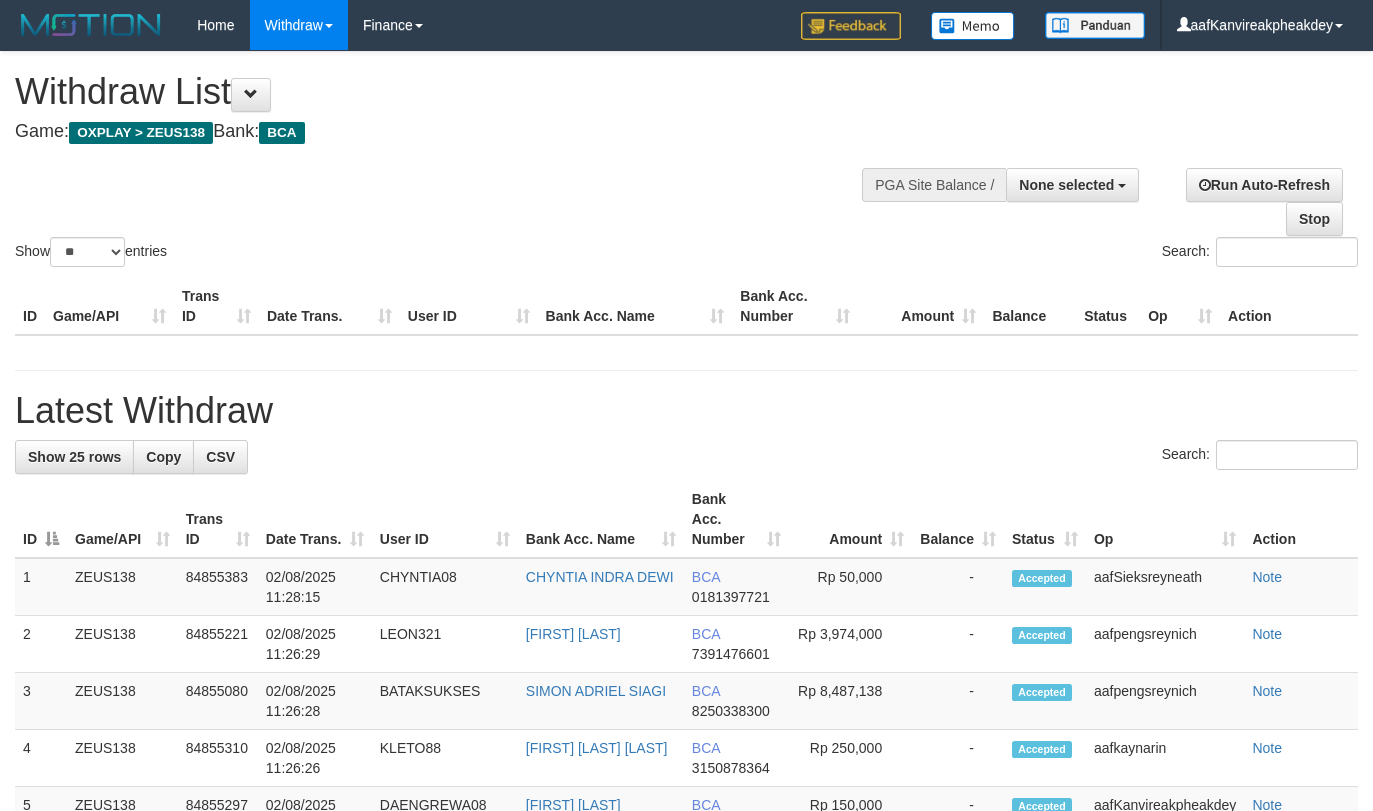 select 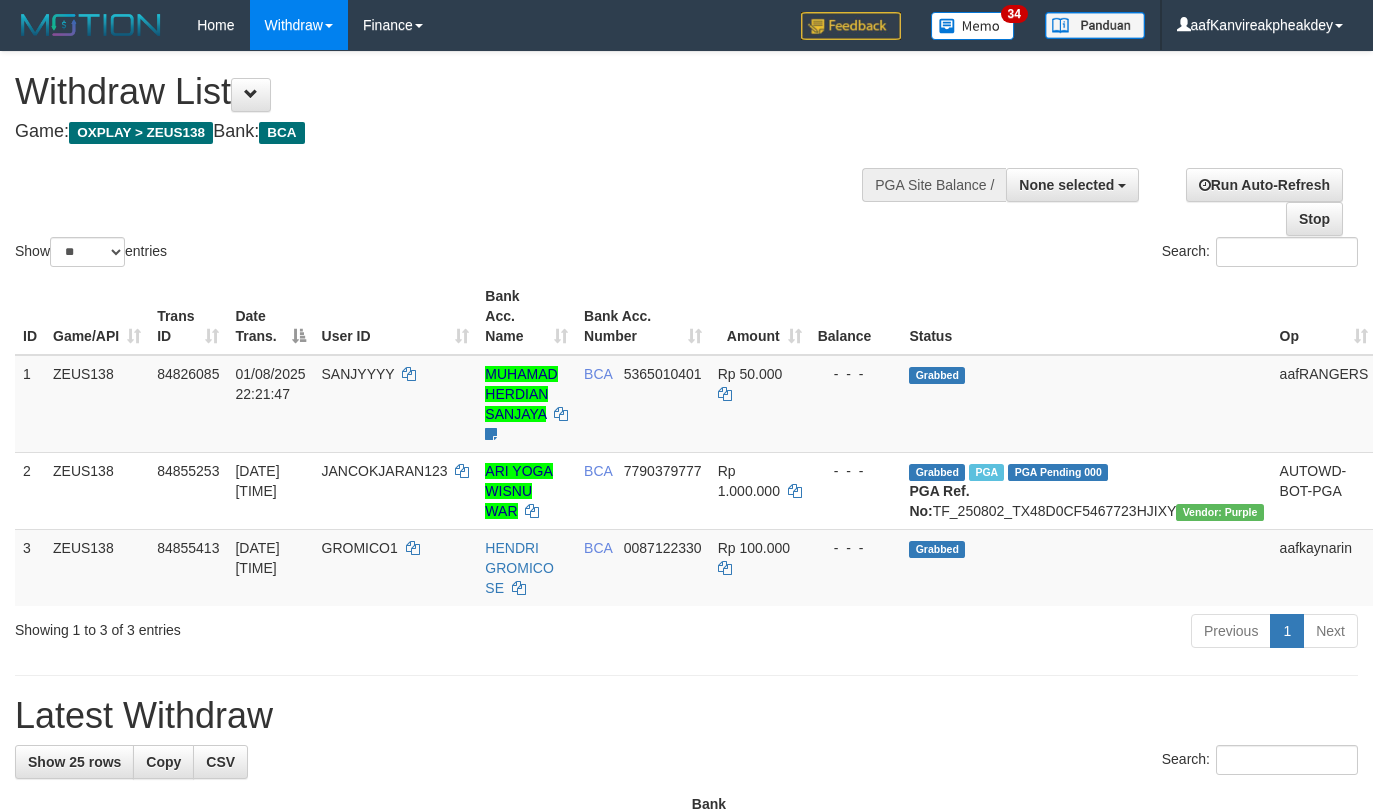 select 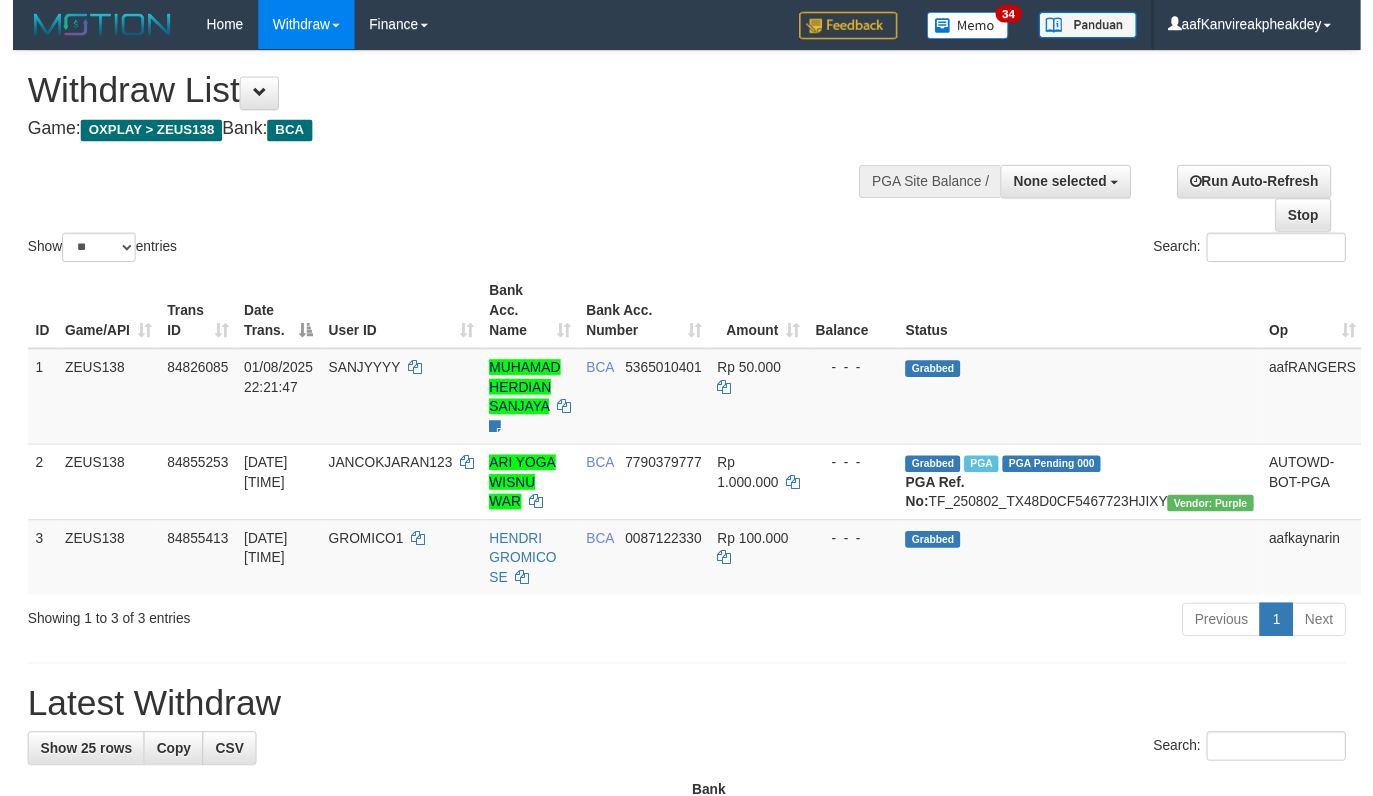 scroll, scrollTop: 0, scrollLeft: 0, axis: both 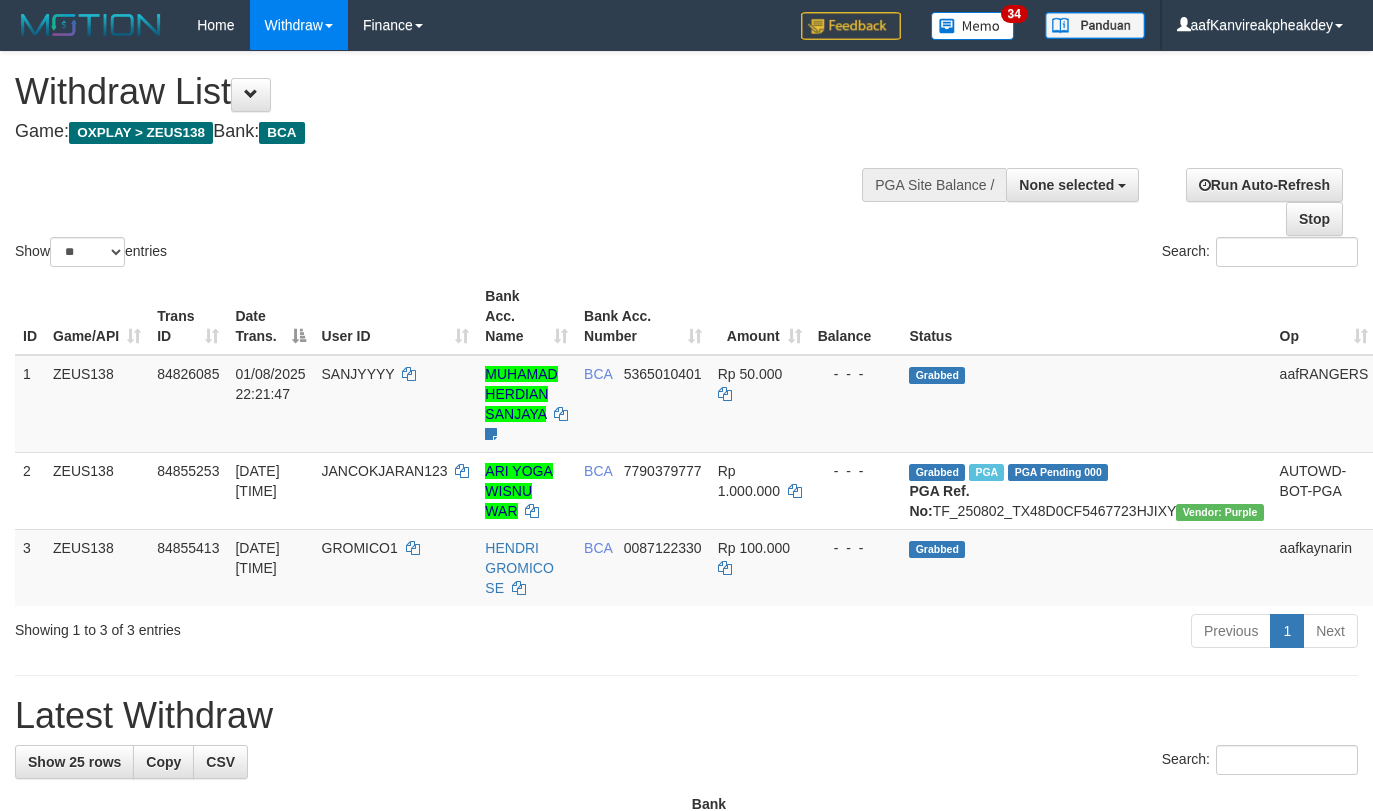 select 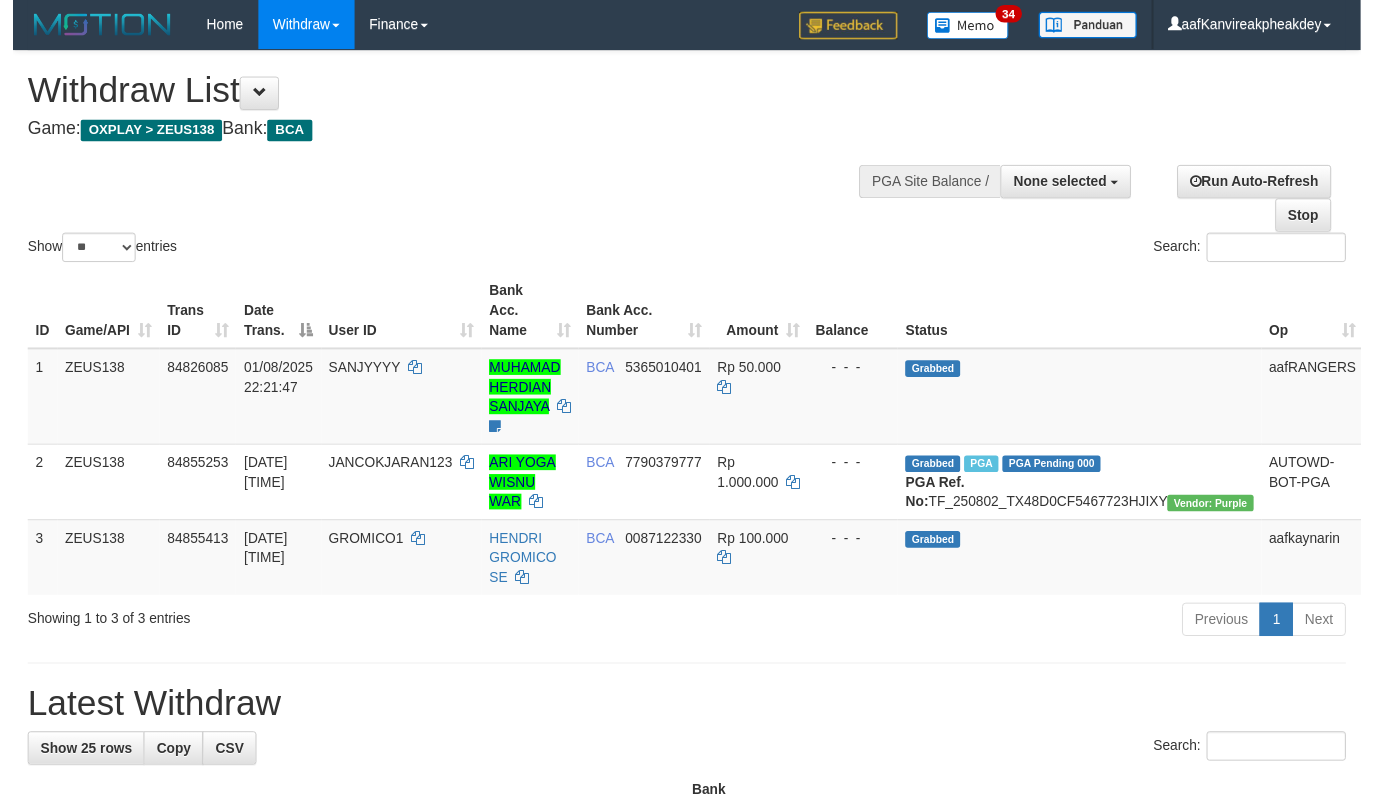 scroll, scrollTop: 0, scrollLeft: 0, axis: both 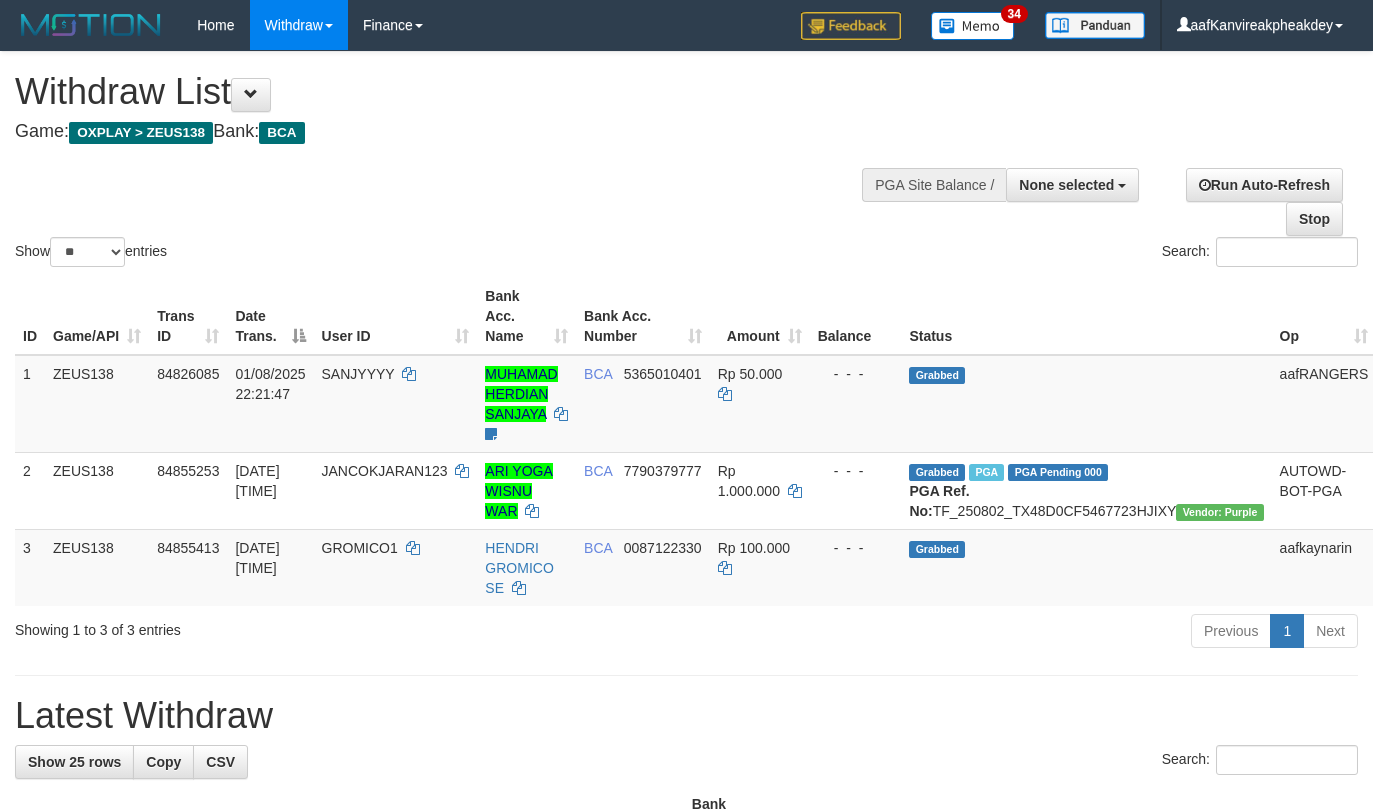 select 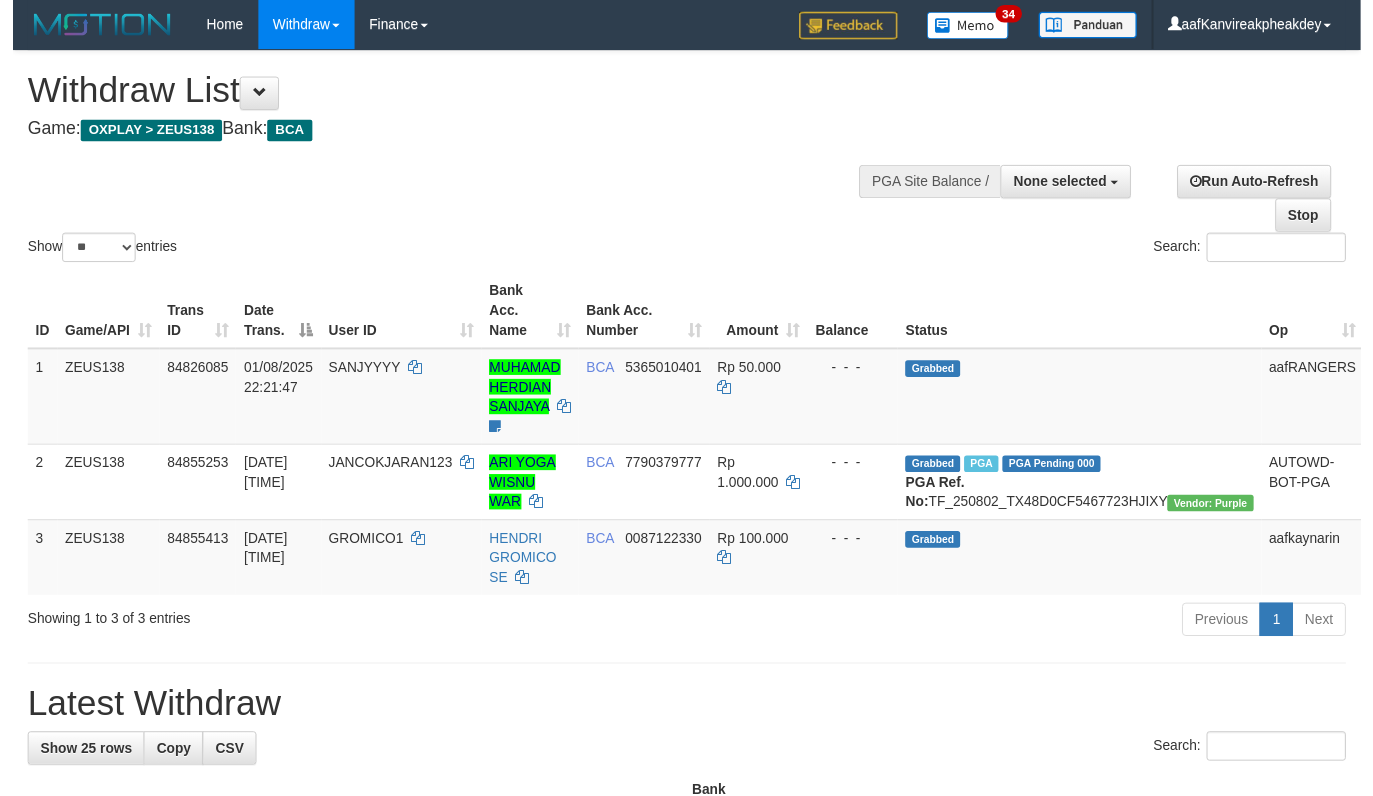 scroll, scrollTop: 0, scrollLeft: 0, axis: both 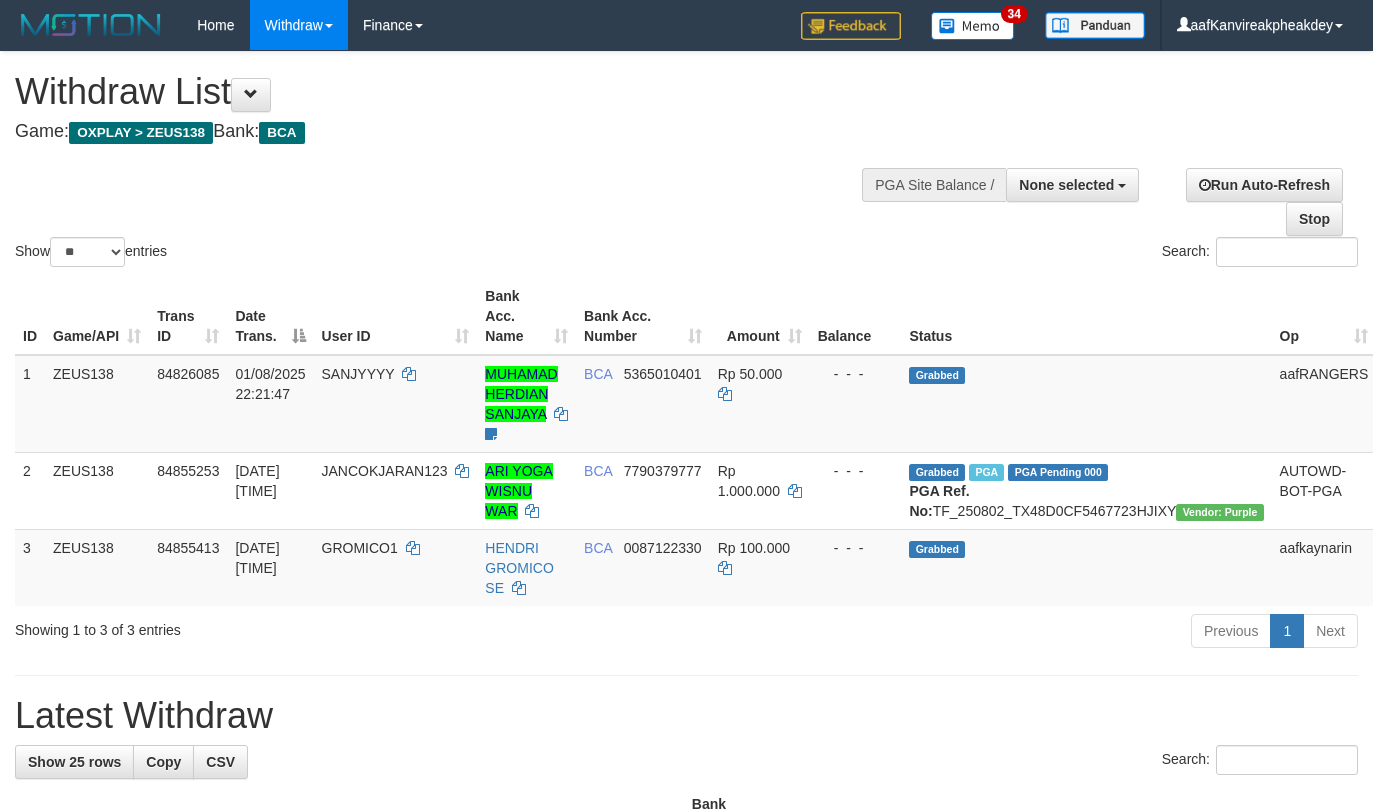 select 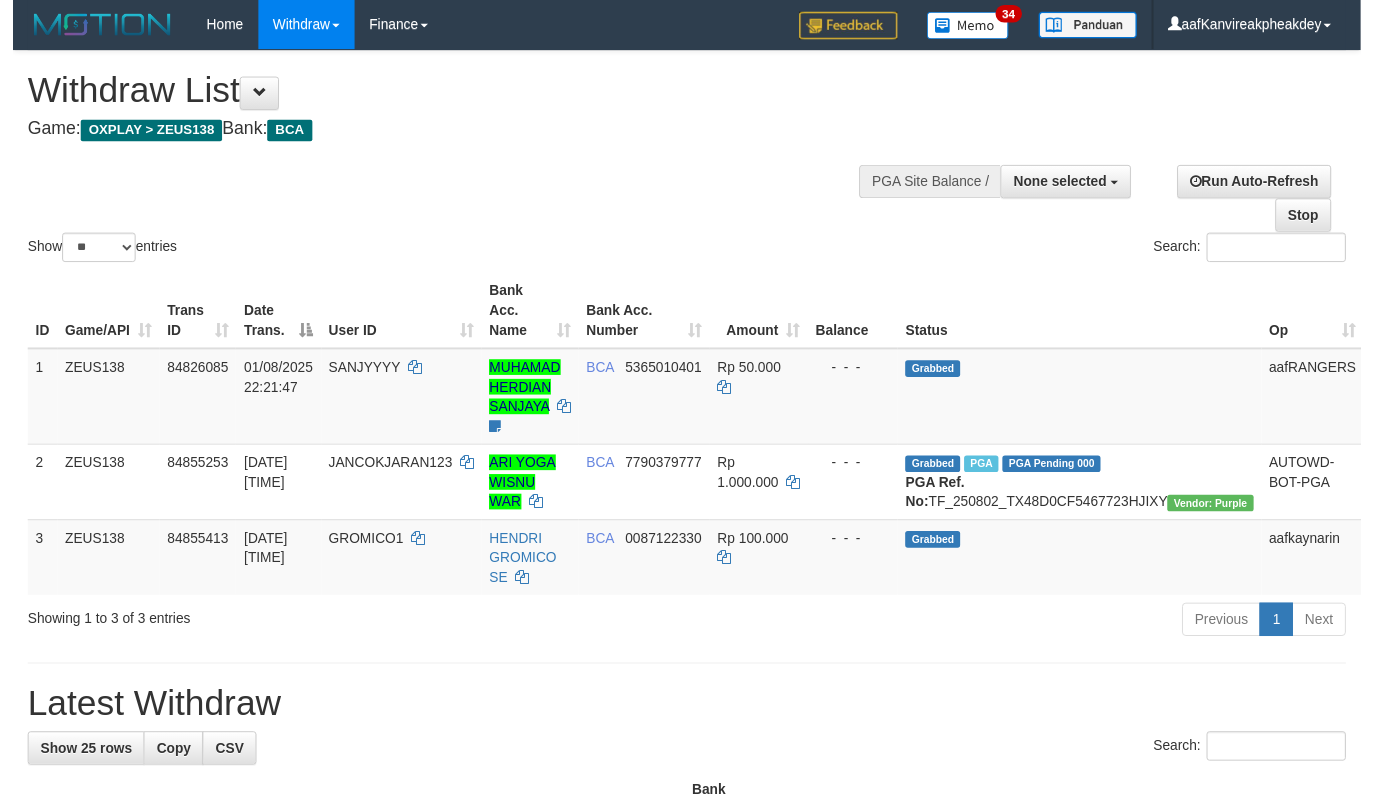 scroll, scrollTop: 0, scrollLeft: 0, axis: both 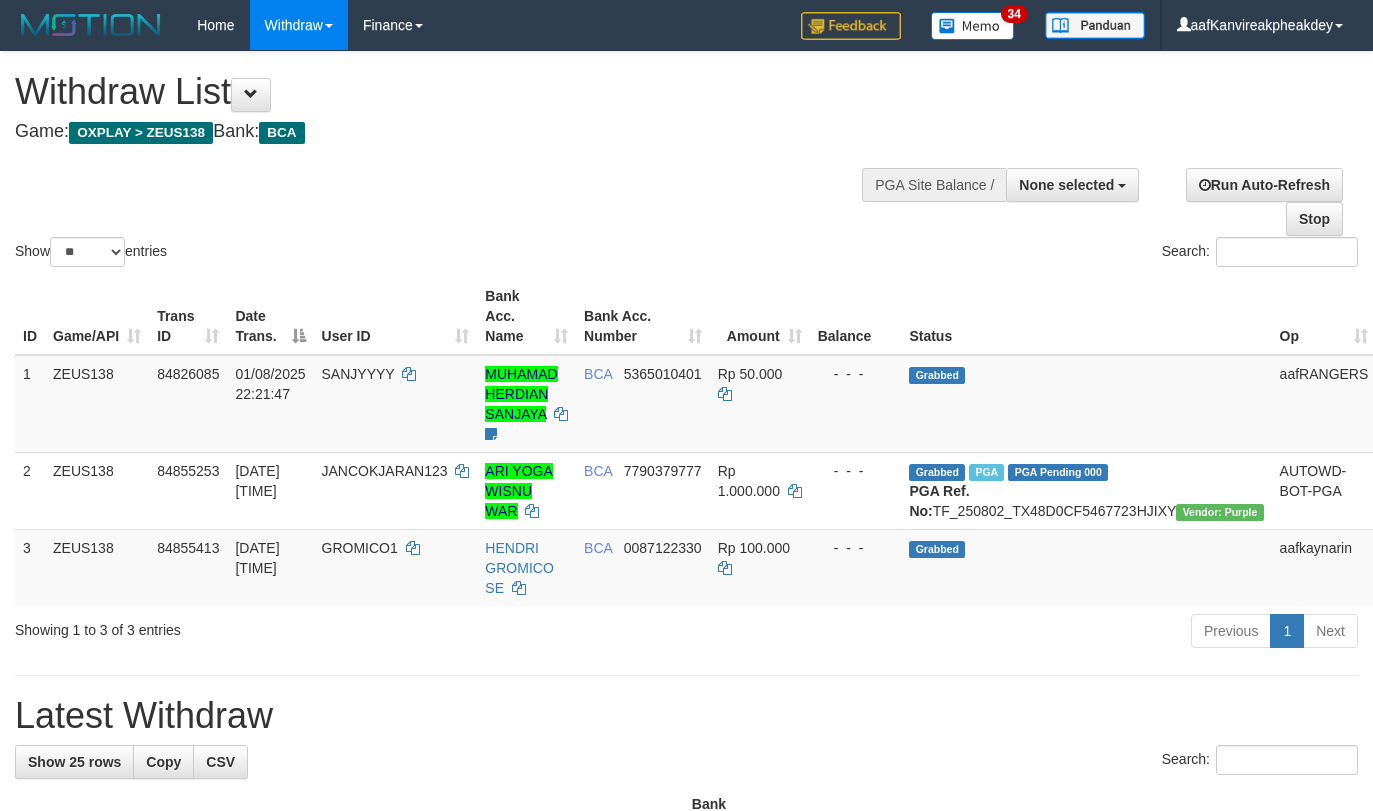 select 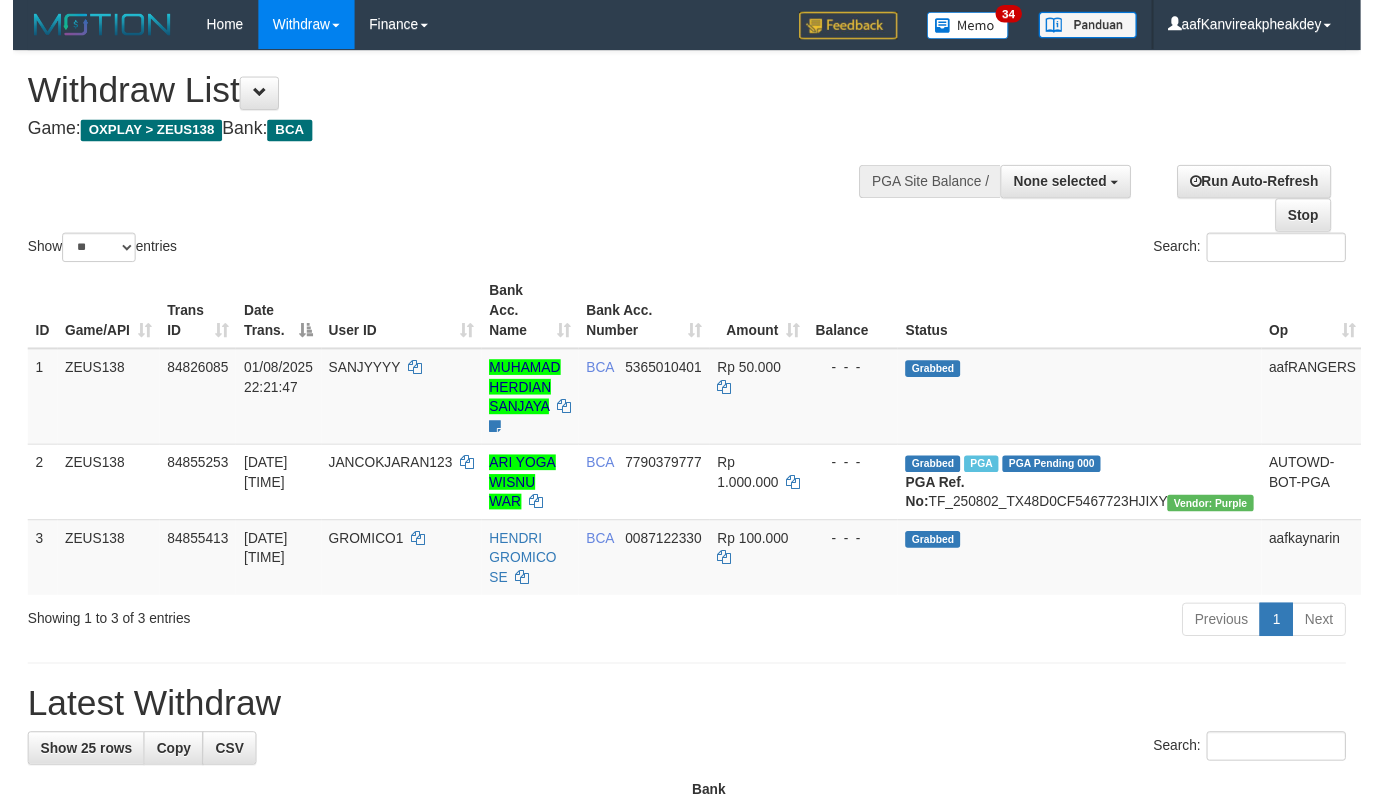 scroll, scrollTop: 0, scrollLeft: 0, axis: both 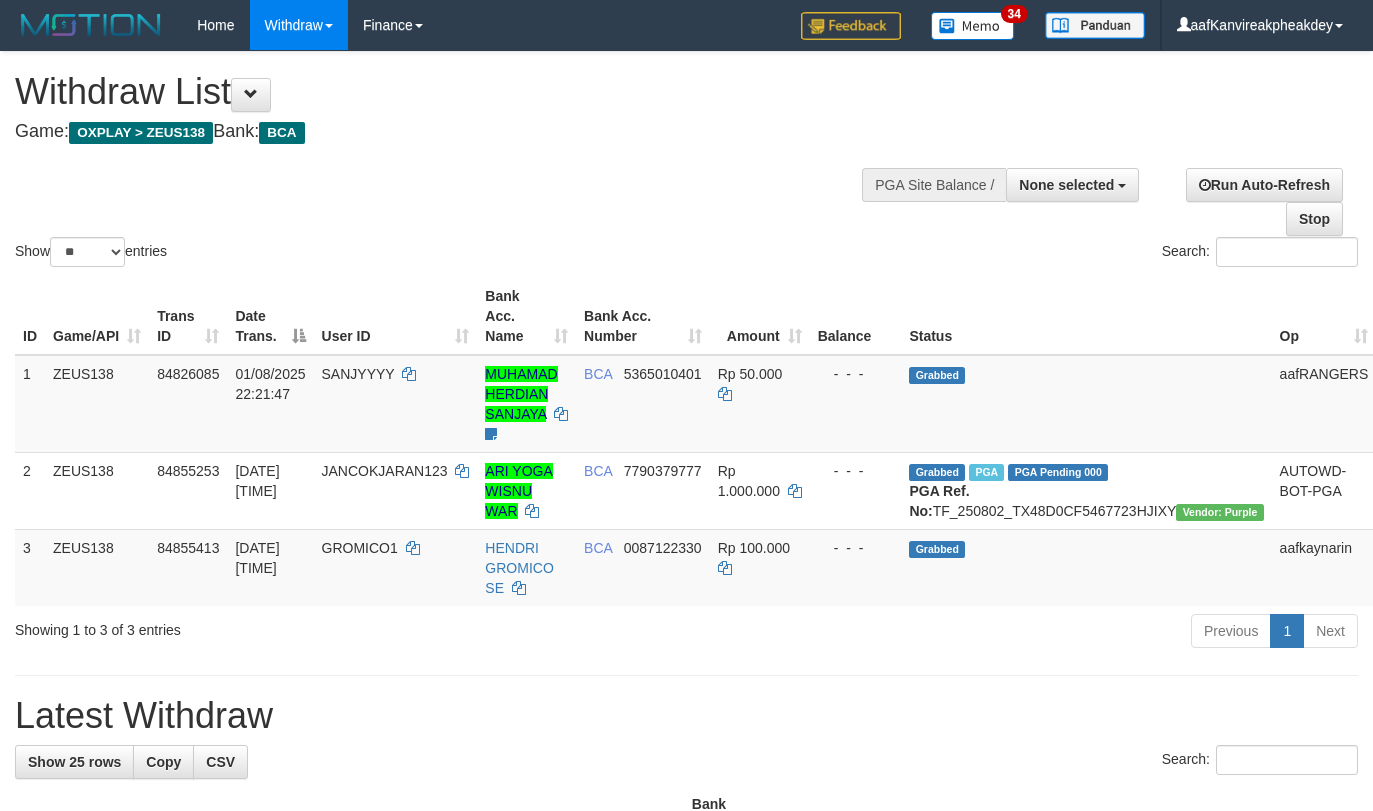 select 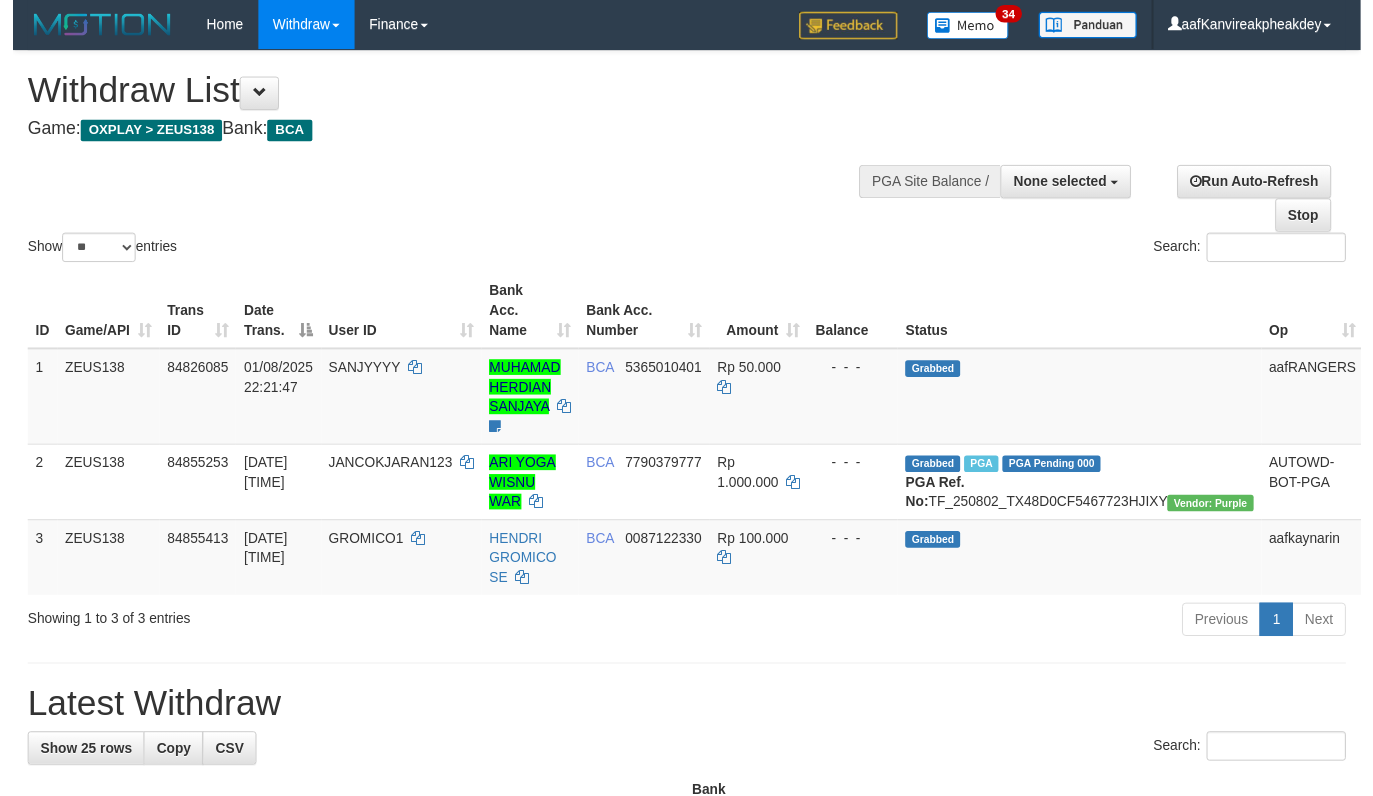 scroll, scrollTop: 0, scrollLeft: 0, axis: both 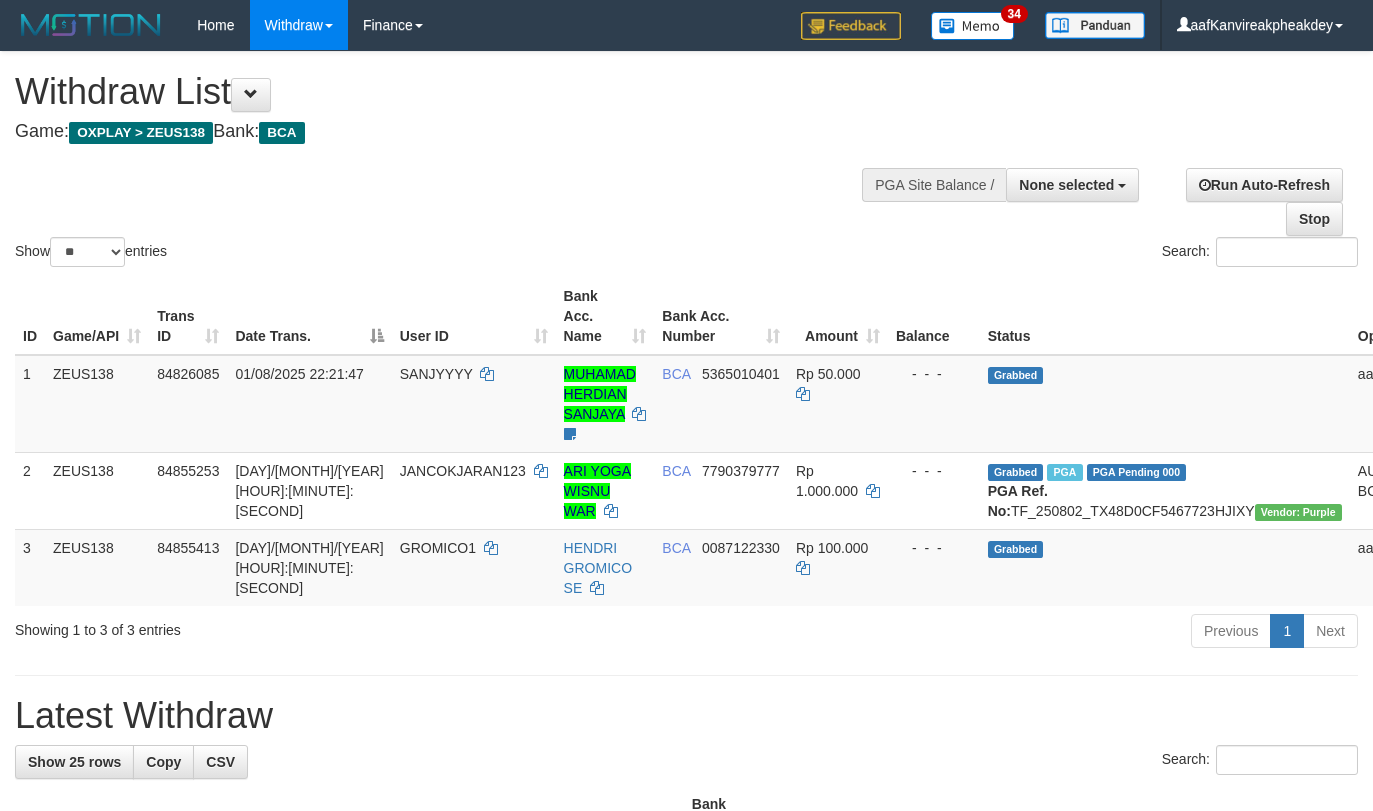 select 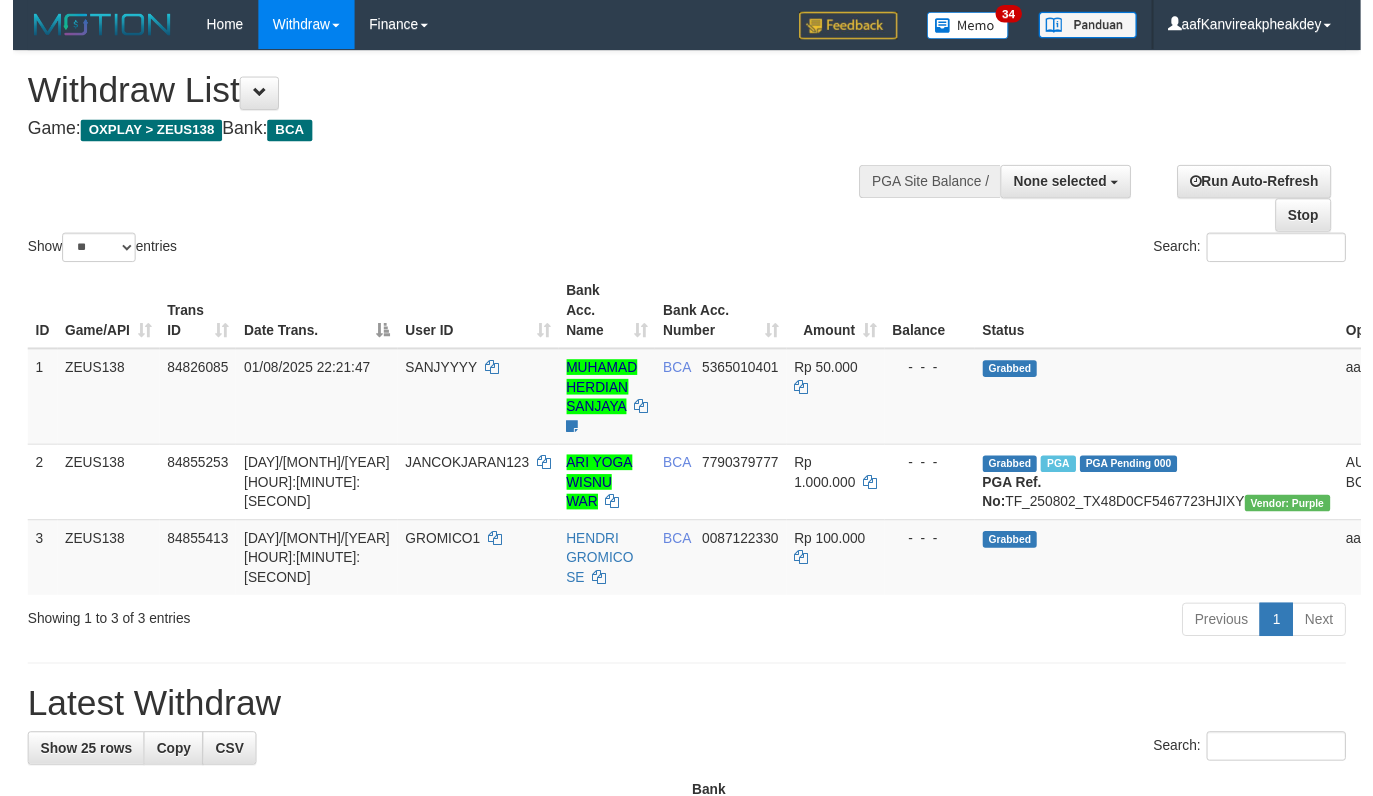 scroll, scrollTop: 0, scrollLeft: 0, axis: both 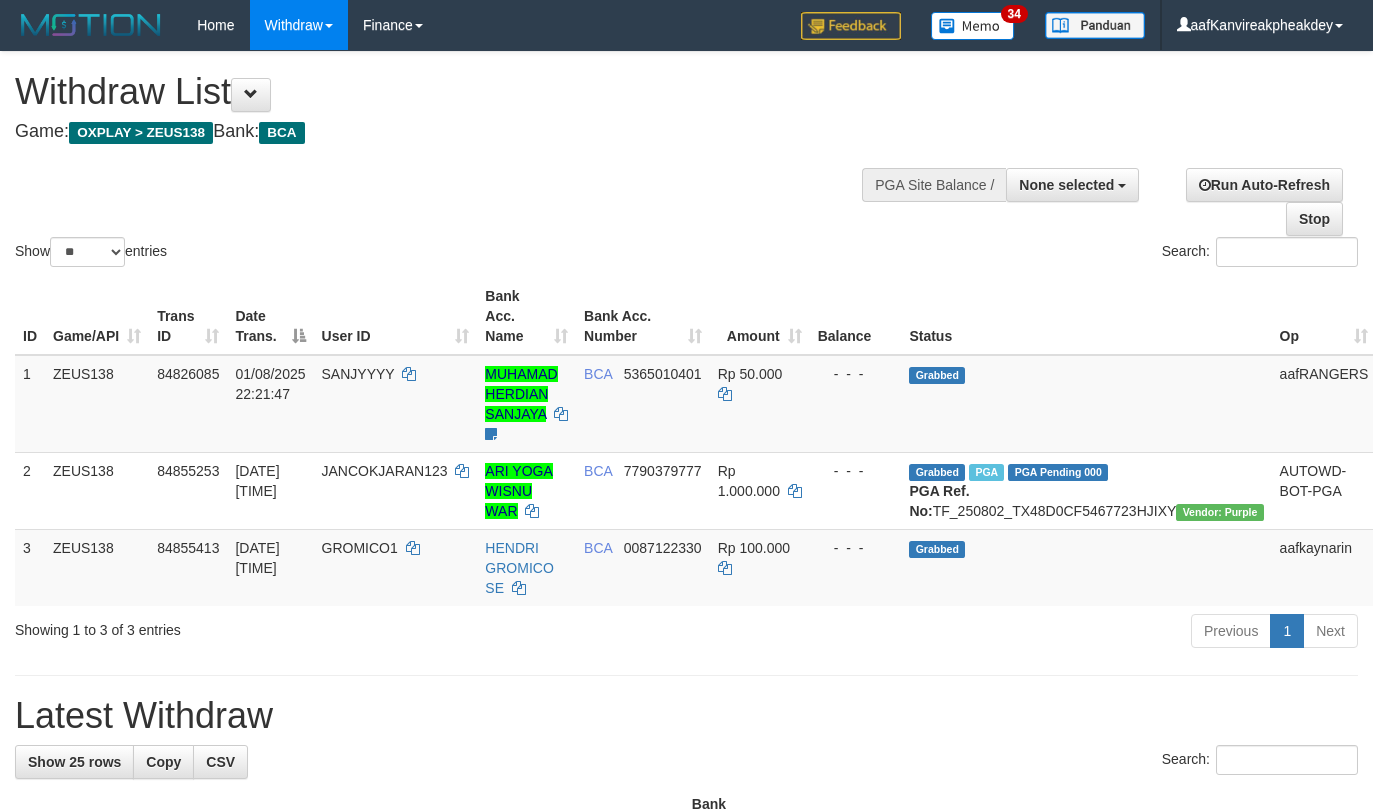 select 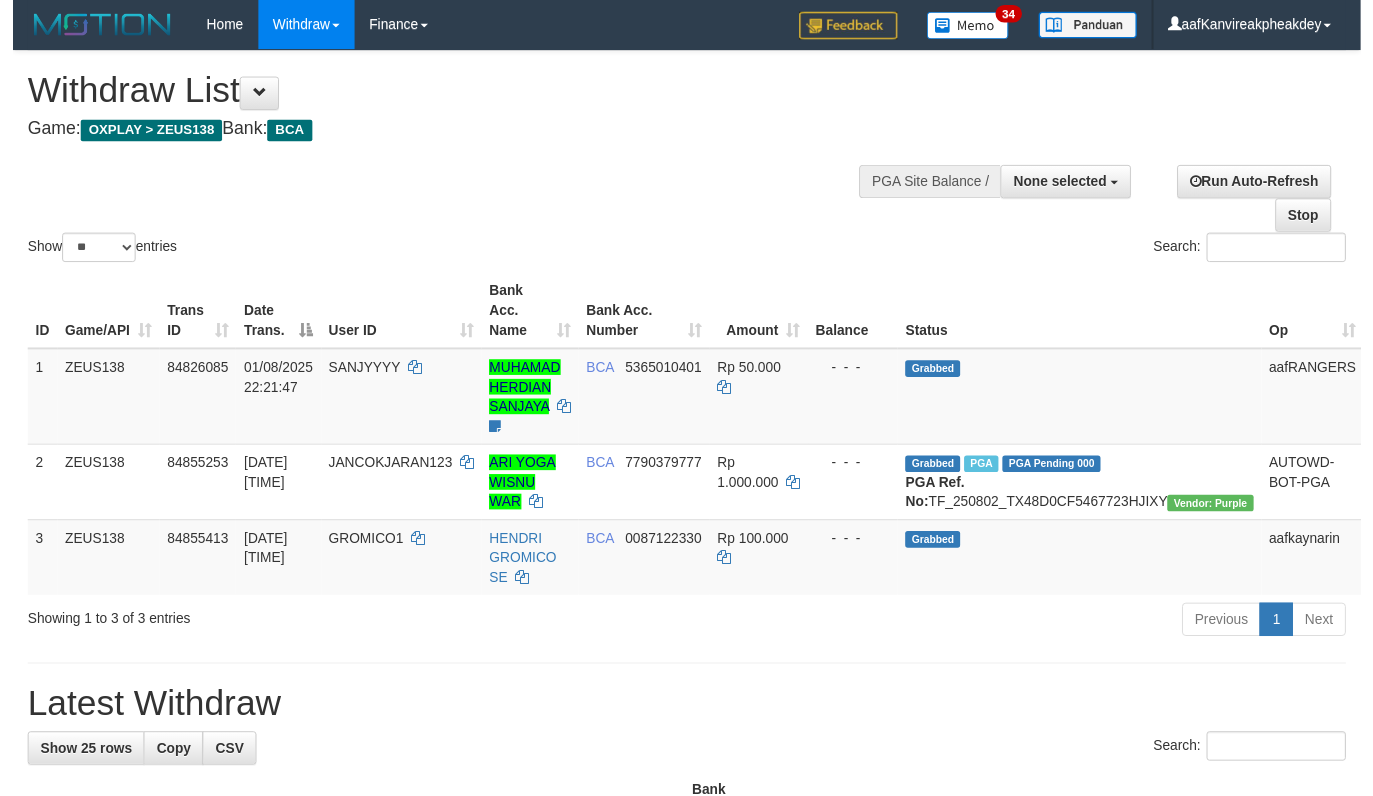 scroll, scrollTop: 0, scrollLeft: 0, axis: both 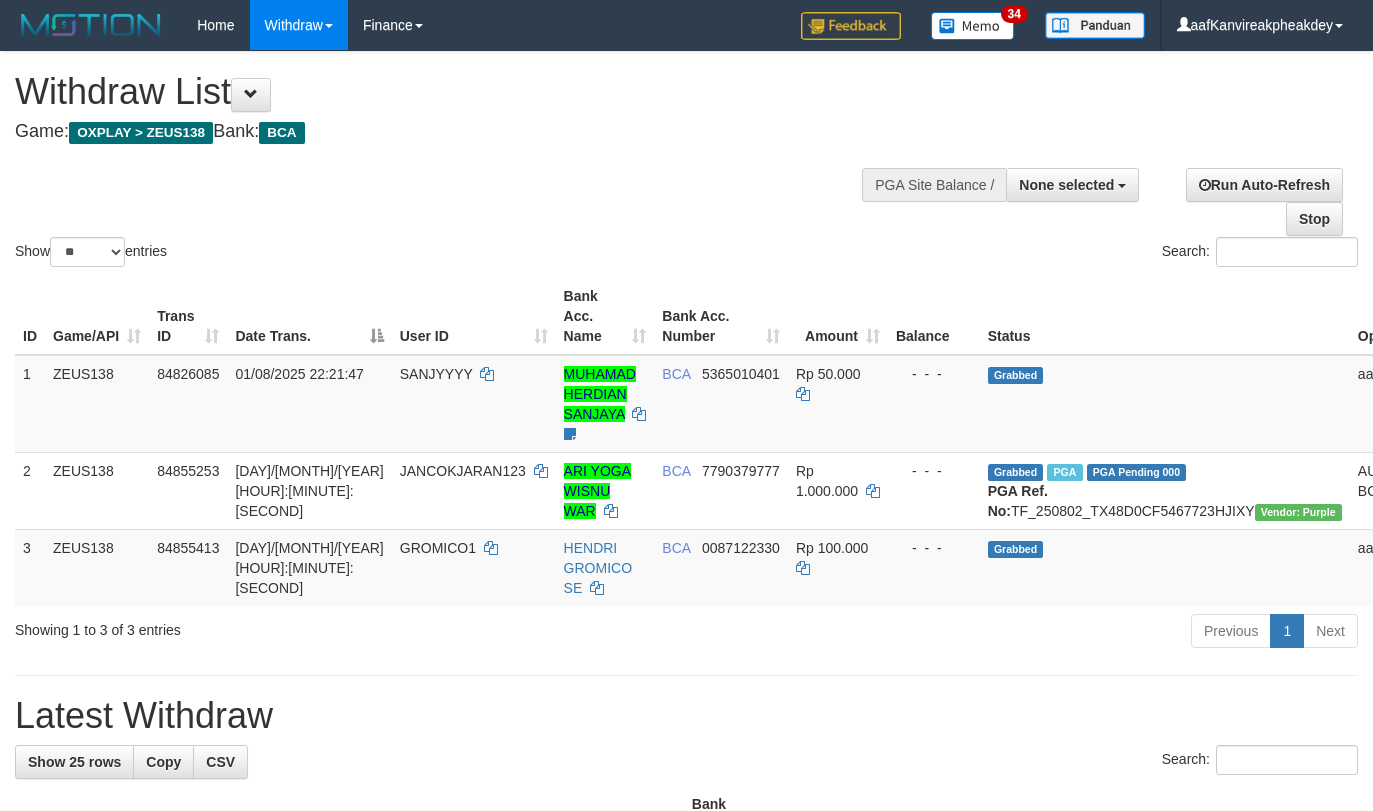 select 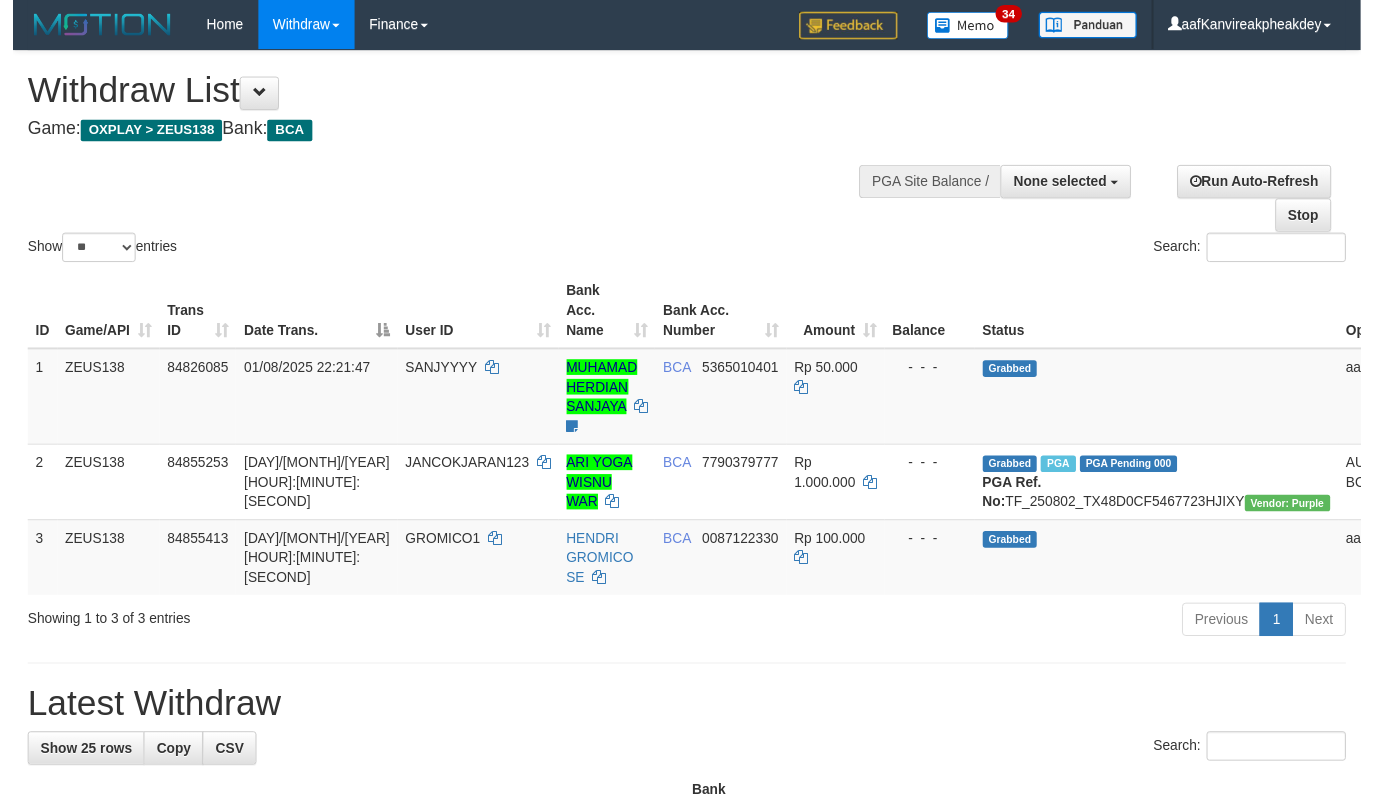 scroll, scrollTop: 0, scrollLeft: 0, axis: both 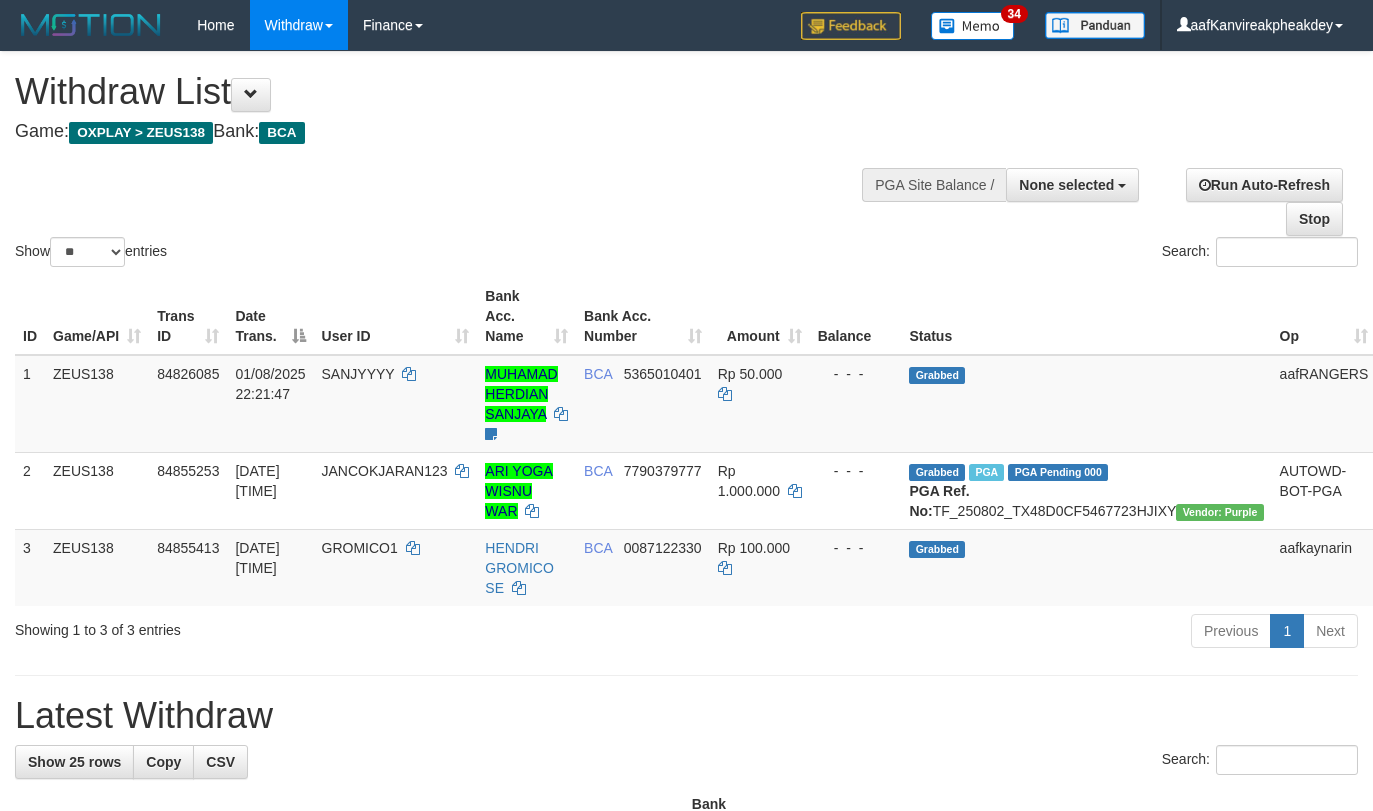 select 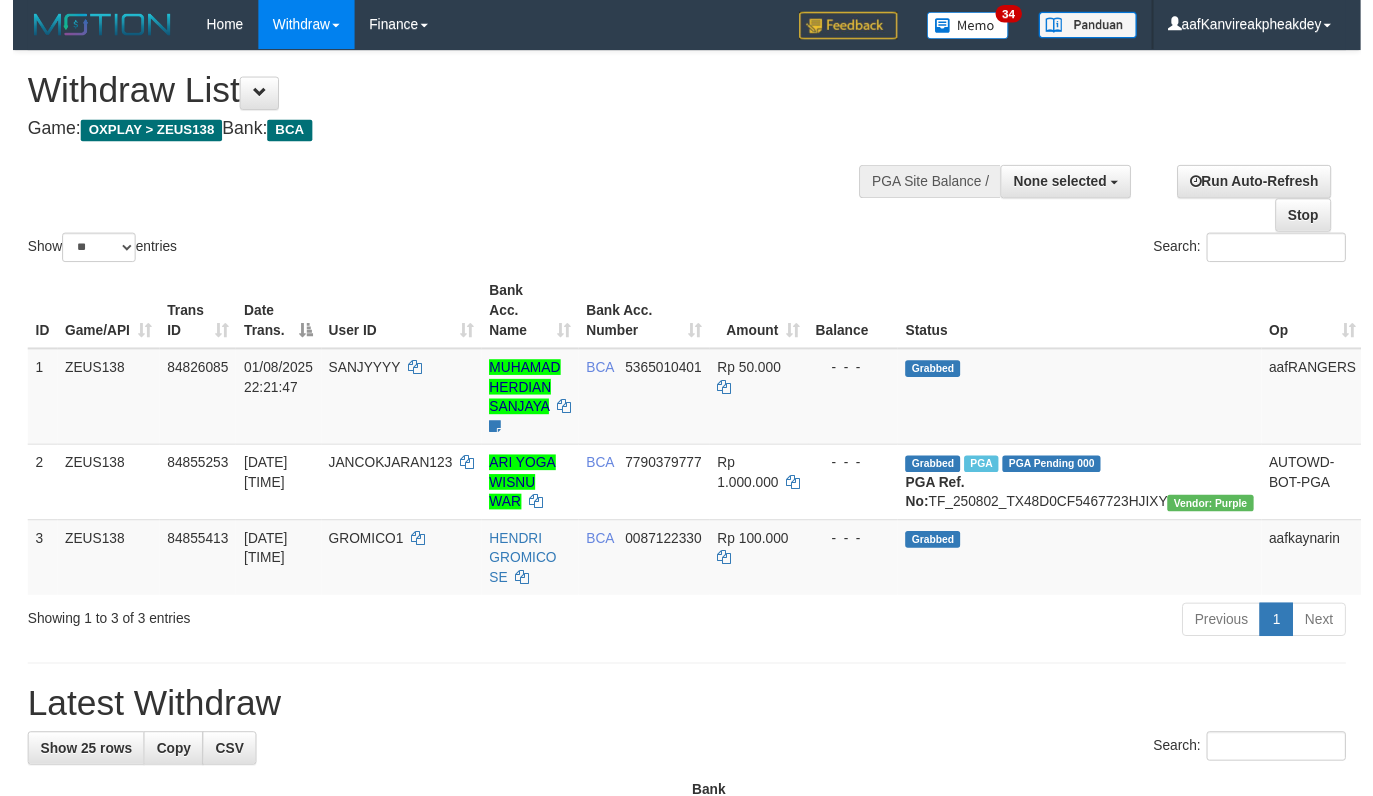 scroll, scrollTop: 0, scrollLeft: 0, axis: both 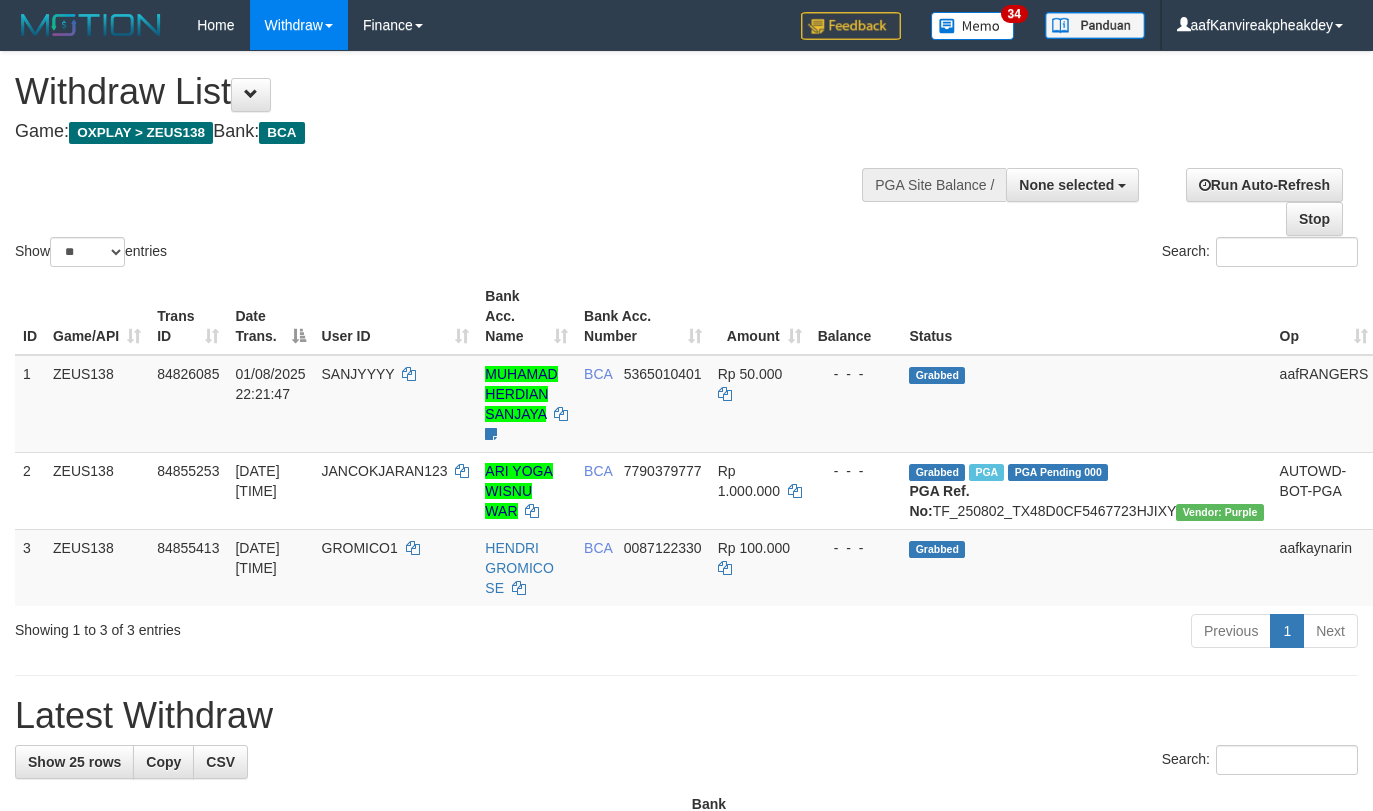 select 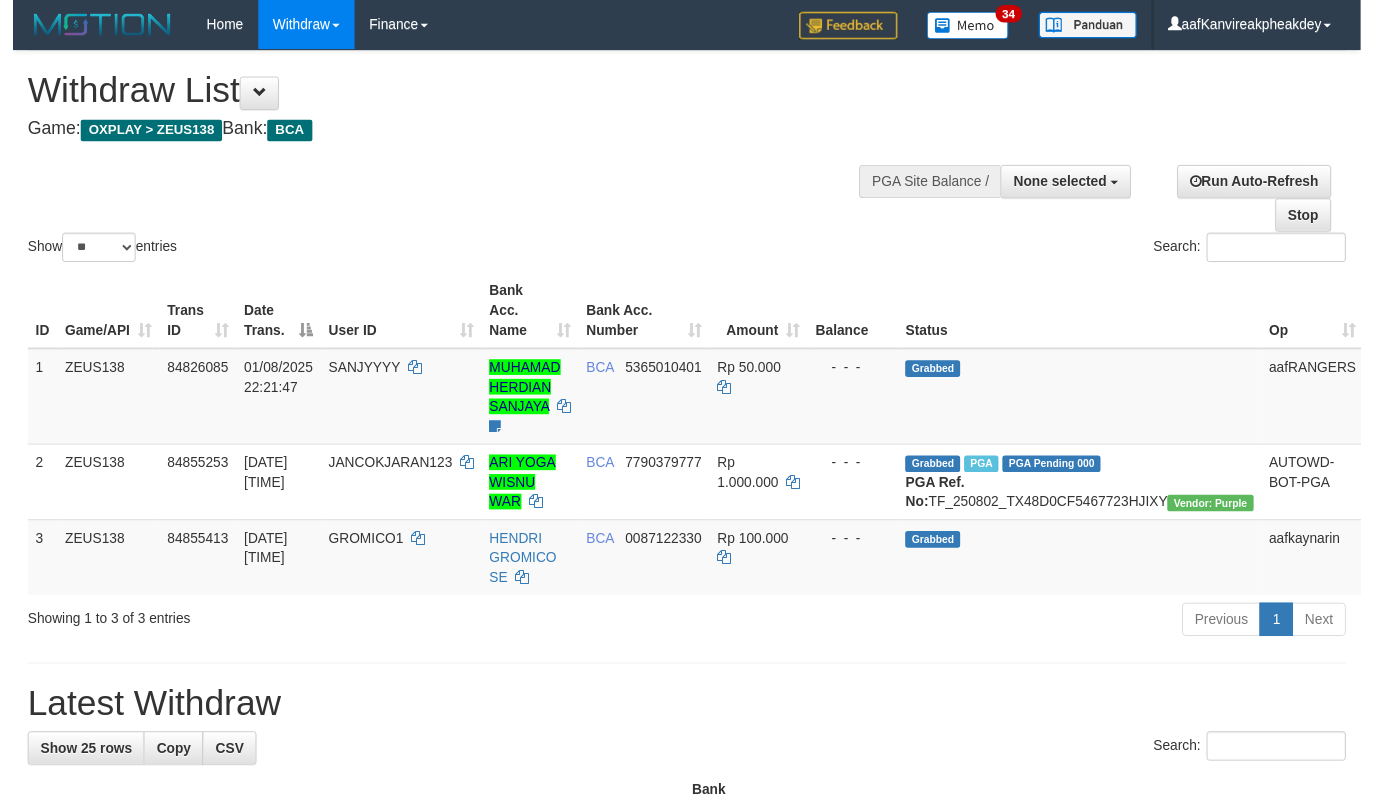 scroll, scrollTop: 0, scrollLeft: 0, axis: both 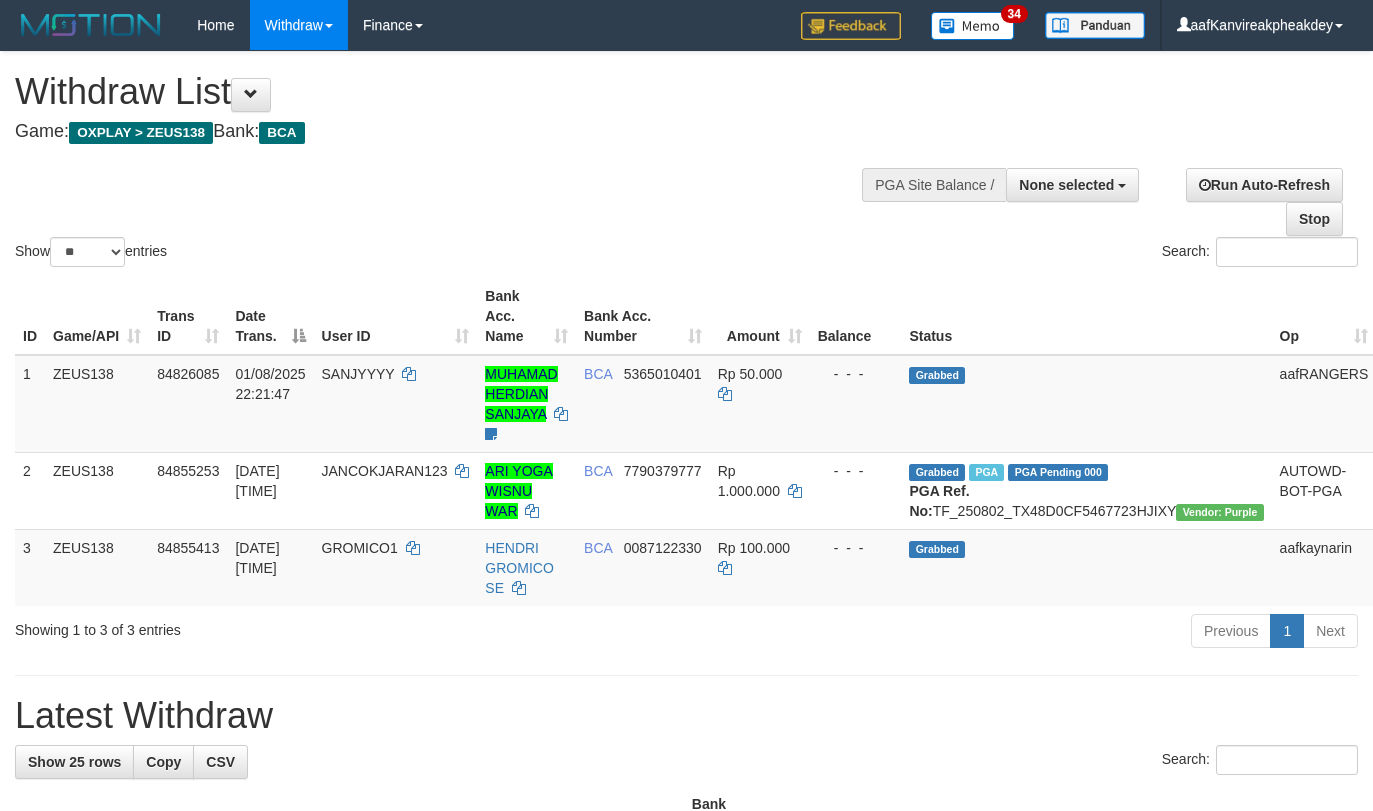 select 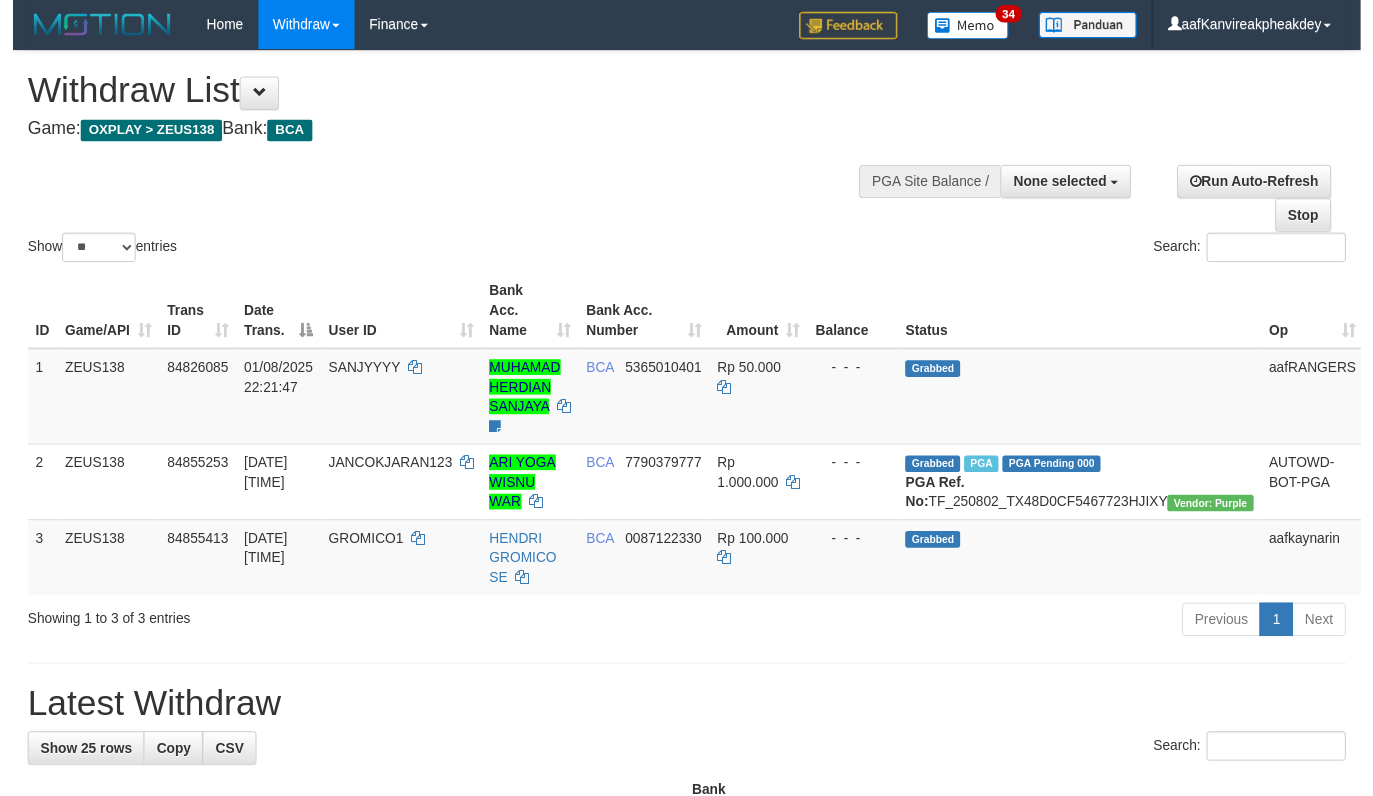 scroll, scrollTop: 0, scrollLeft: 0, axis: both 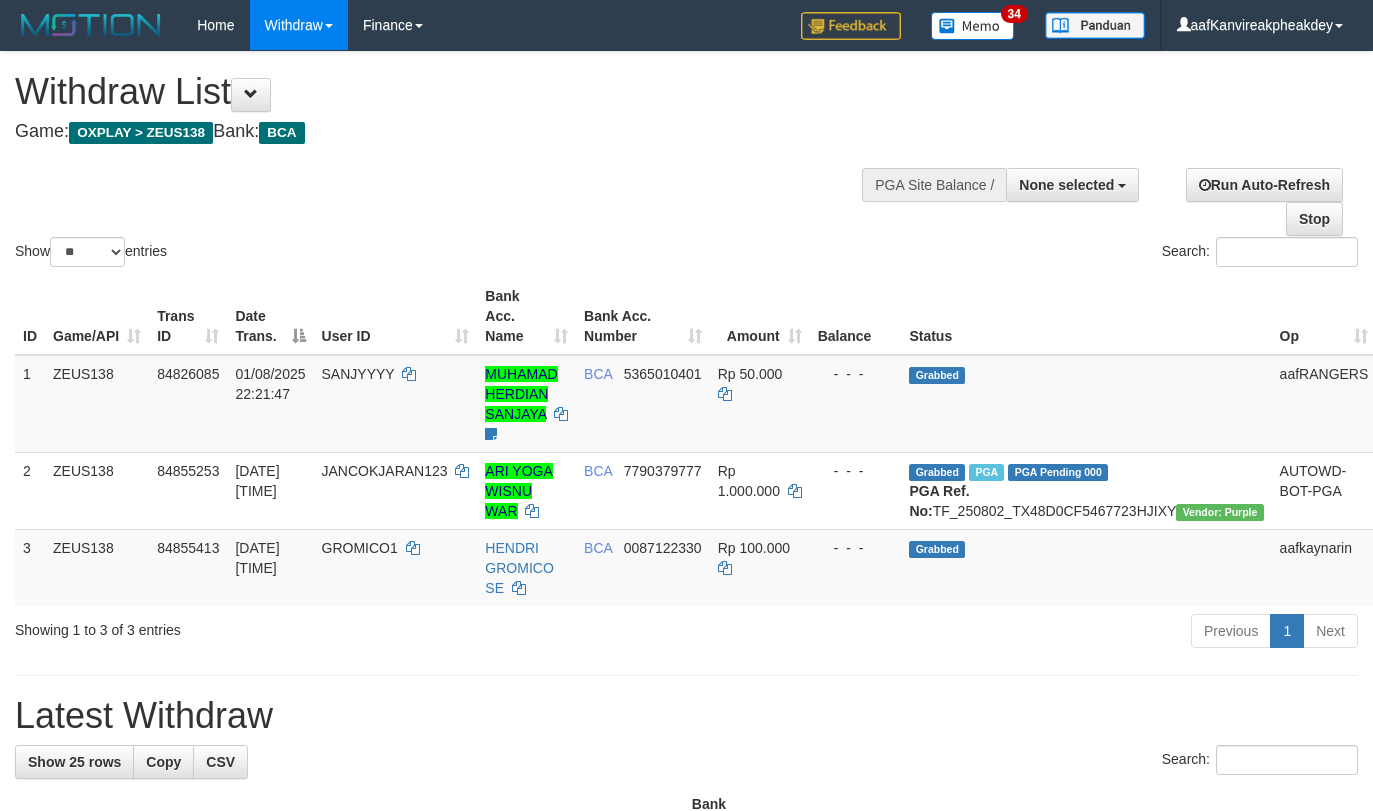 select 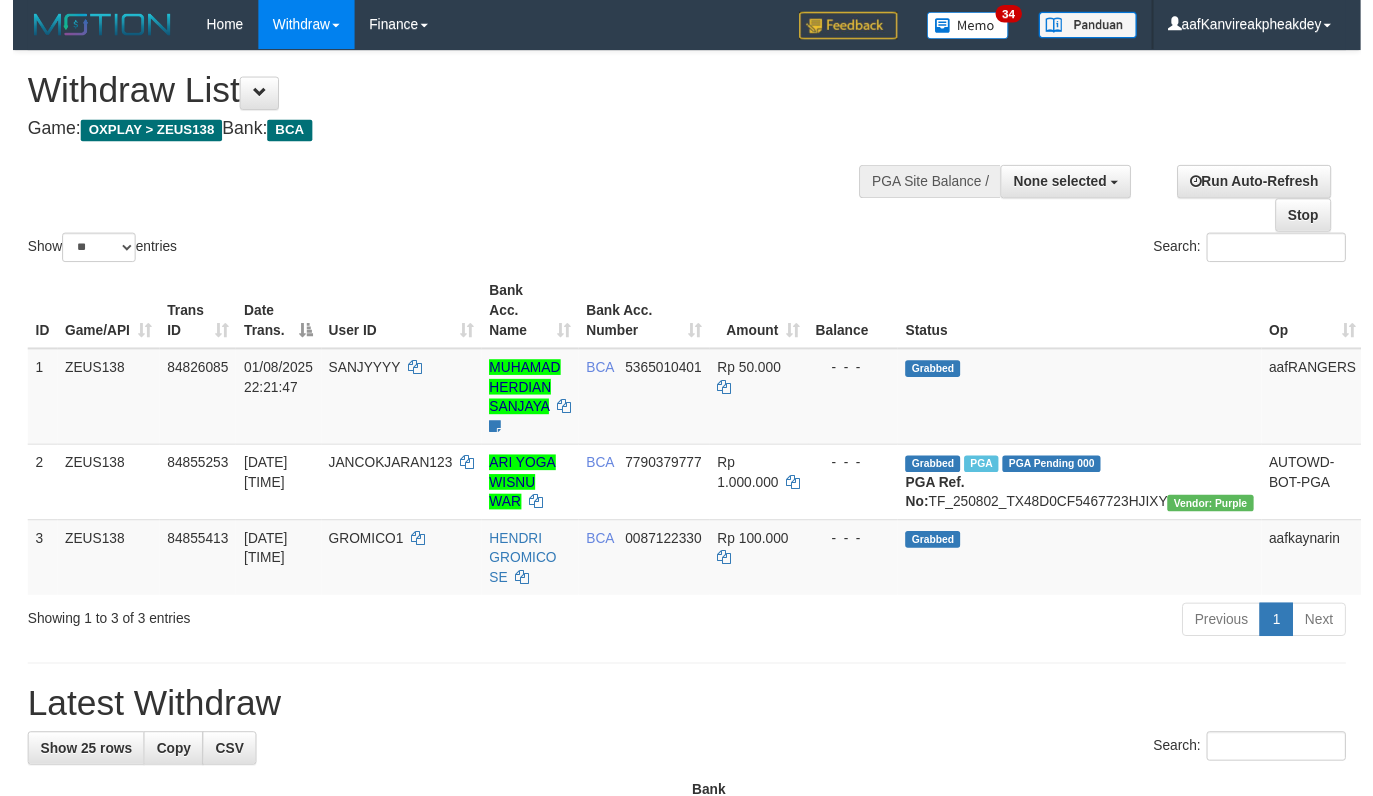 scroll, scrollTop: 0, scrollLeft: 0, axis: both 